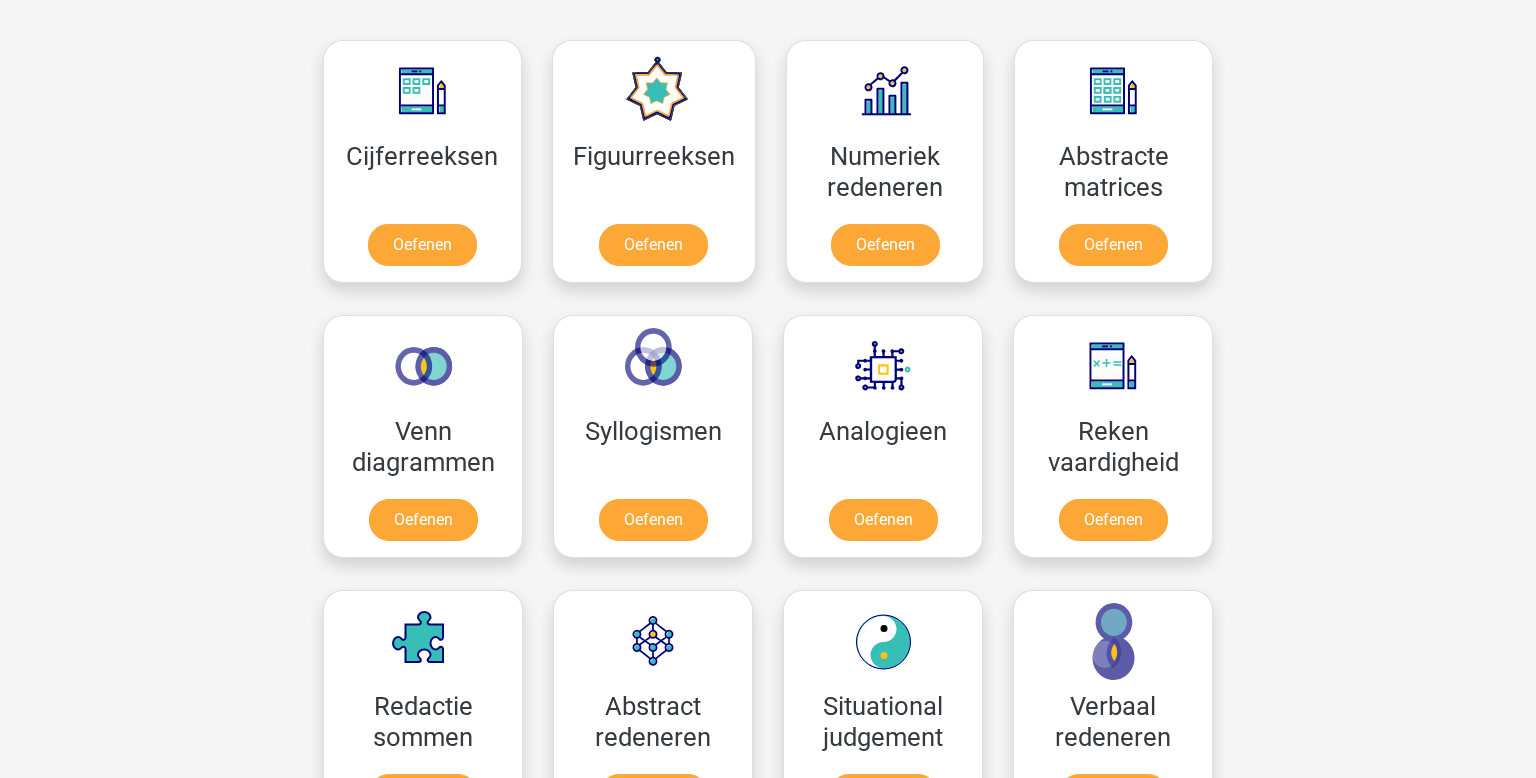 scroll, scrollTop: 912, scrollLeft: 0, axis: vertical 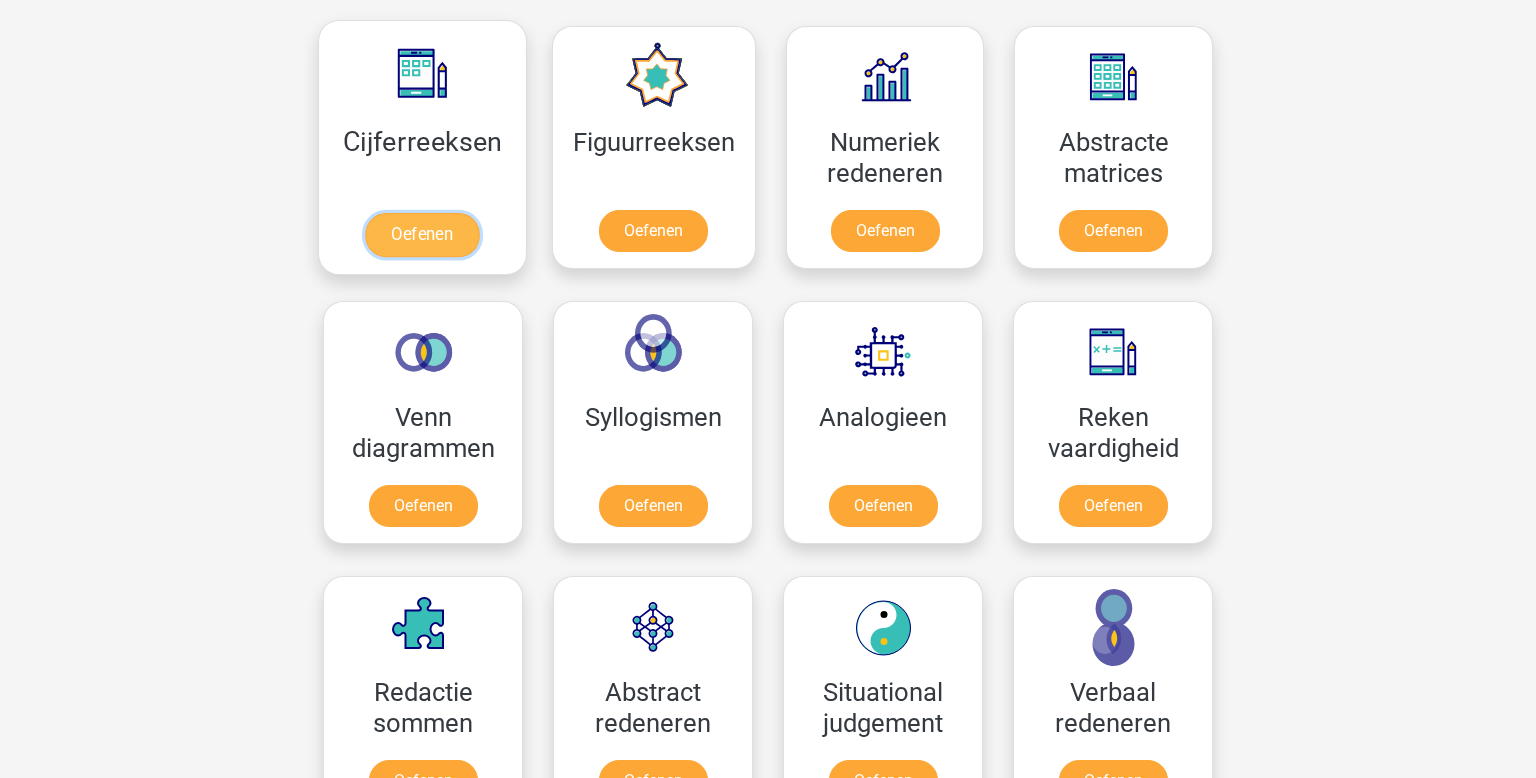 click on "Oefenen" at bounding box center (422, 235) 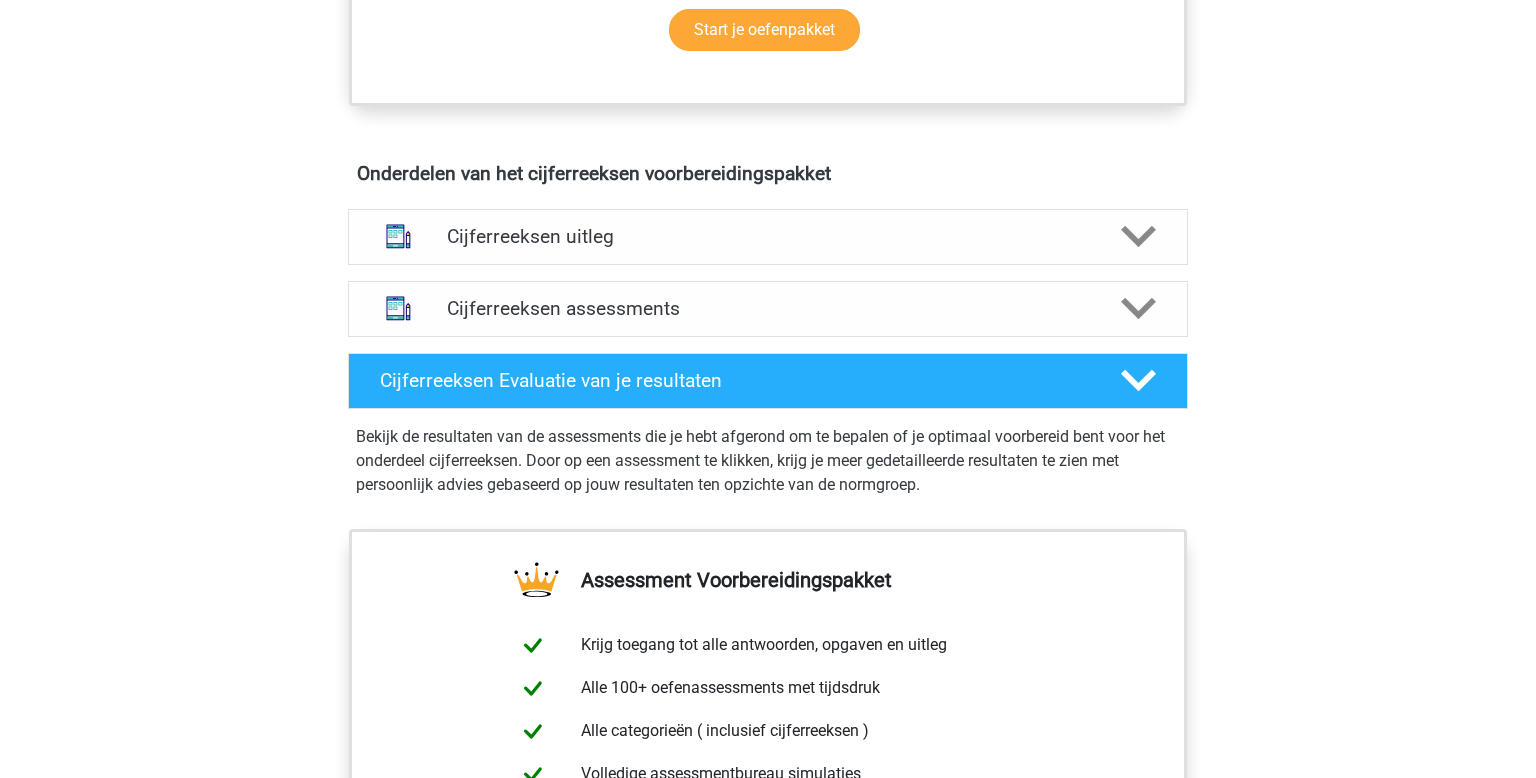 scroll, scrollTop: 1052, scrollLeft: 0, axis: vertical 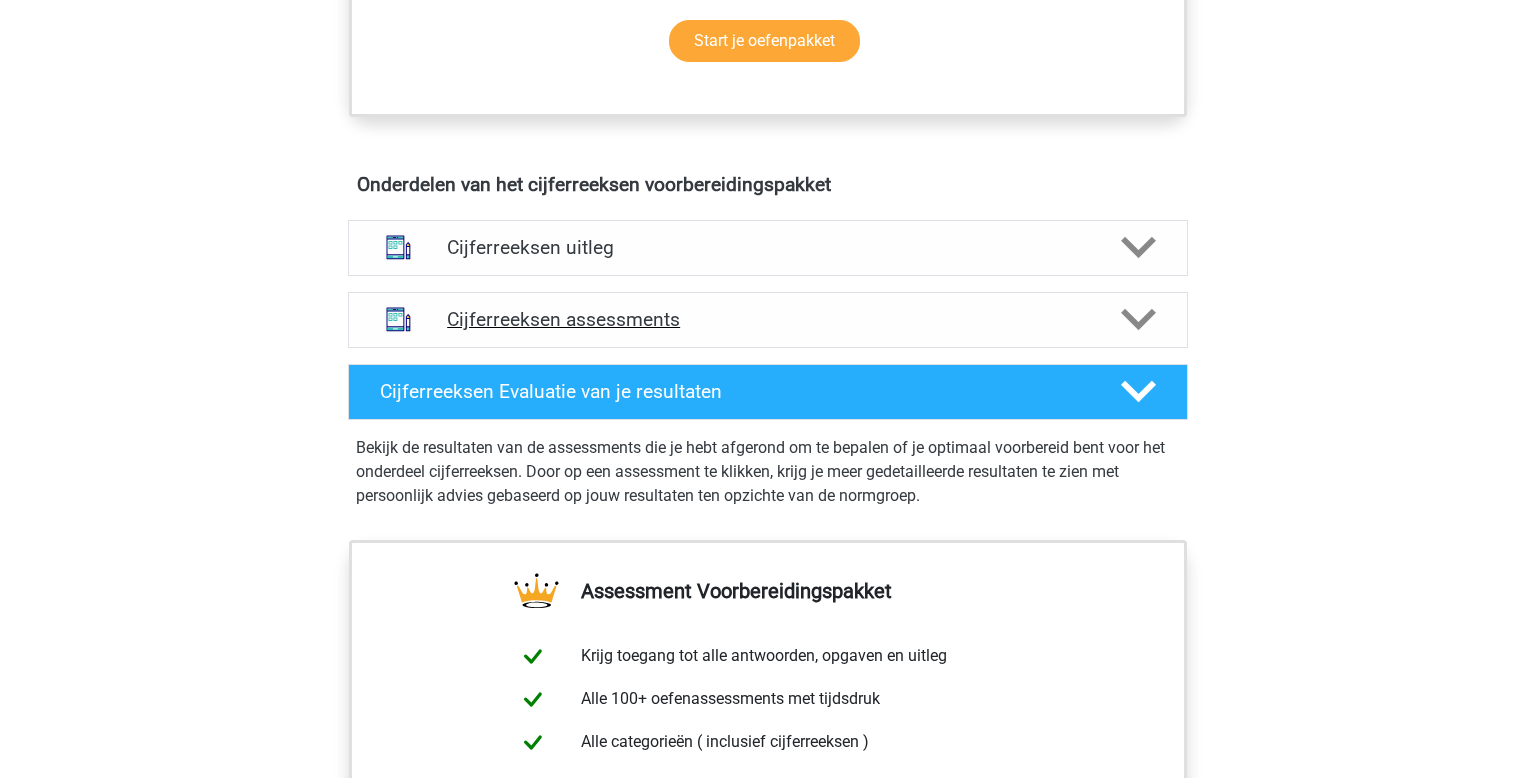 click on "Cijferreeksen assessments" at bounding box center (768, 320) 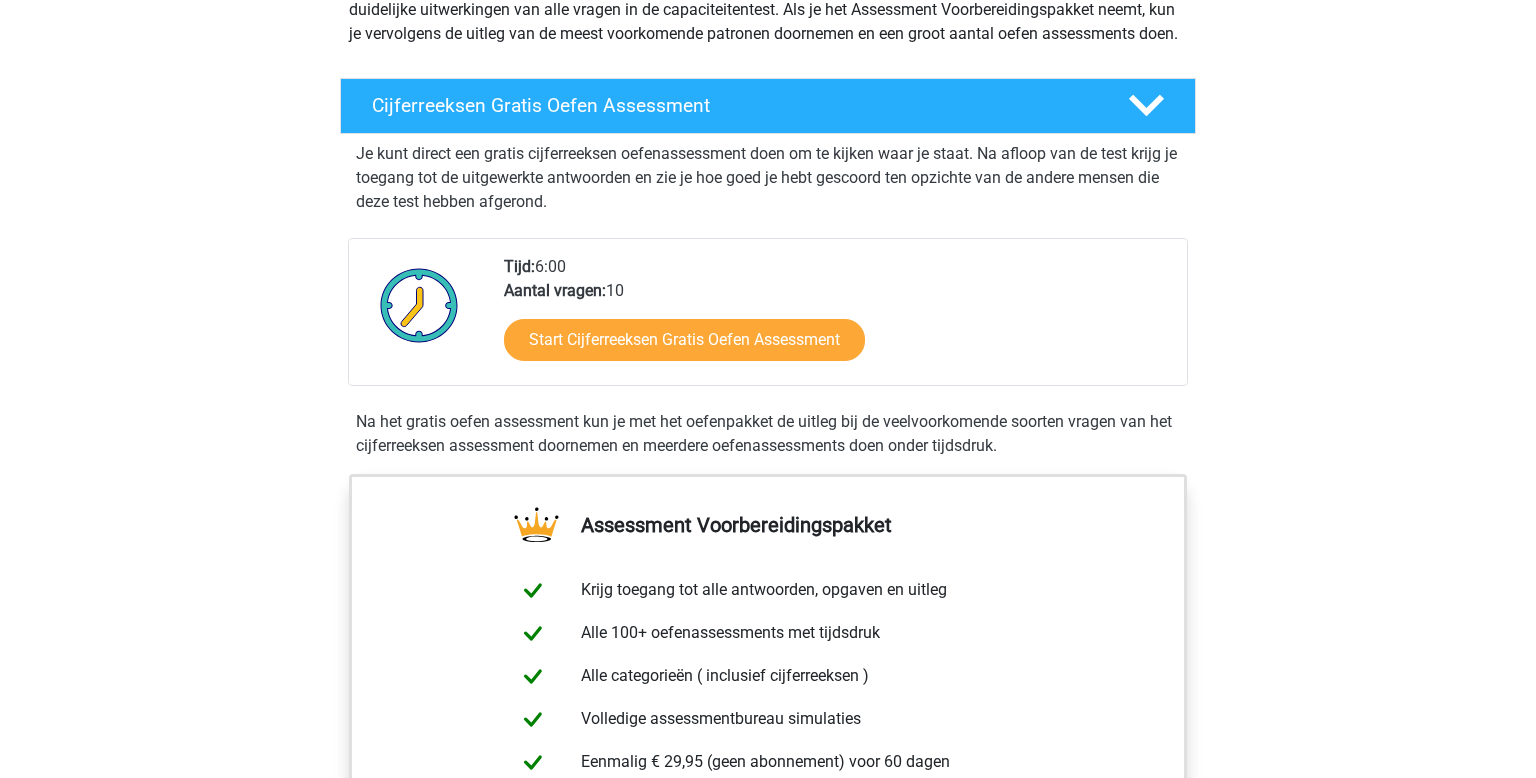 scroll, scrollTop: 271, scrollLeft: 0, axis: vertical 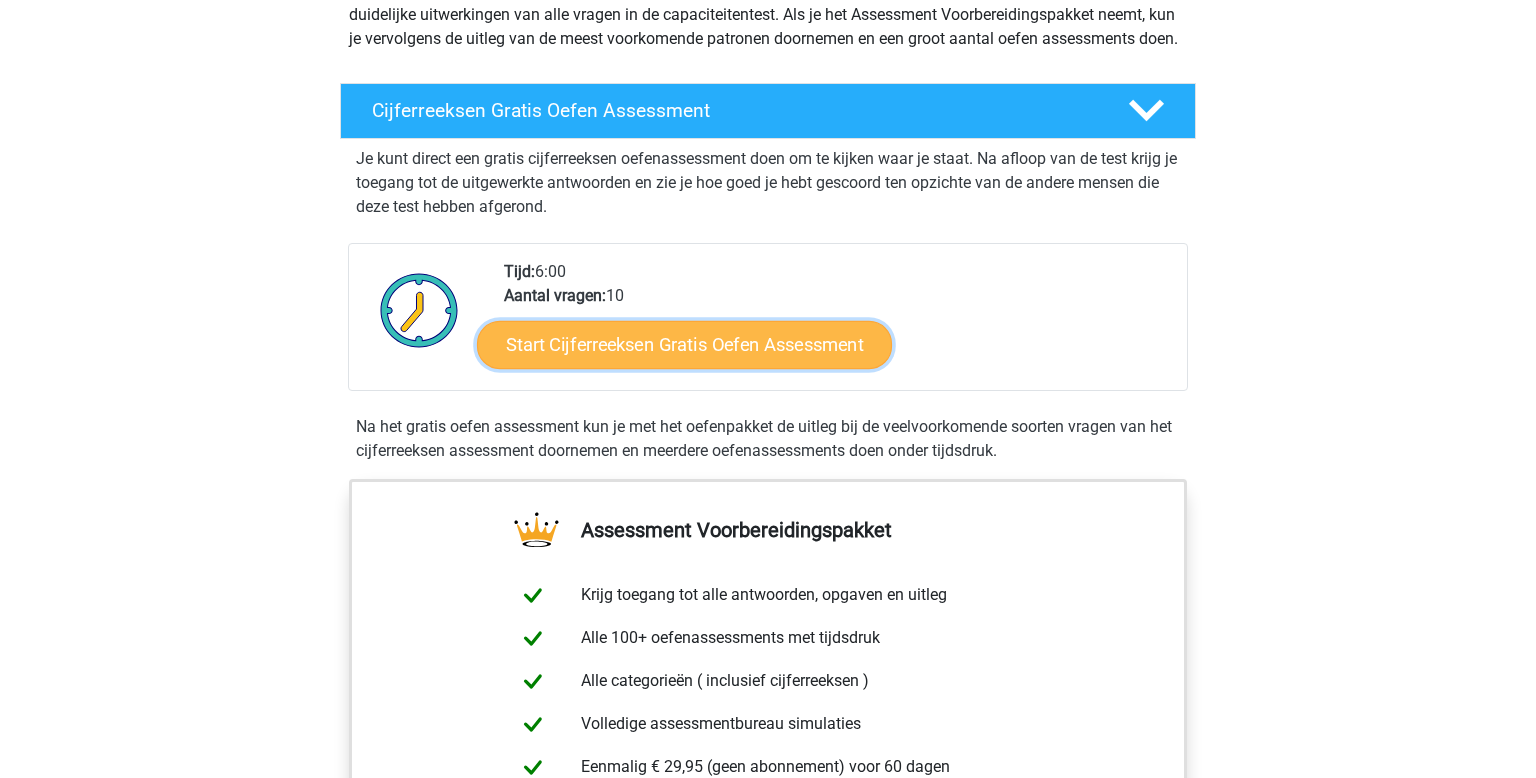click on "Start Cijferreeksen
Gratis Oefen Assessment" at bounding box center [684, 344] 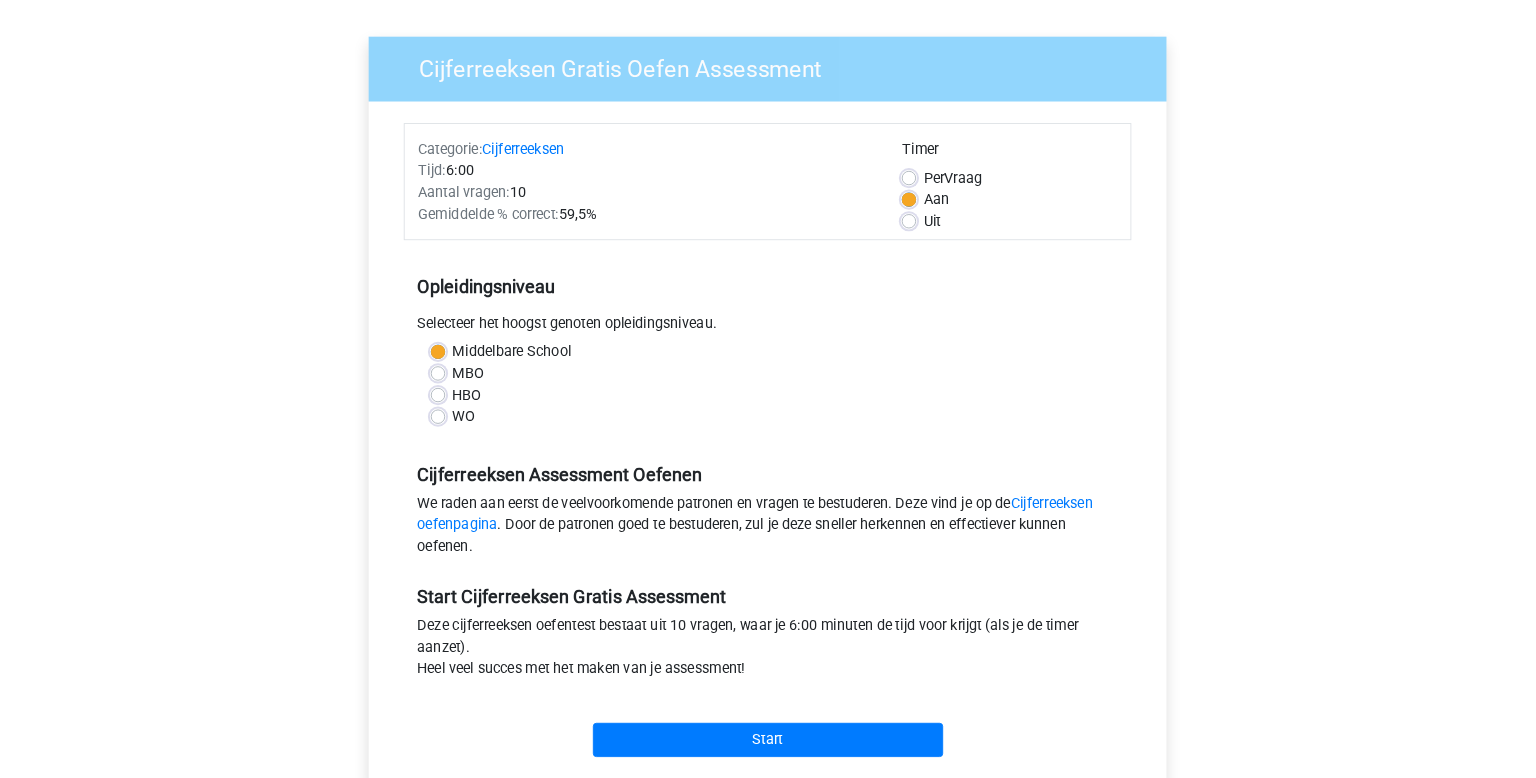 scroll, scrollTop: 157, scrollLeft: 0, axis: vertical 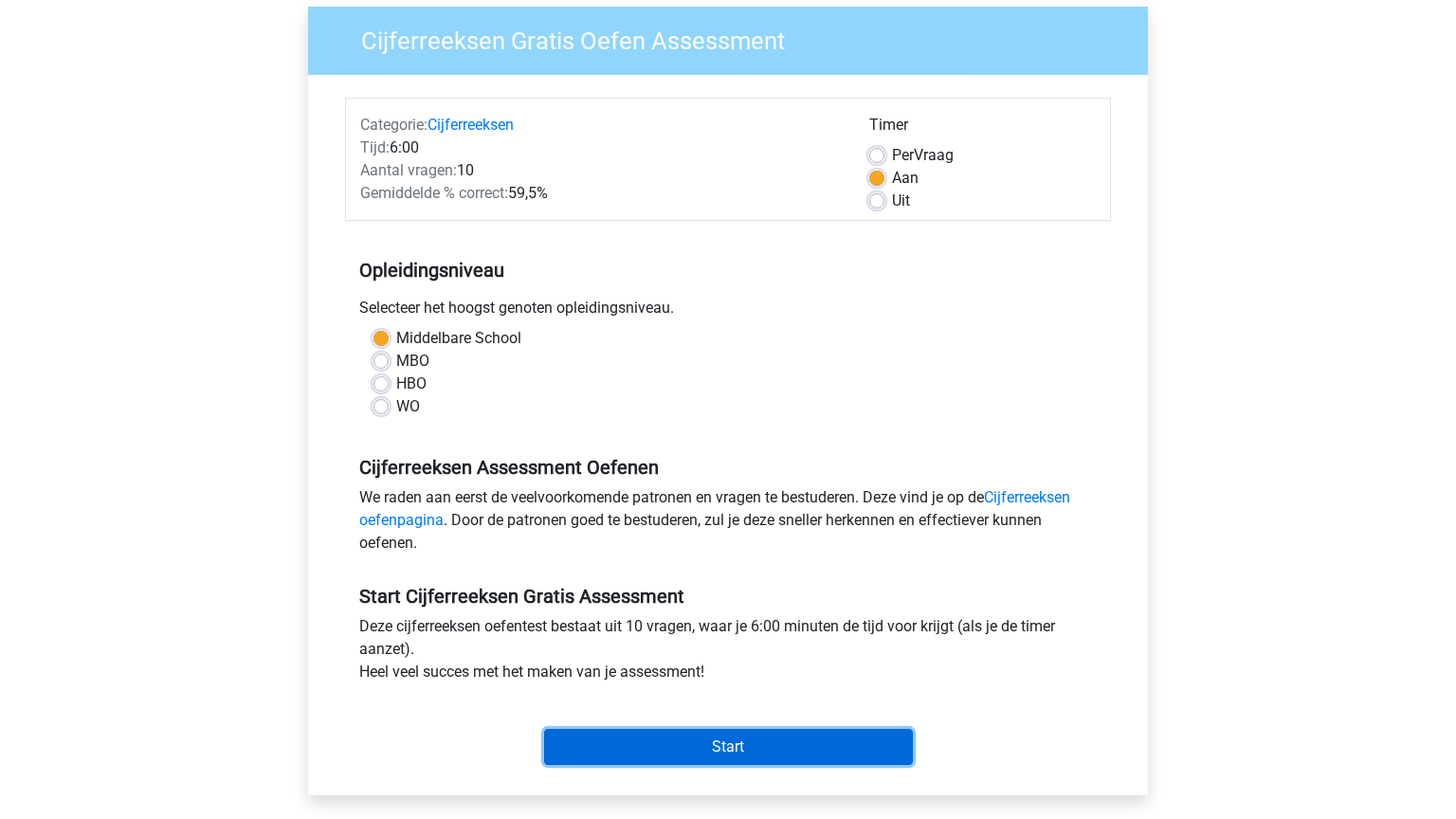 click on "Start" at bounding box center [728, 747] 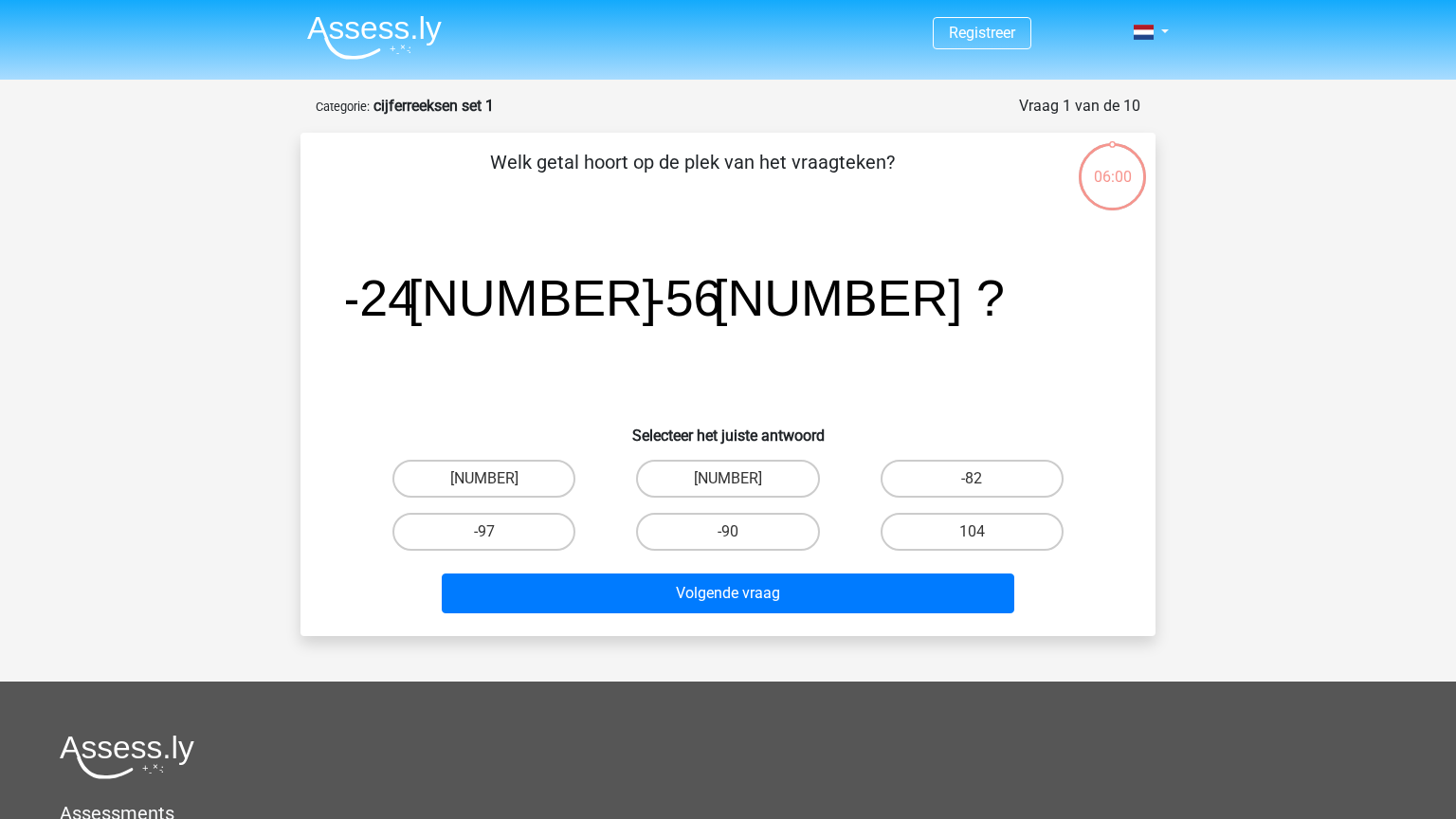 scroll, scrollTop: 0, scrollLeft: 0, axis: both 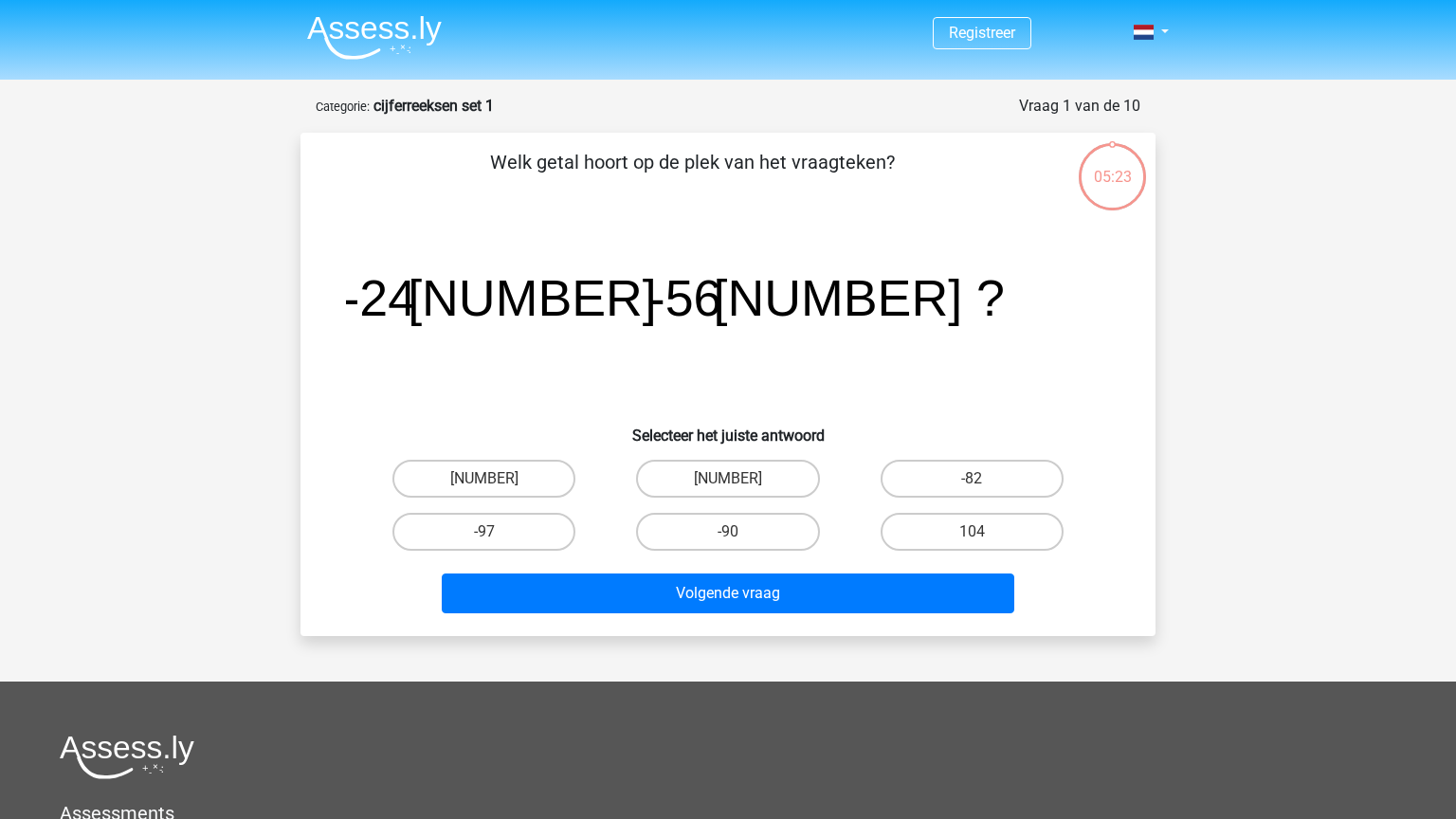 click on "[NUMBER]" at bounding box center [490, 484] 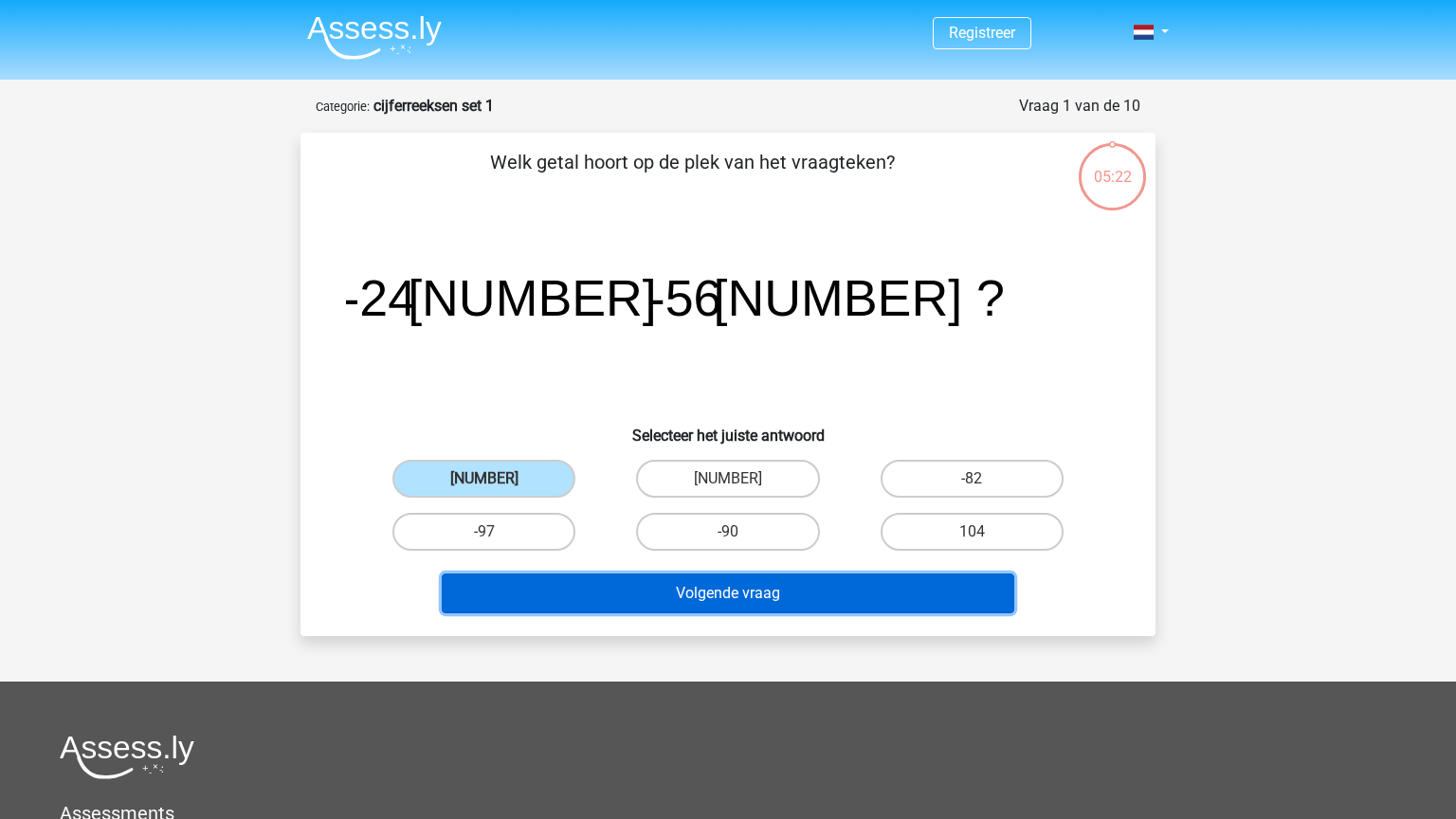 click on "Volgende vraag" at bounding box center (728, 593) 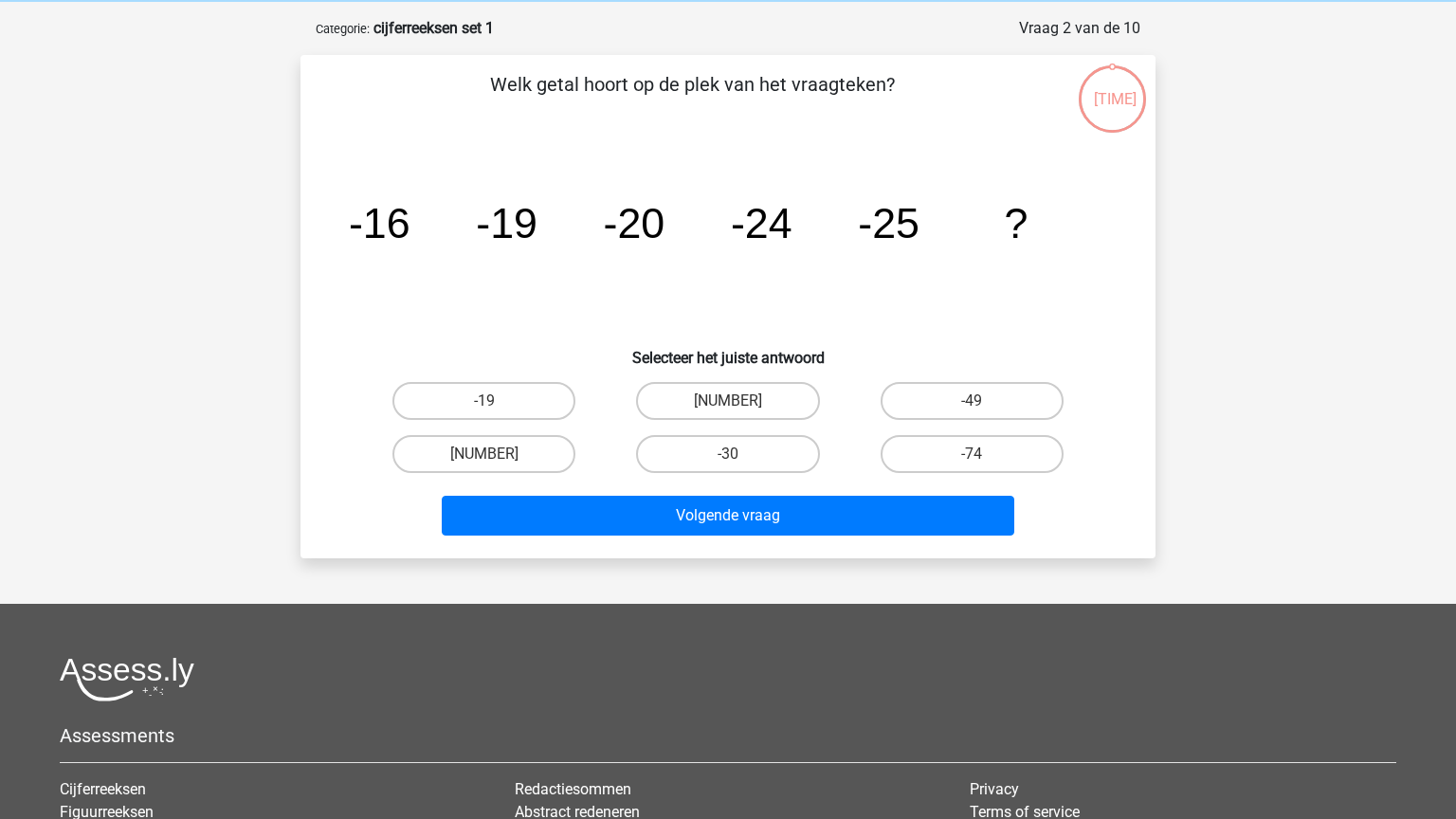 scroll, scrollTop: 95, scrollLeft: 0, axis: vertical 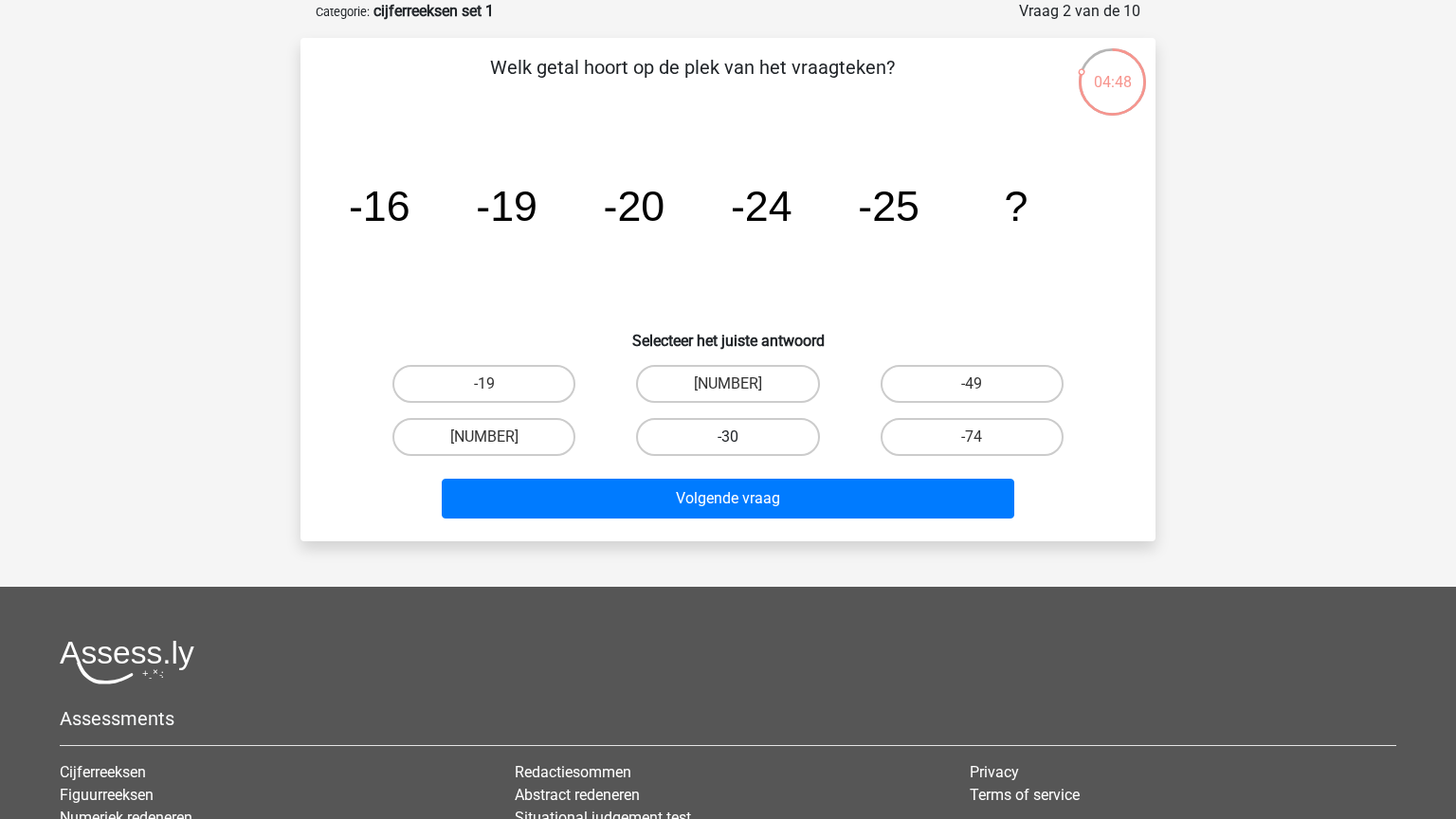 click on "-30" at bounding box center (727, 437) 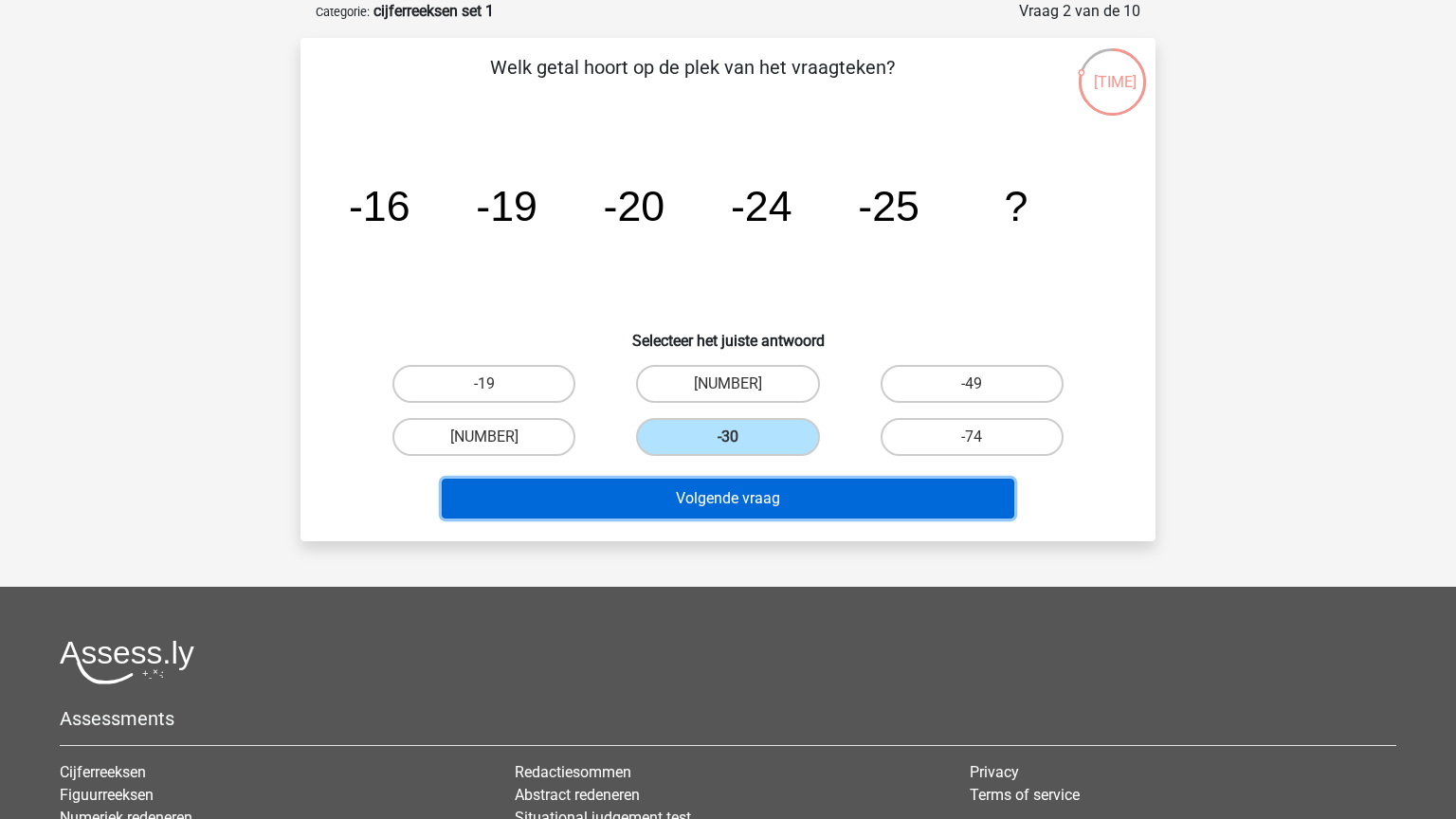 click on "Volgende vraag" at bounding box center (728, 499) 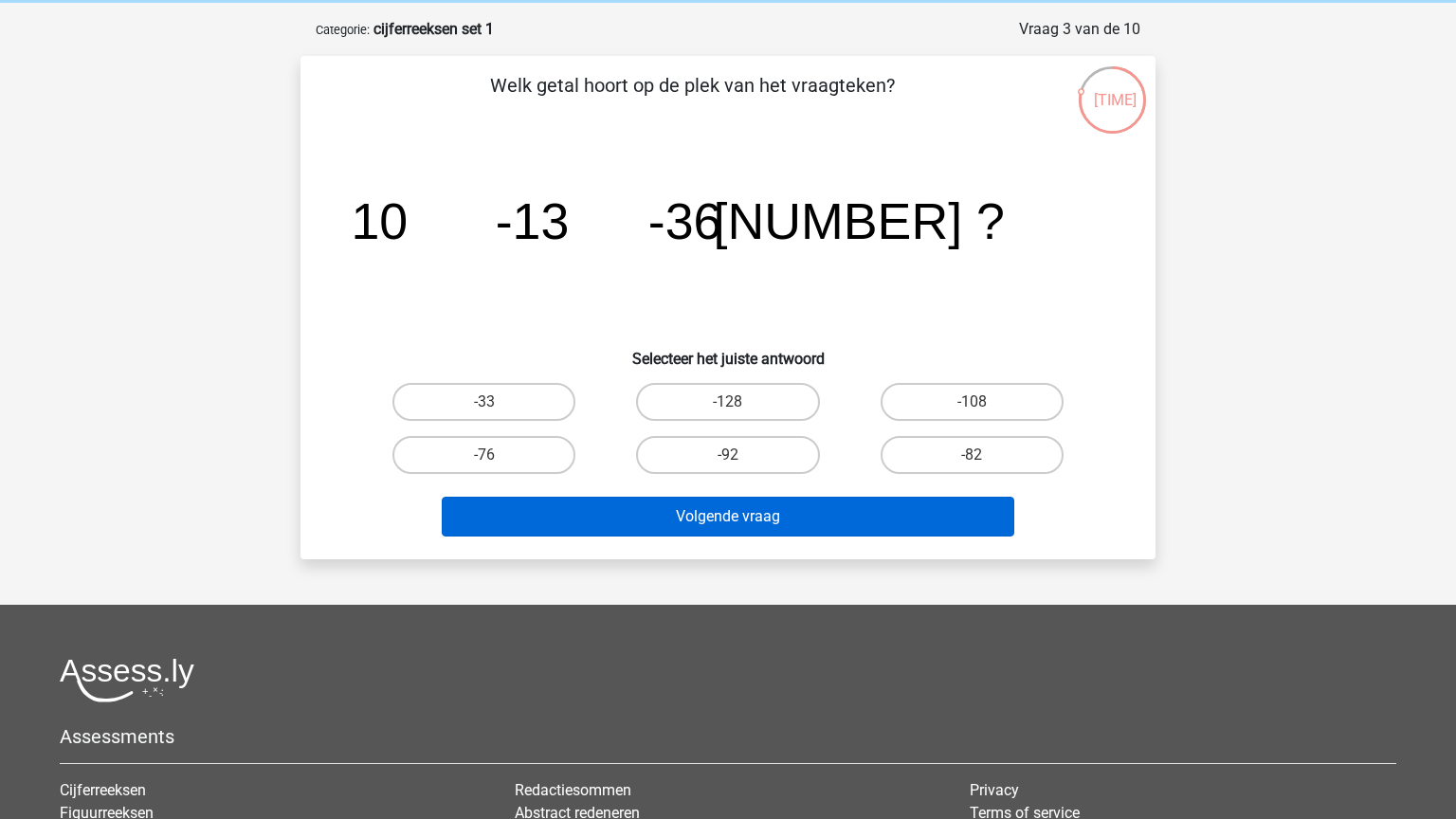 scroll, scrollTop: 76, scrollLeft: 0, axis: vertical 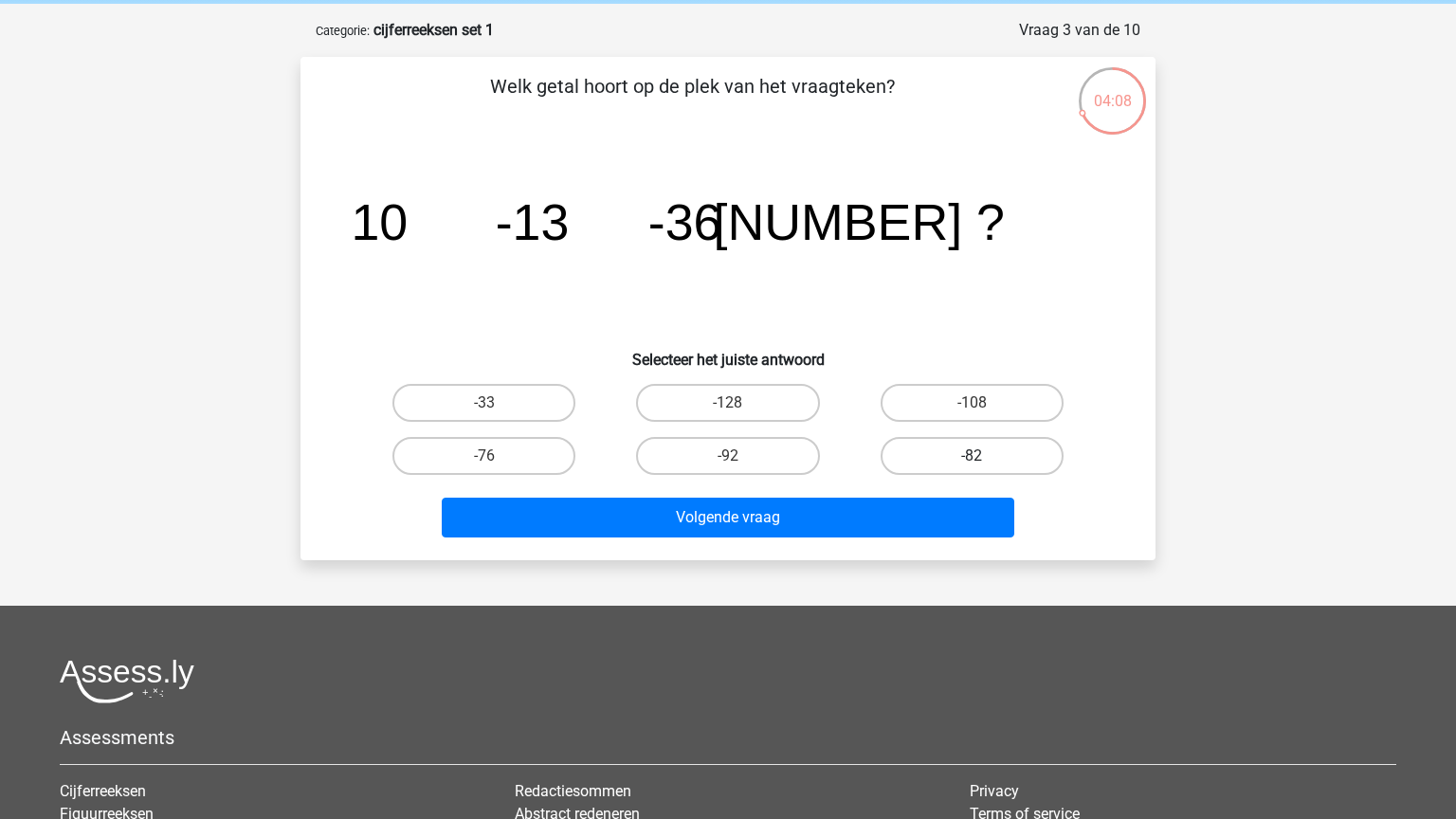 click on "-82" at bounding box center [972, 456] 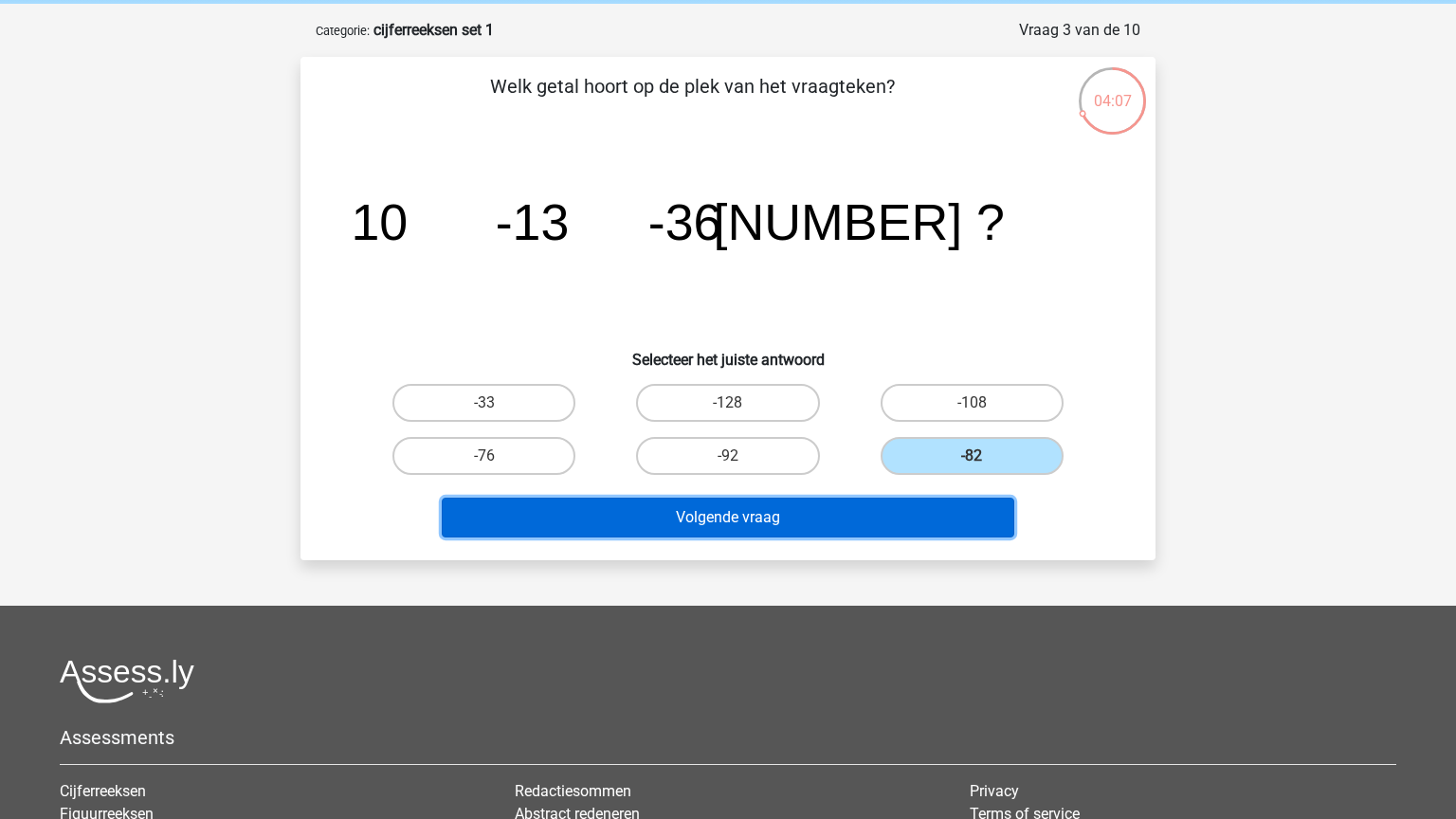 click on "Volgende vraag" at bounding box center [728, 518] 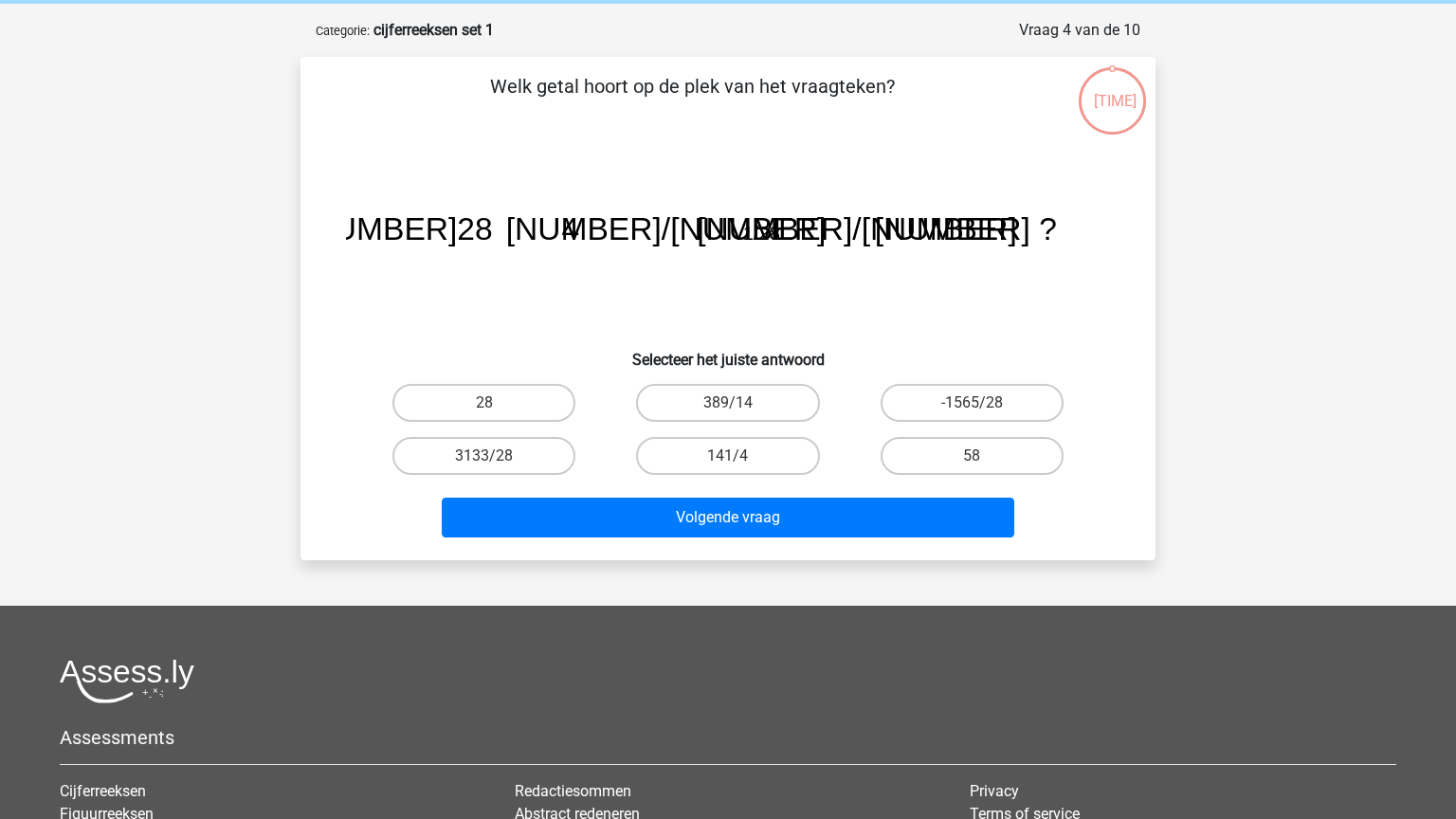 scroll, scrollTop: 95, scrollLeft: 0, axis: vertical 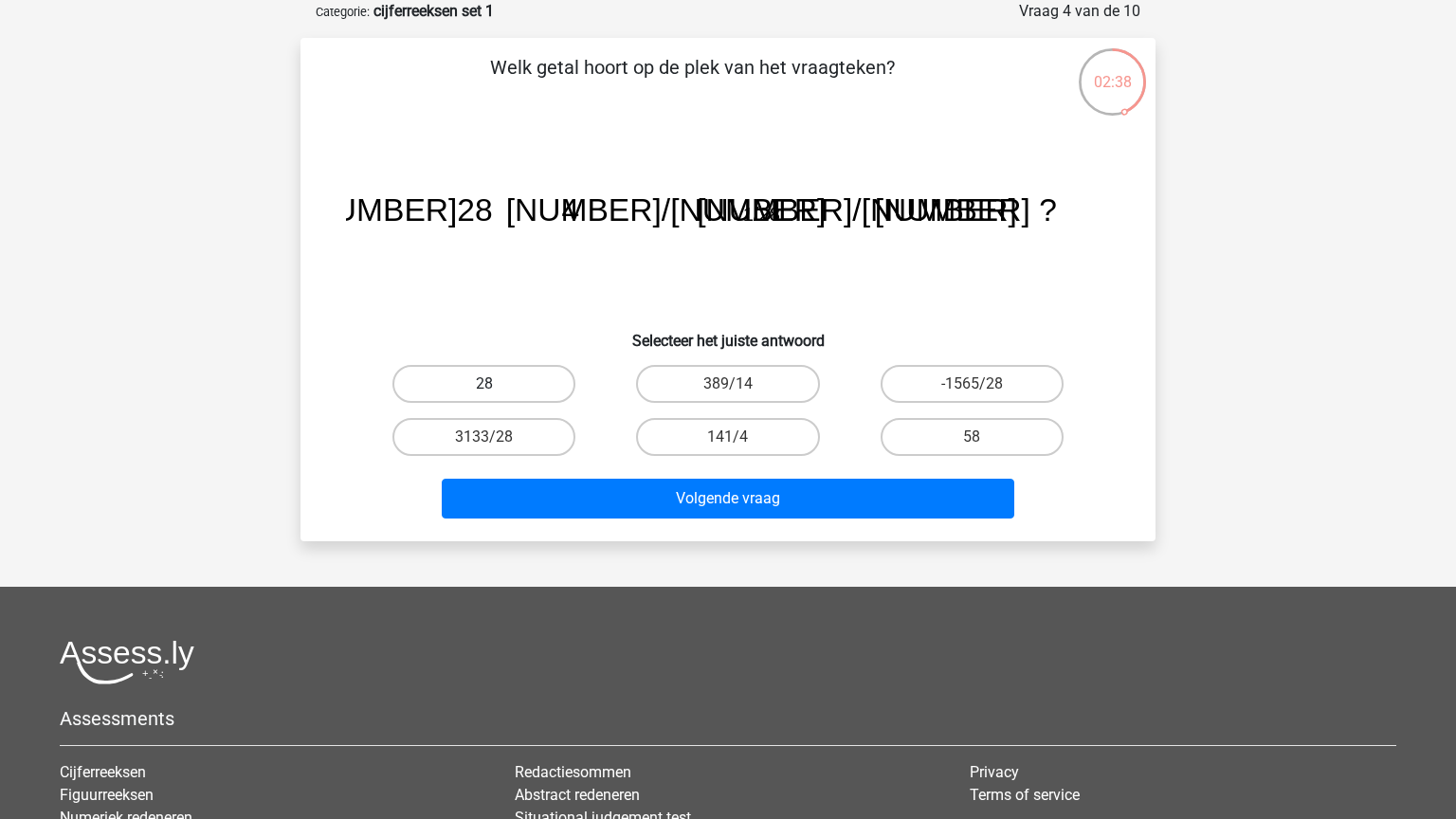 click on "28" at bounding box center (483, 384) 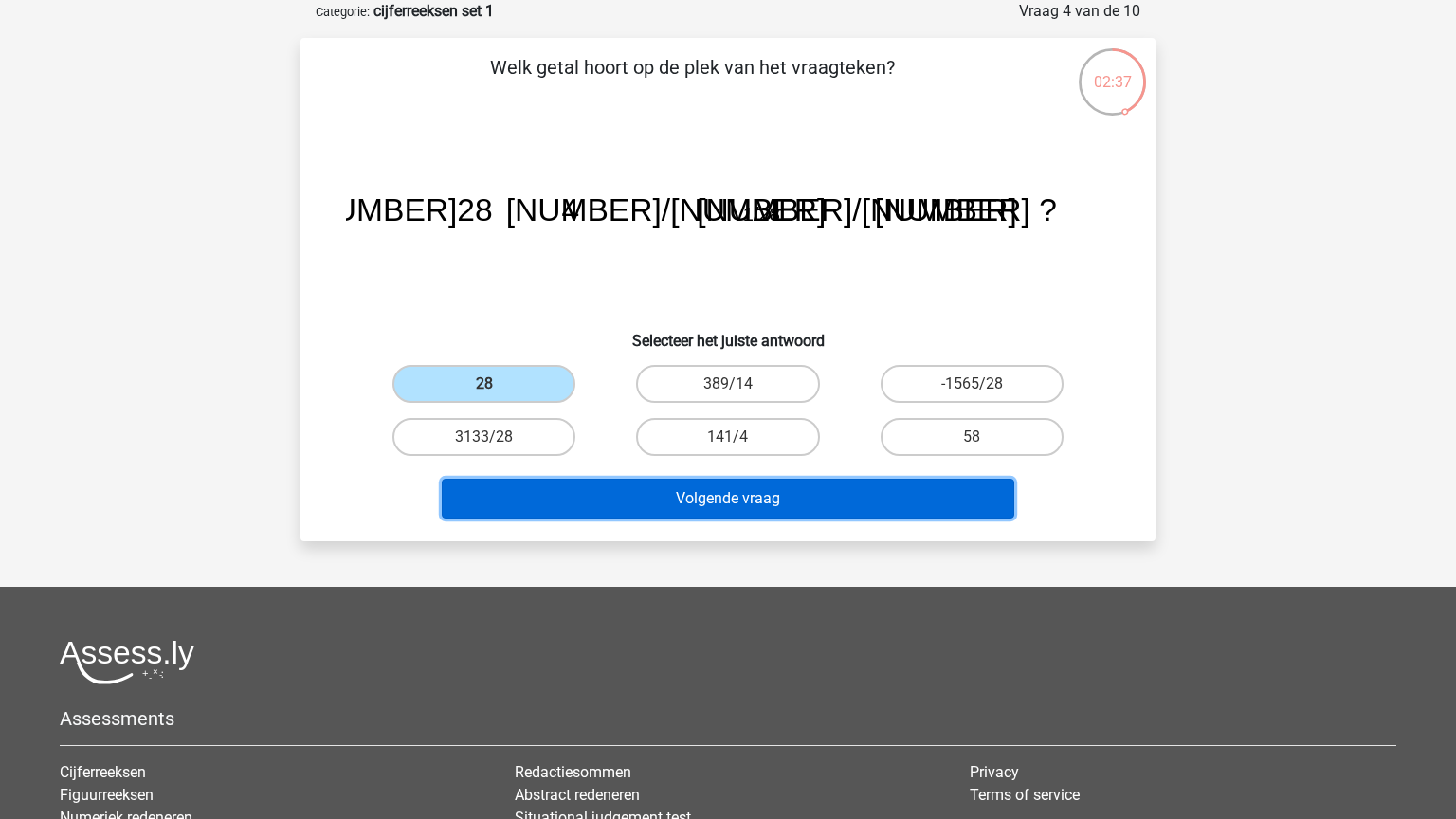 click on "Volgende vraag" at bounding box center [728, 499] 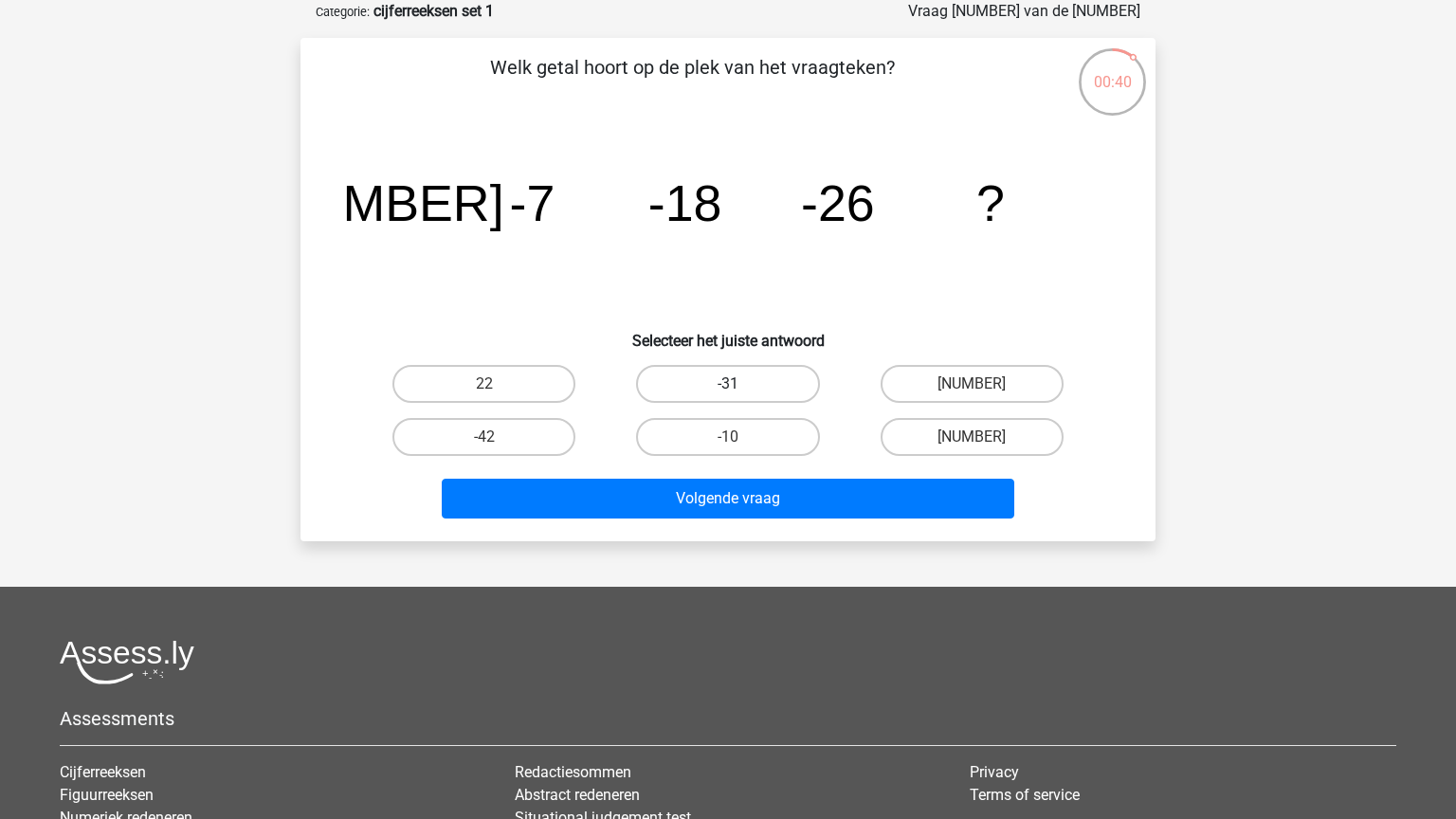 click on "-31" at bounding box center (727, 384) 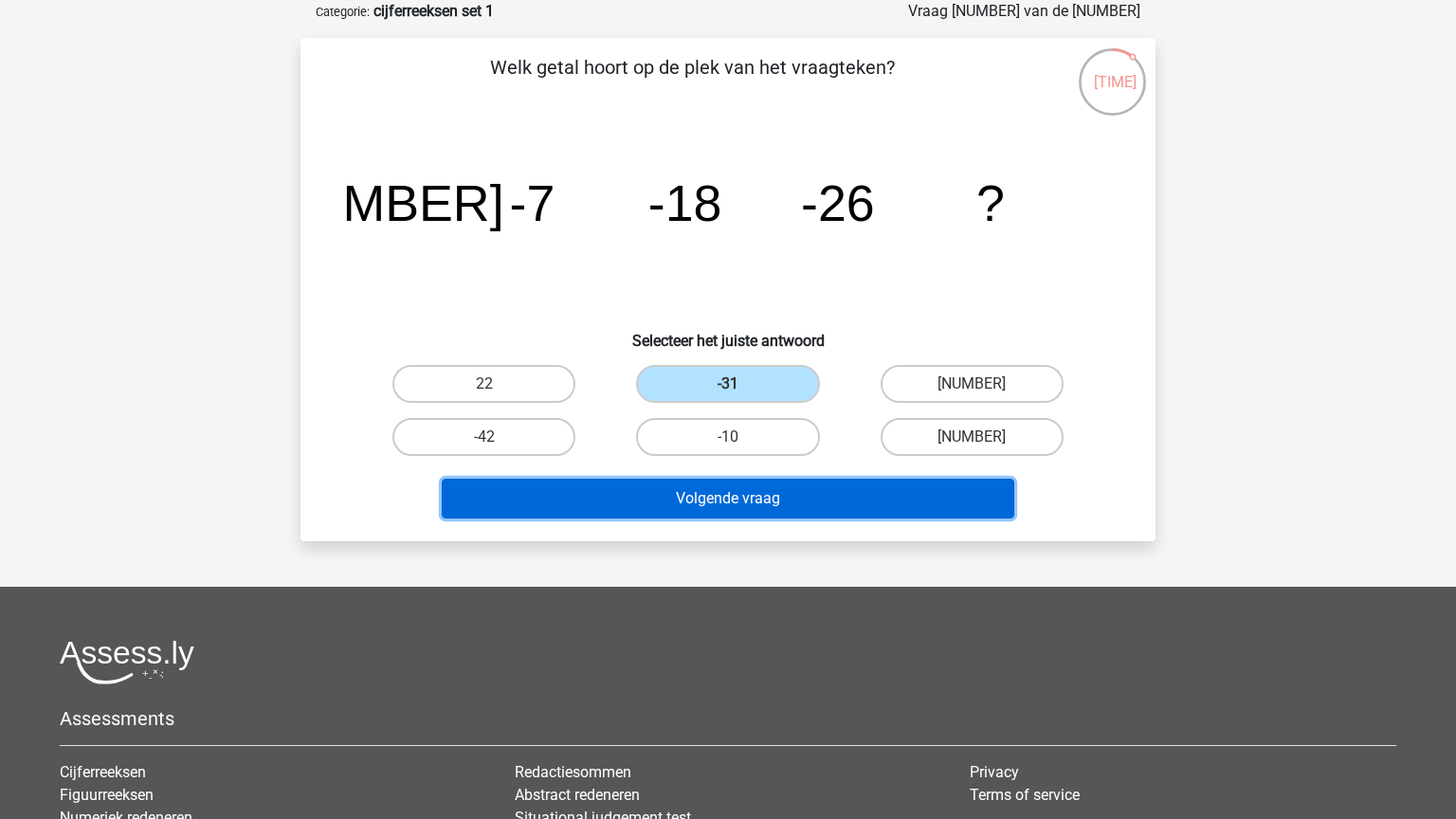 click on "Volgende vraag" at bounding box center [728, 499] 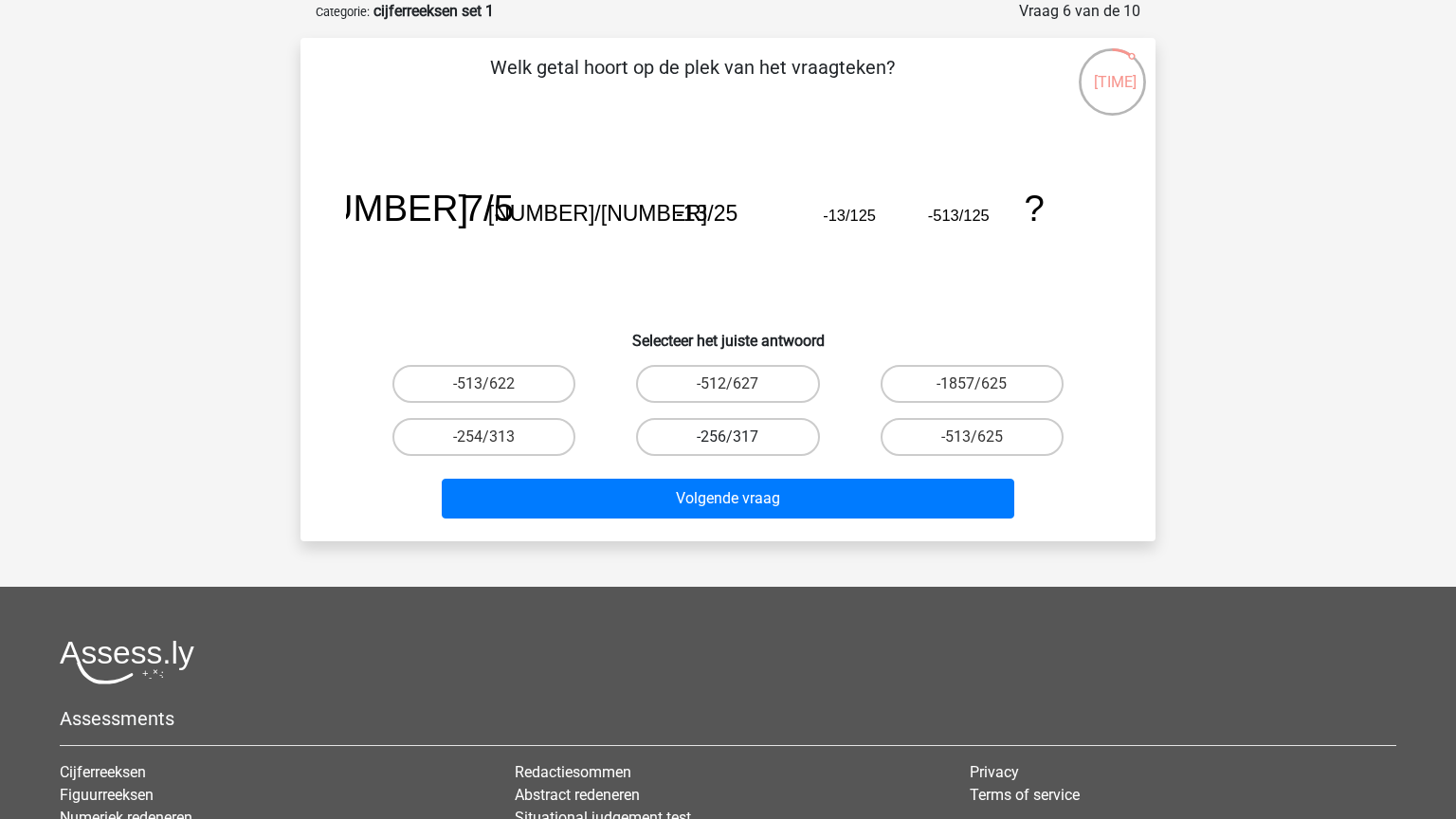 click on "-256/317" at bounding box center [727, 437] 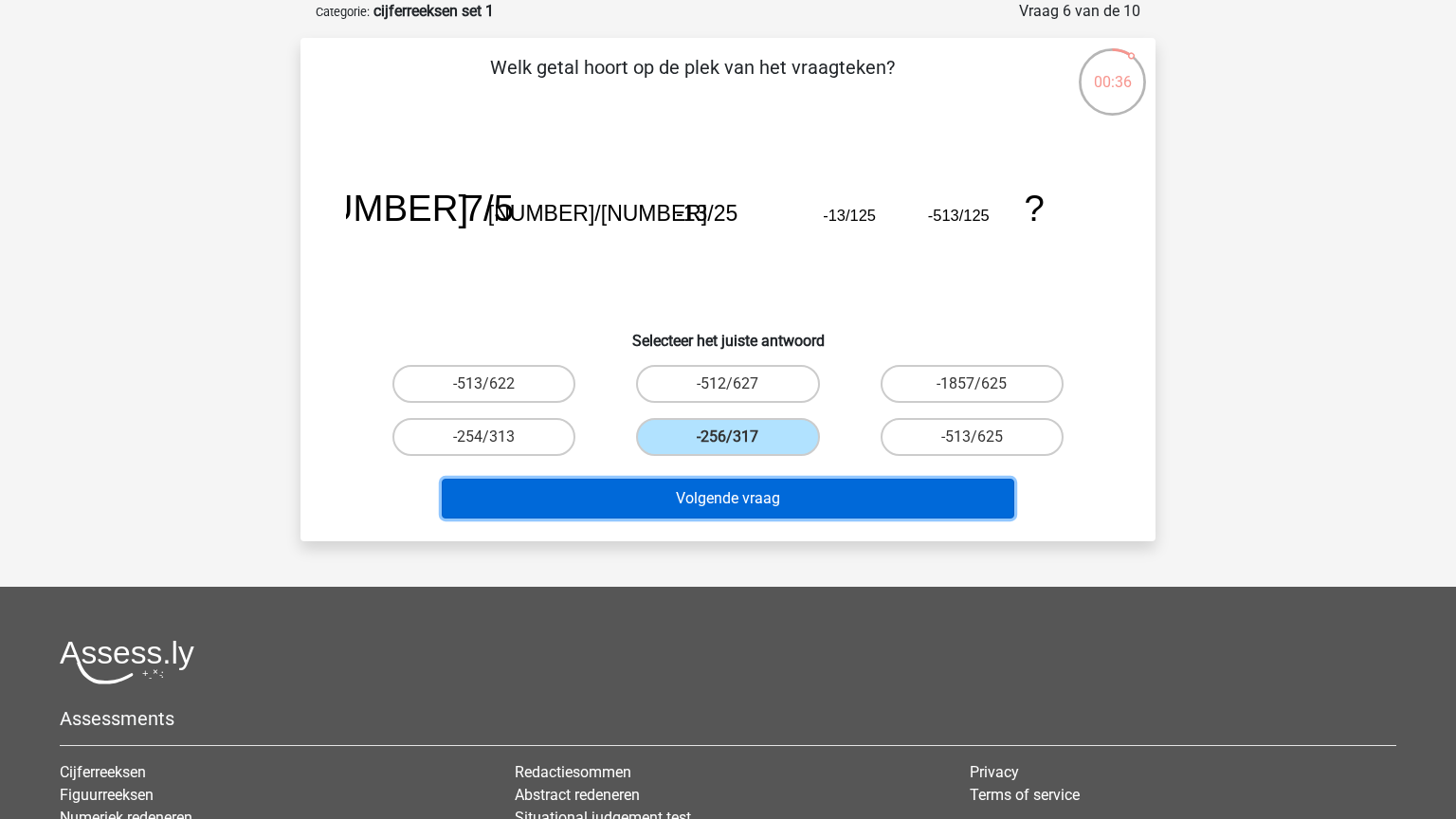 click on "Volgende vraag" at bounding box center (728, 499) 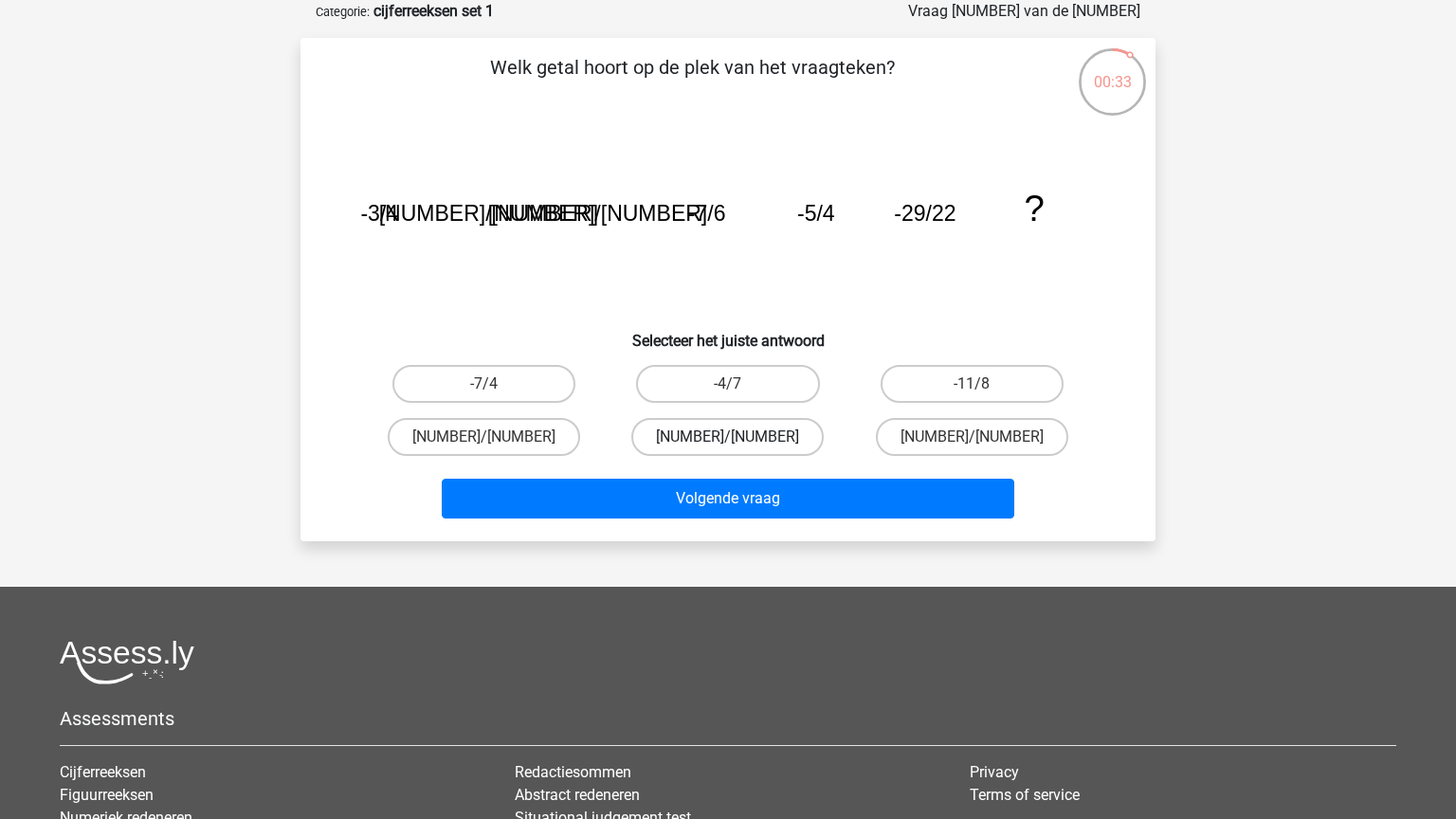 click on "-7/5" at bounding box center [727, 437] 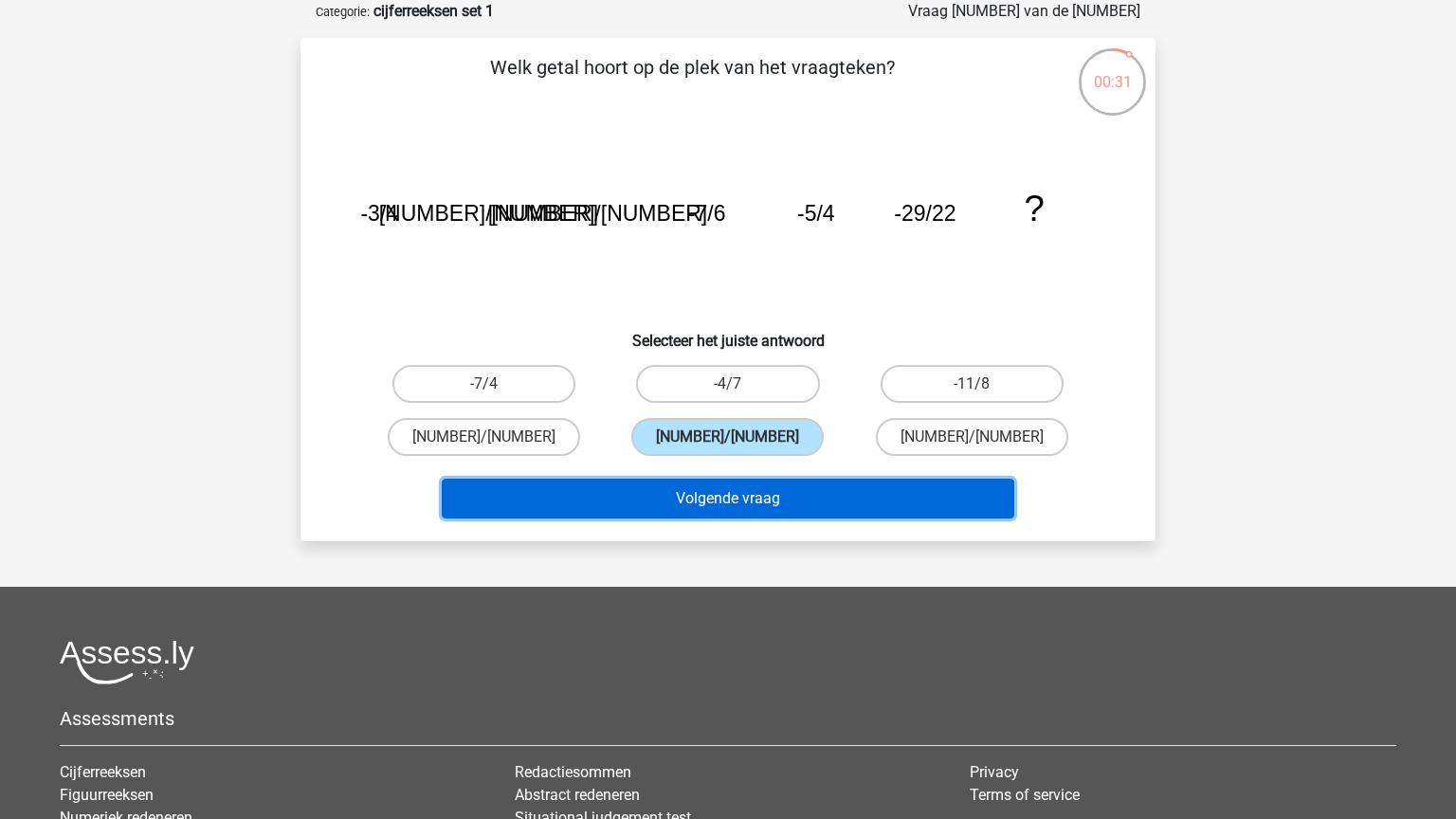 click on "Volgende vraag" at bounding box center [728, 499] 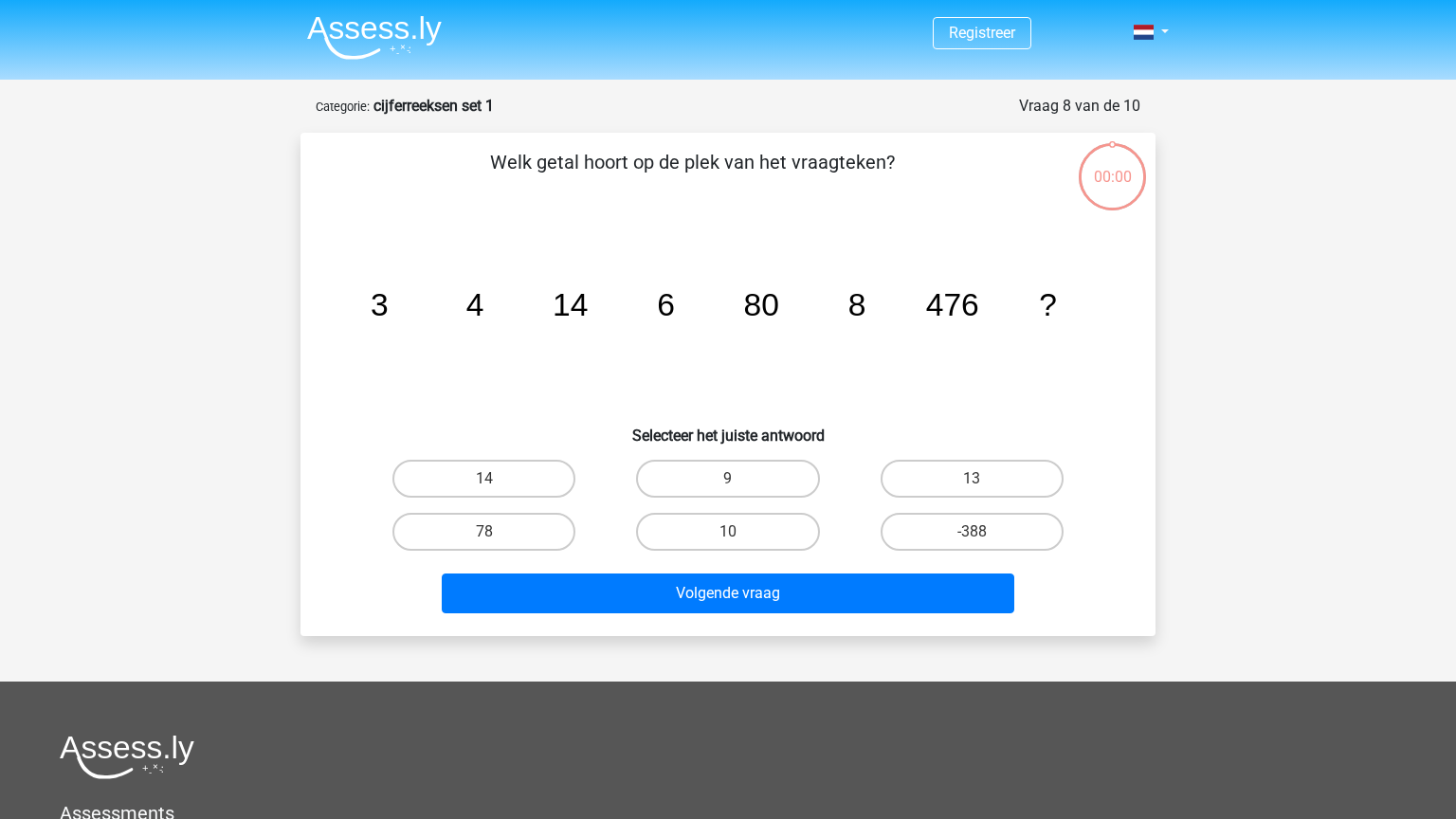scroll, scrollTop: 95, scrollLeft: 0, axis: vertical 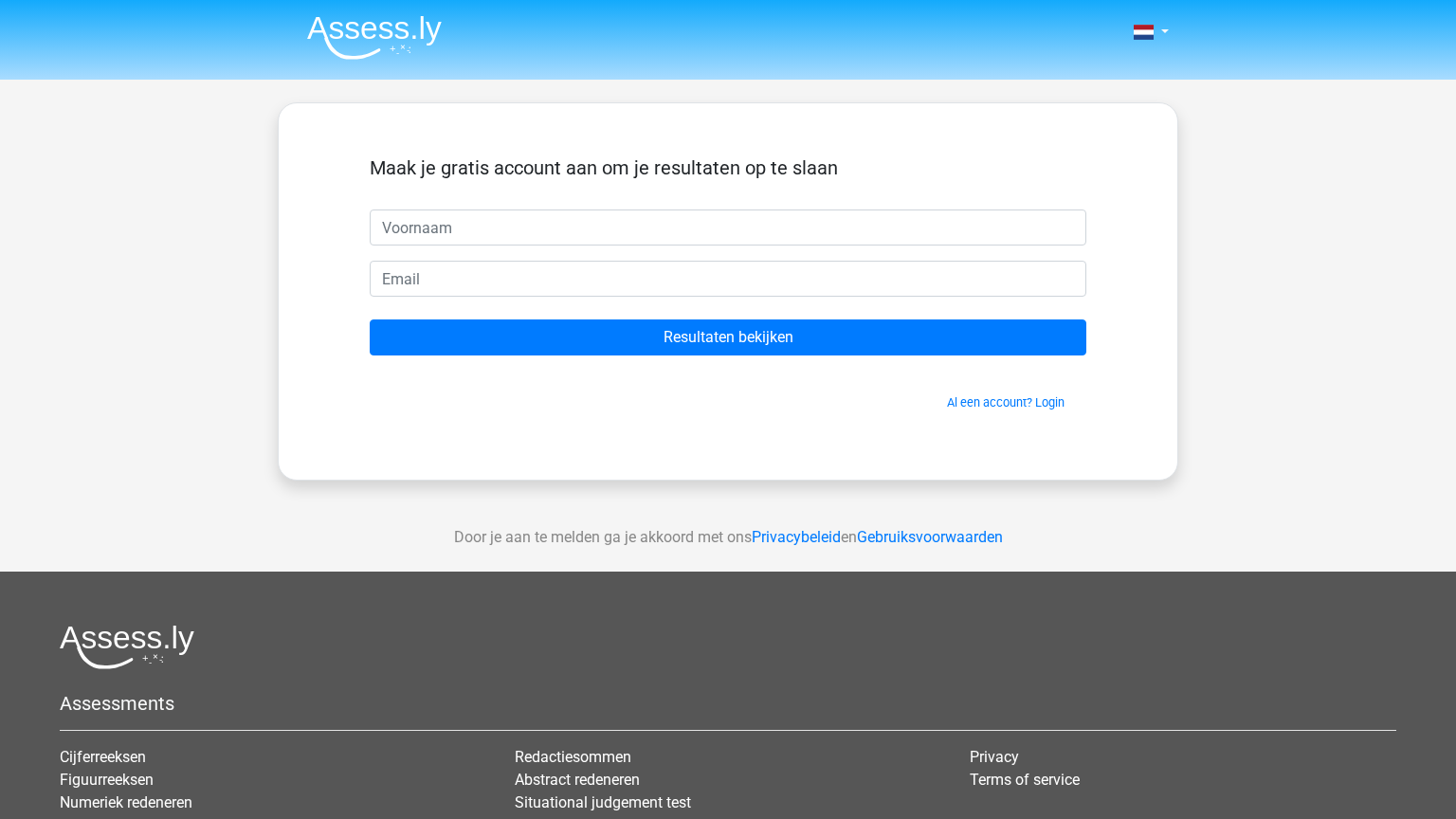 click on "Al een account? Login" at bounding box center (728, 402) 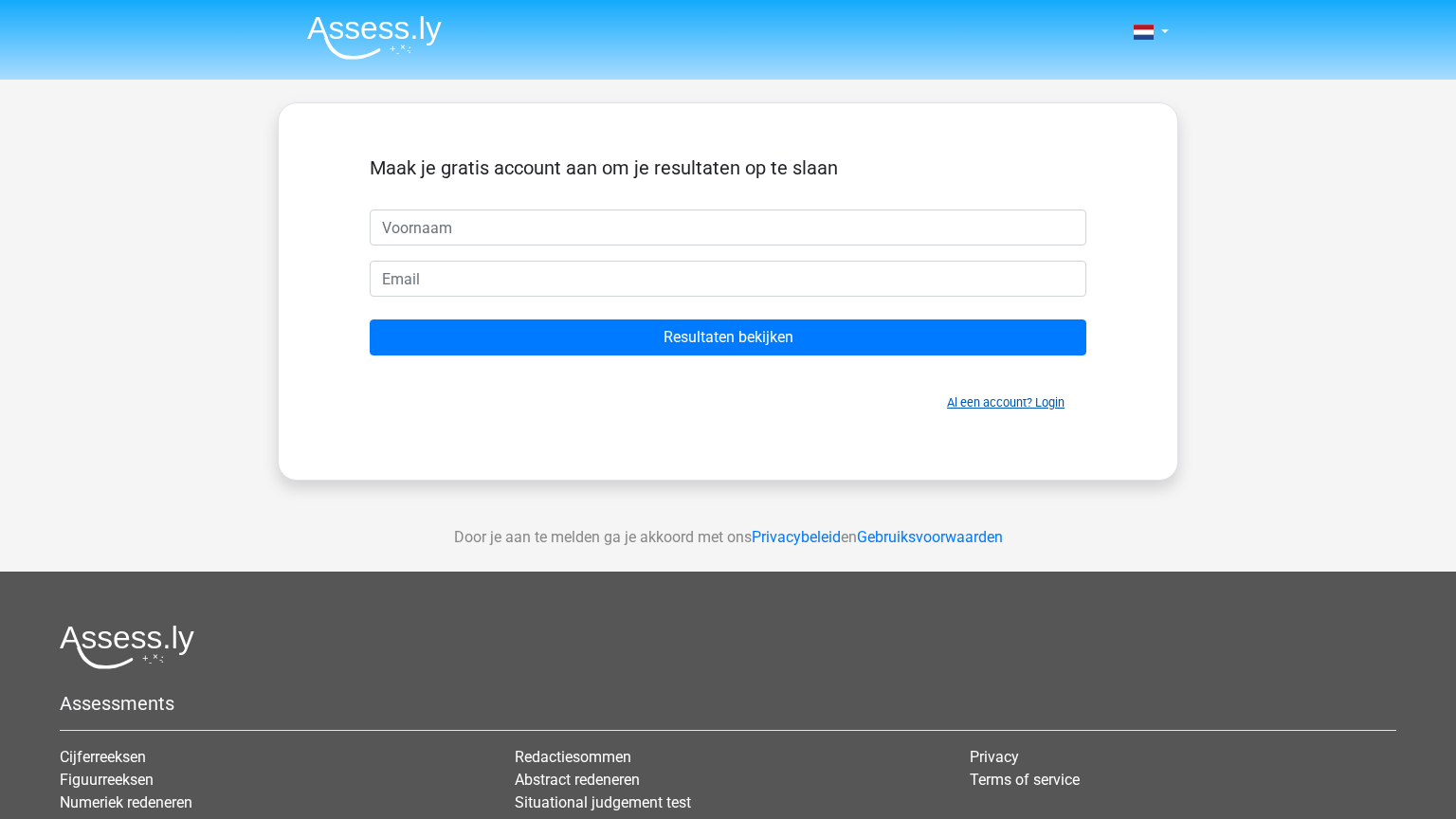 click on "Al een account? Login" at bounding box center [1006, 402] 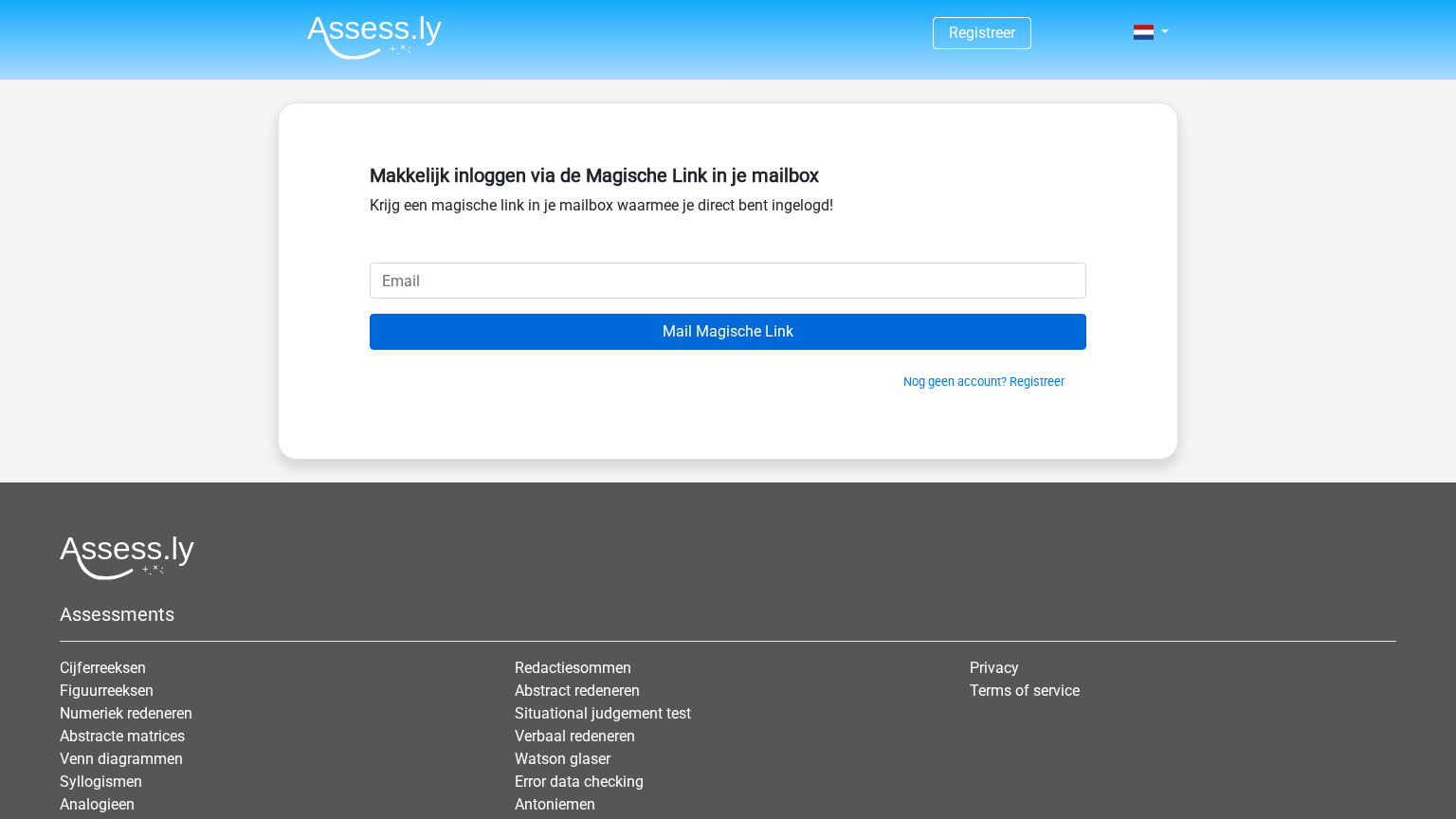 scroll, scrollTop: 0, scrollLeft: 0, axis: both 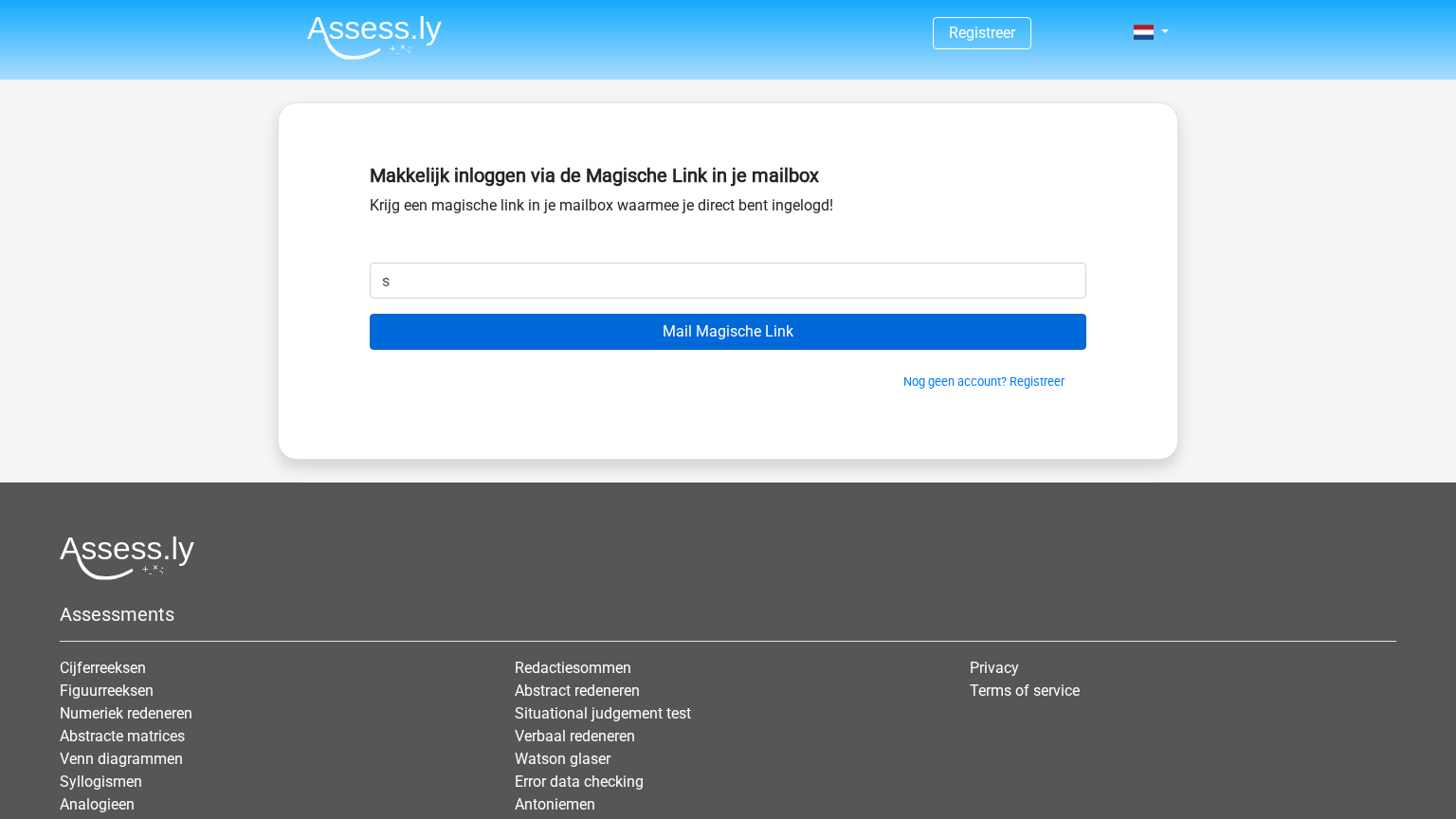 type on "simonsmikai@gmail.com" 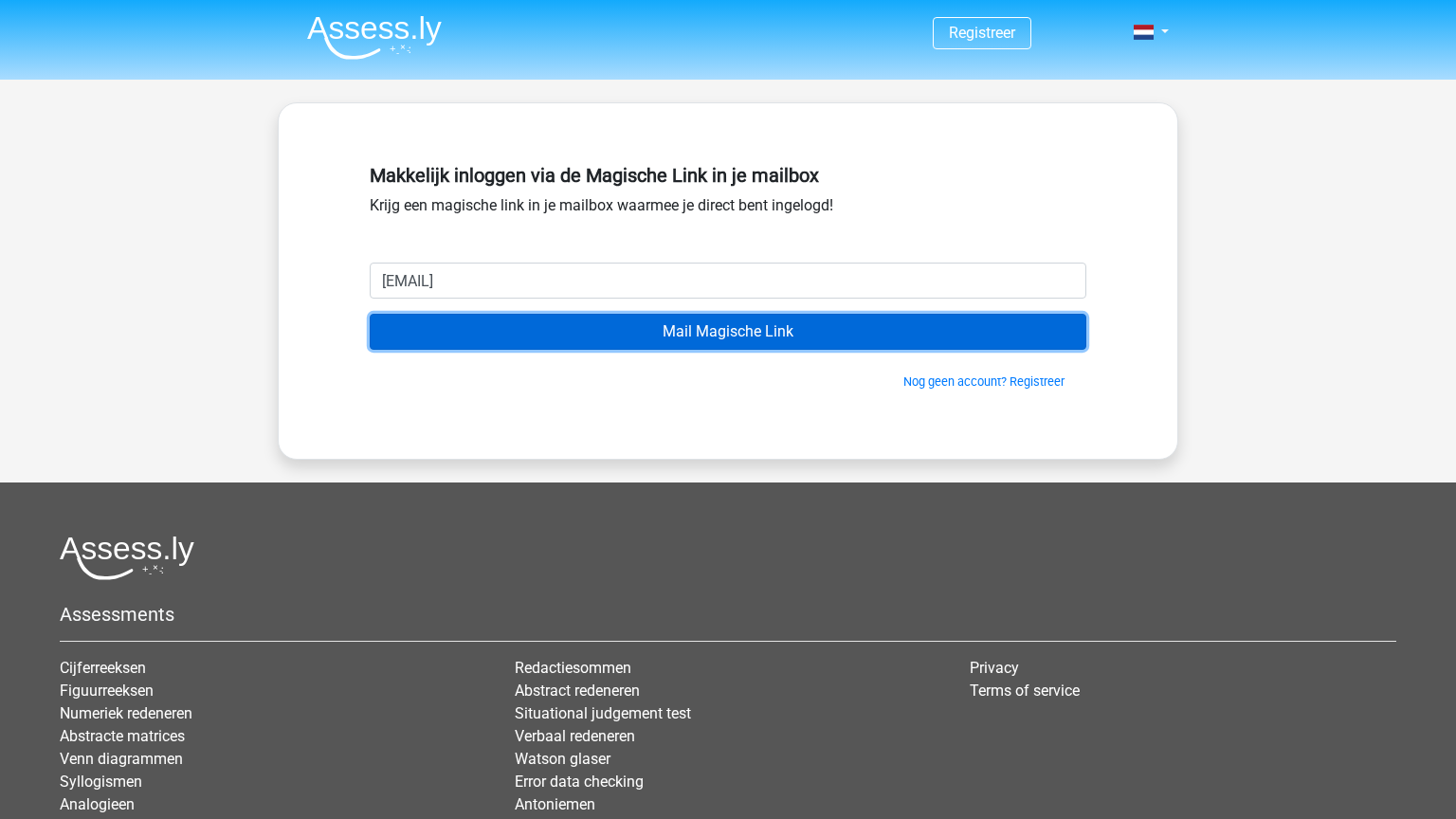 click on "Mail Magische Link" at bounding box center (728, 332) 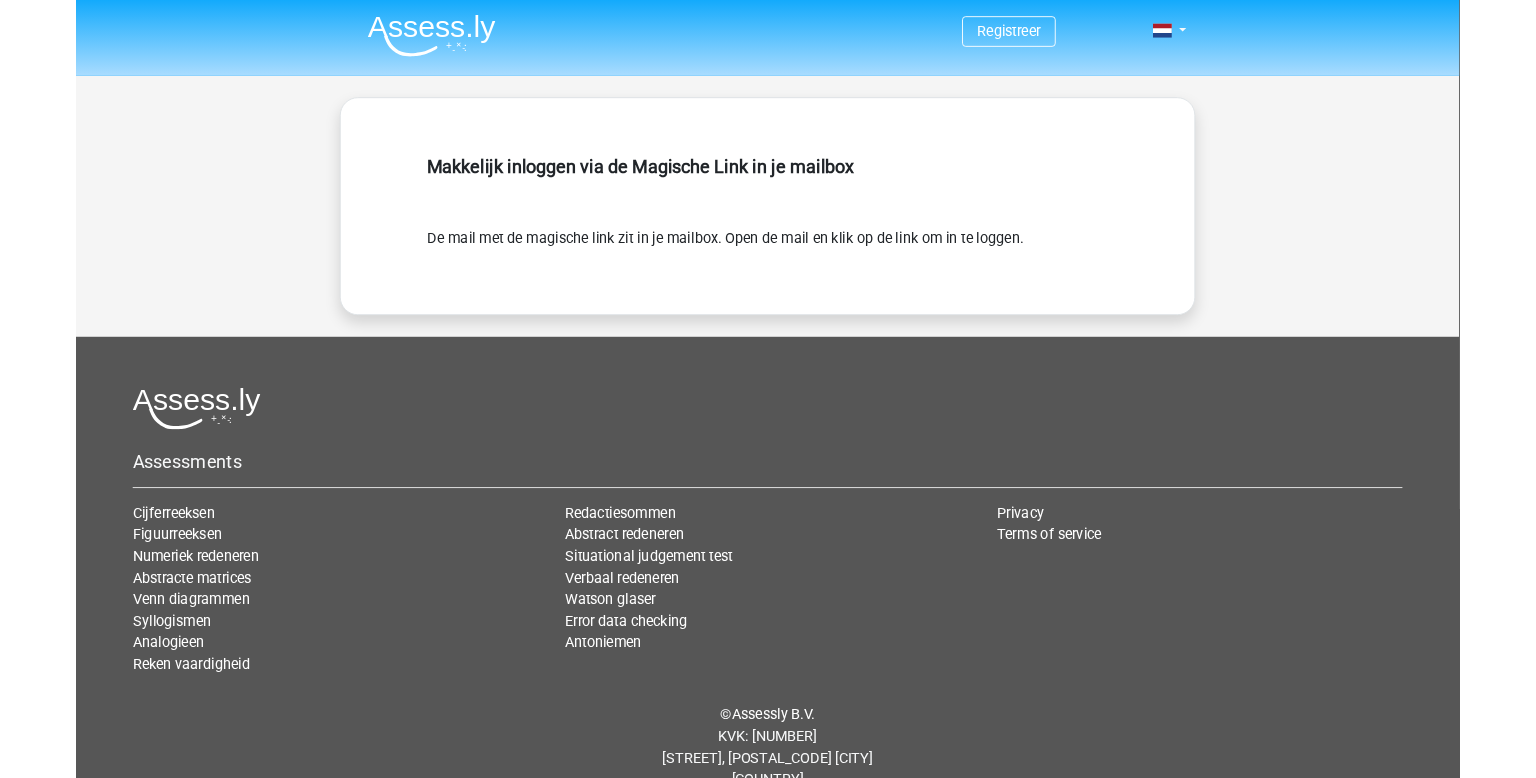 scroll, scrollTop: 0, scrollLeft: 0, axis: both 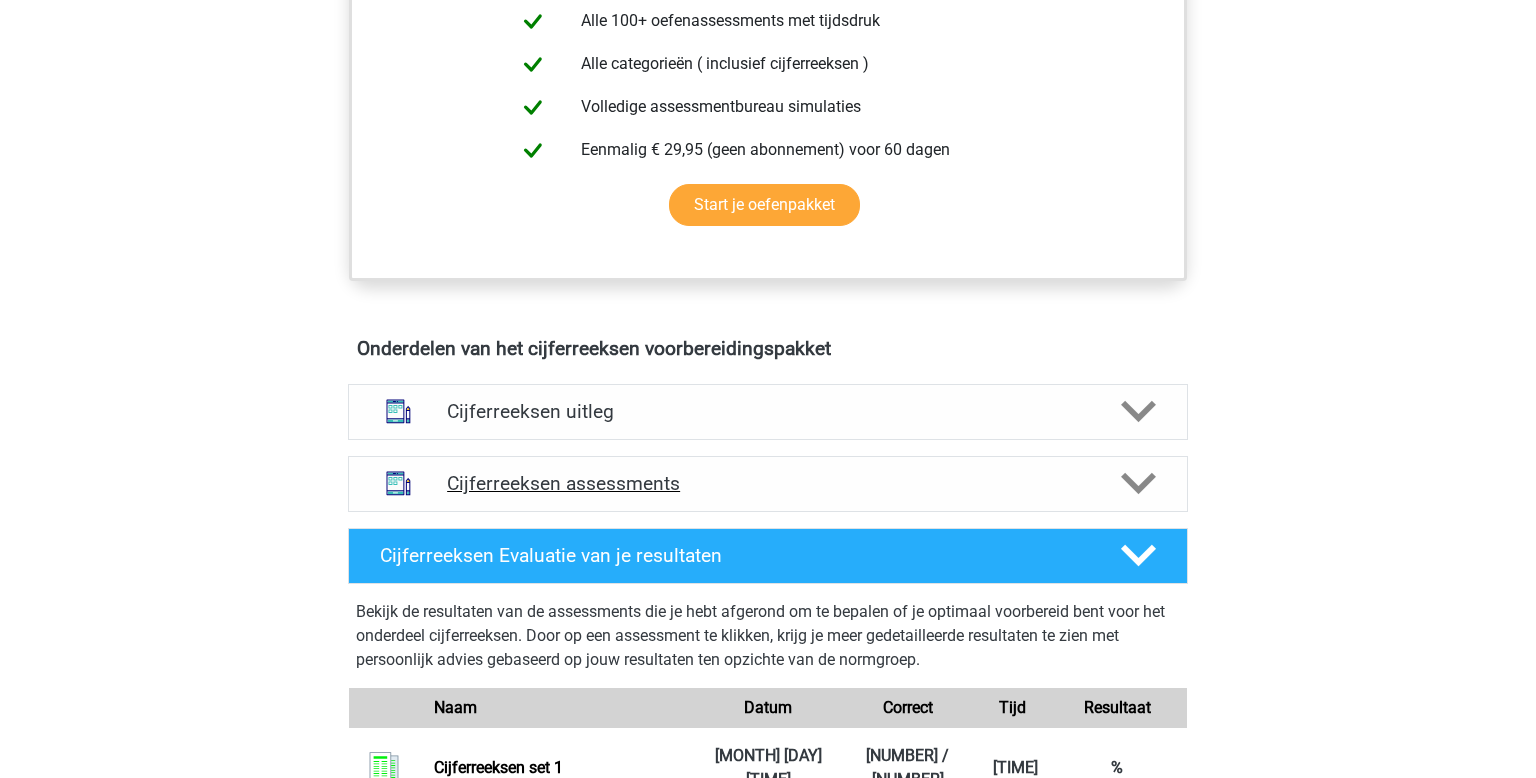 click on "Cijferreeksen assessments" at bounding box center (768, 483) 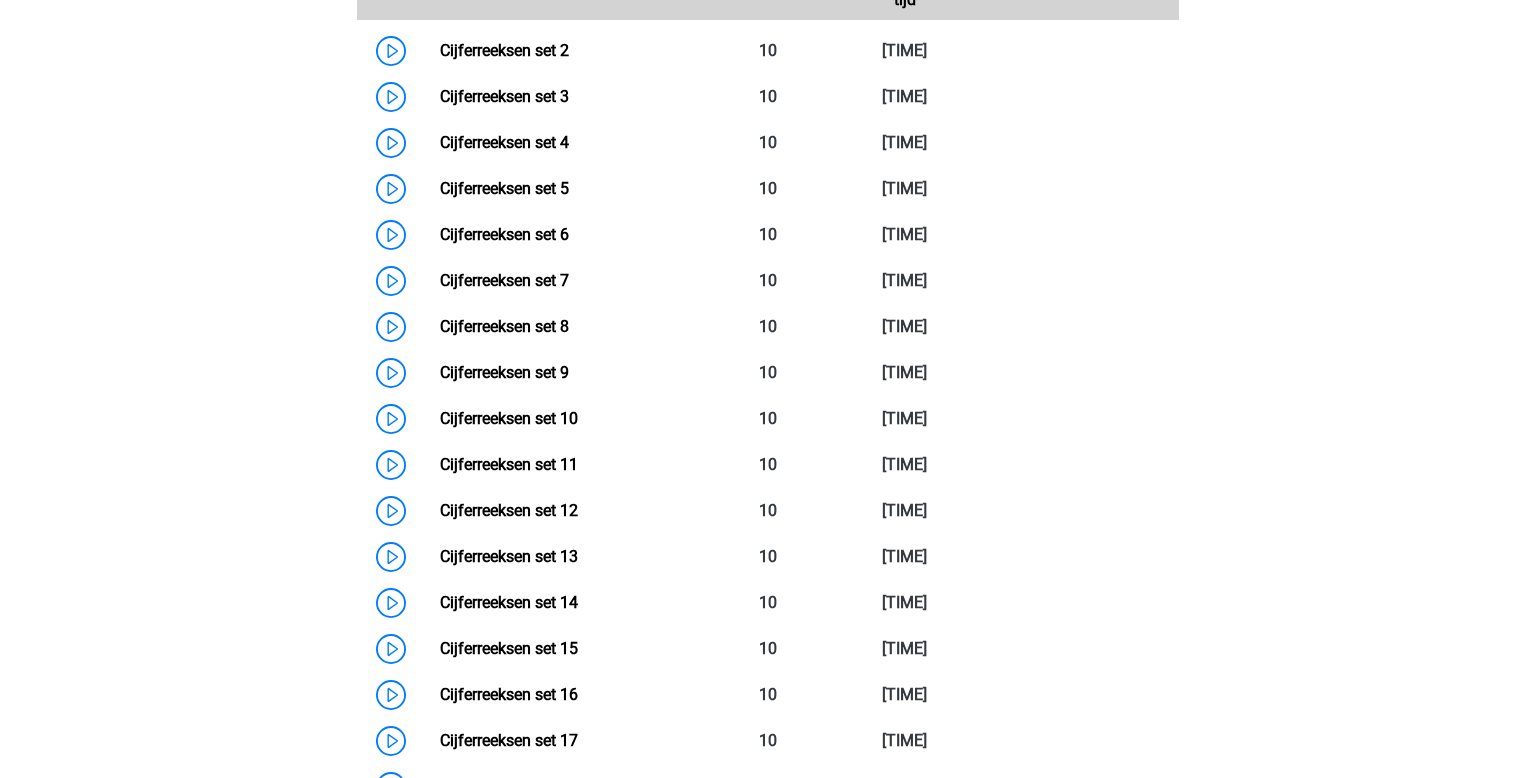 scroll, scrollTop: 1545, scrollLeft: 0, axis: vertical 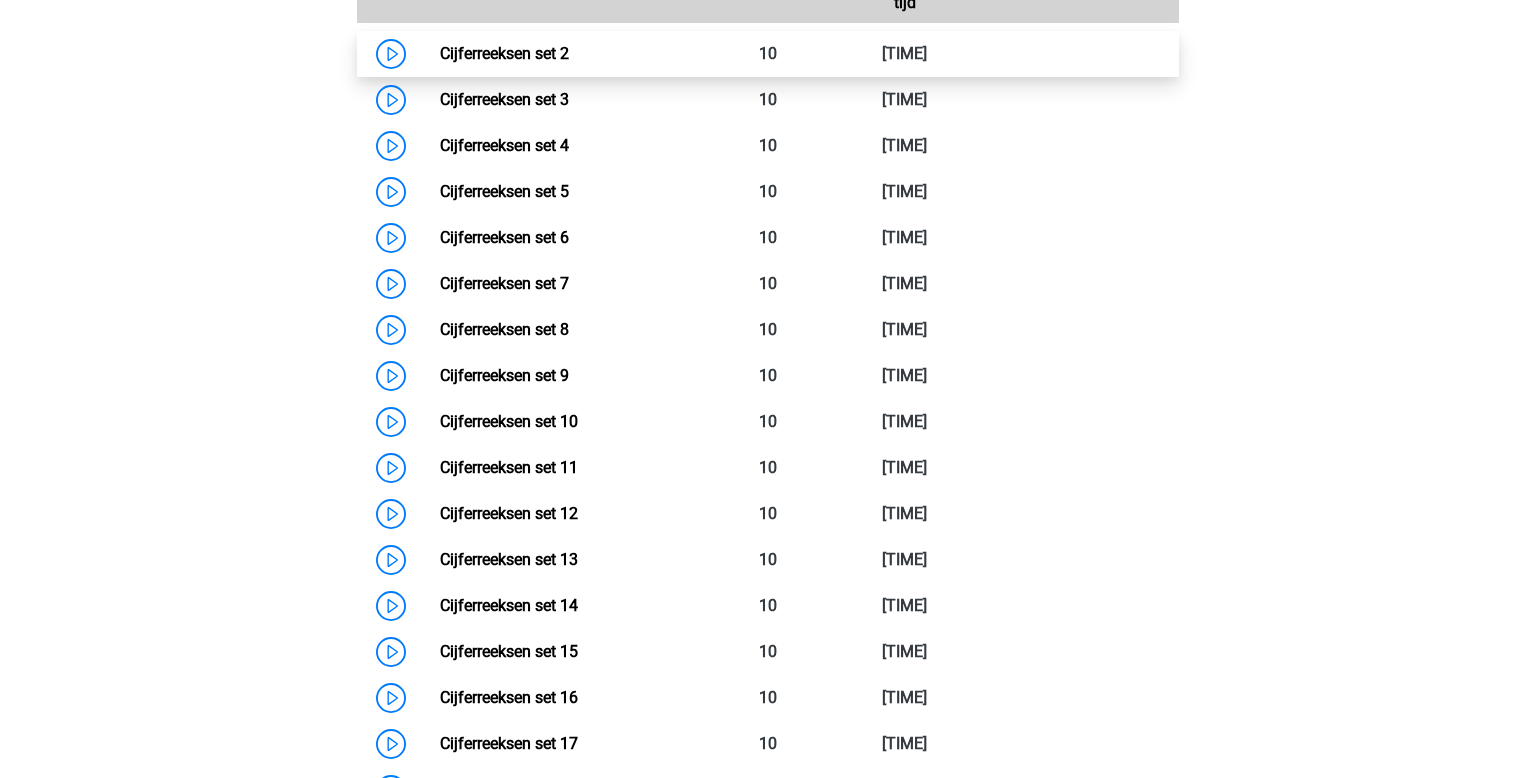 click on "Cijferreeksen
set 2" at bounding box center (504, 53) 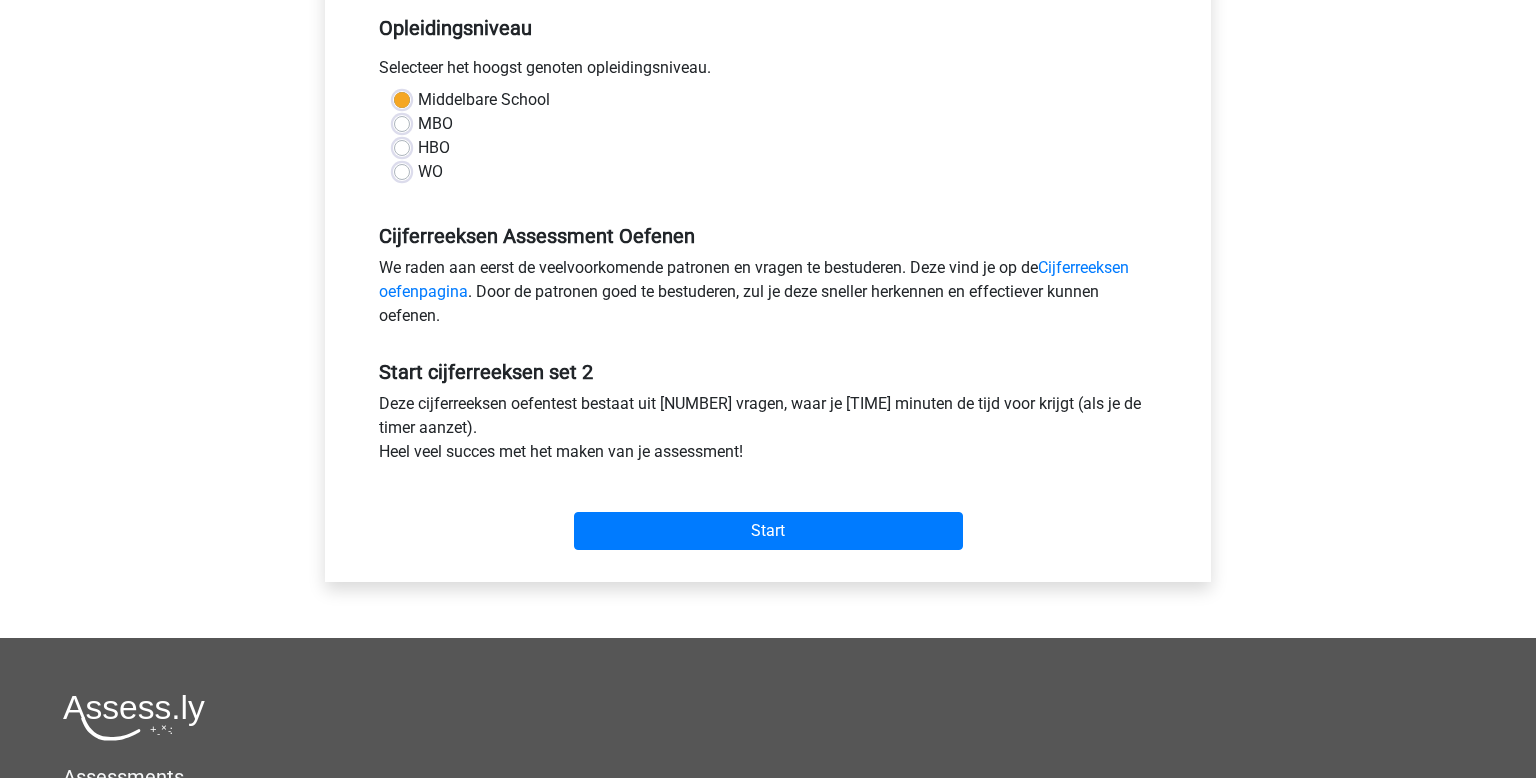 scroll, scrollTop: 492, scrollLeft: 0, axis: vertical 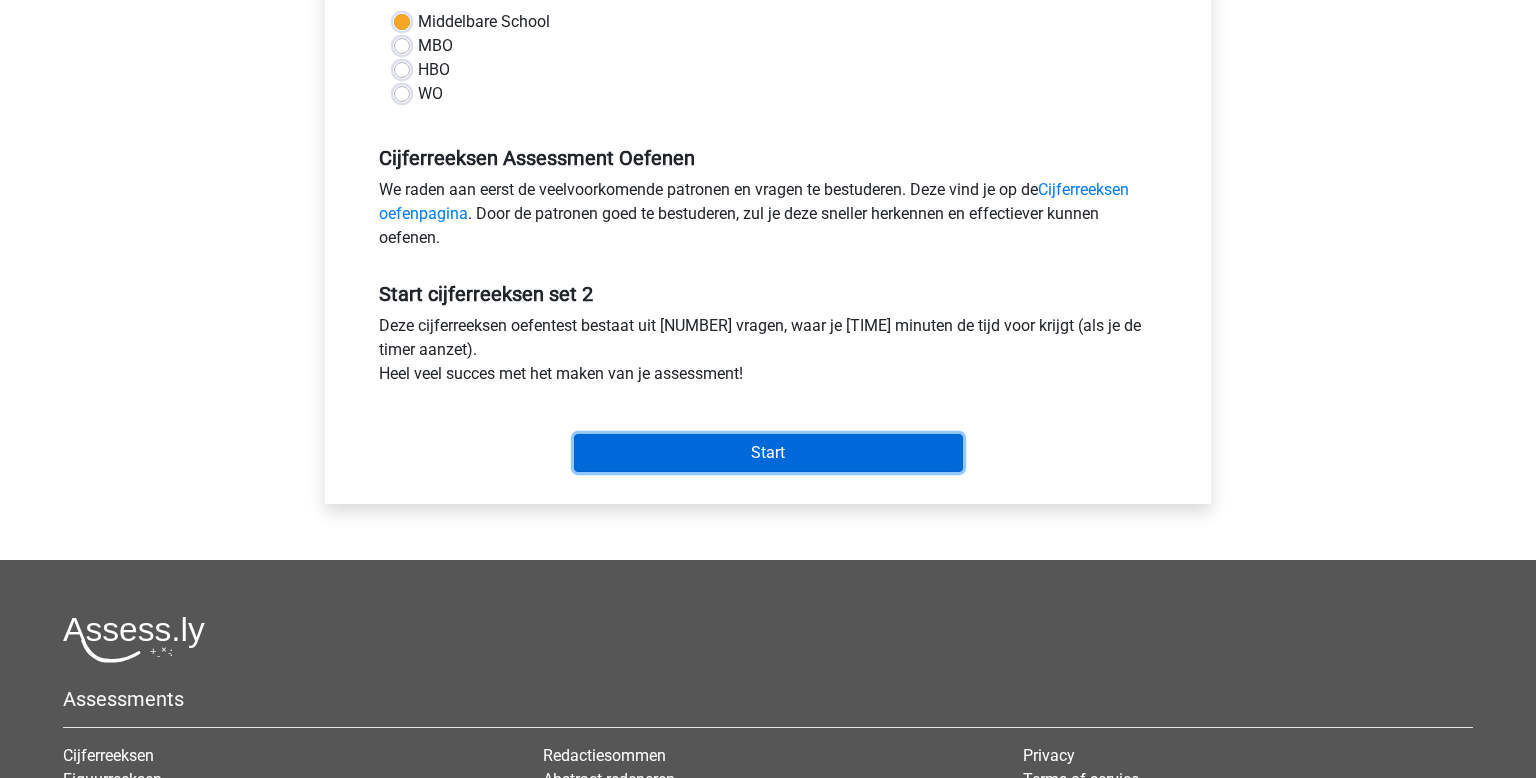 click on "Start" at bounding box center [768, 453] 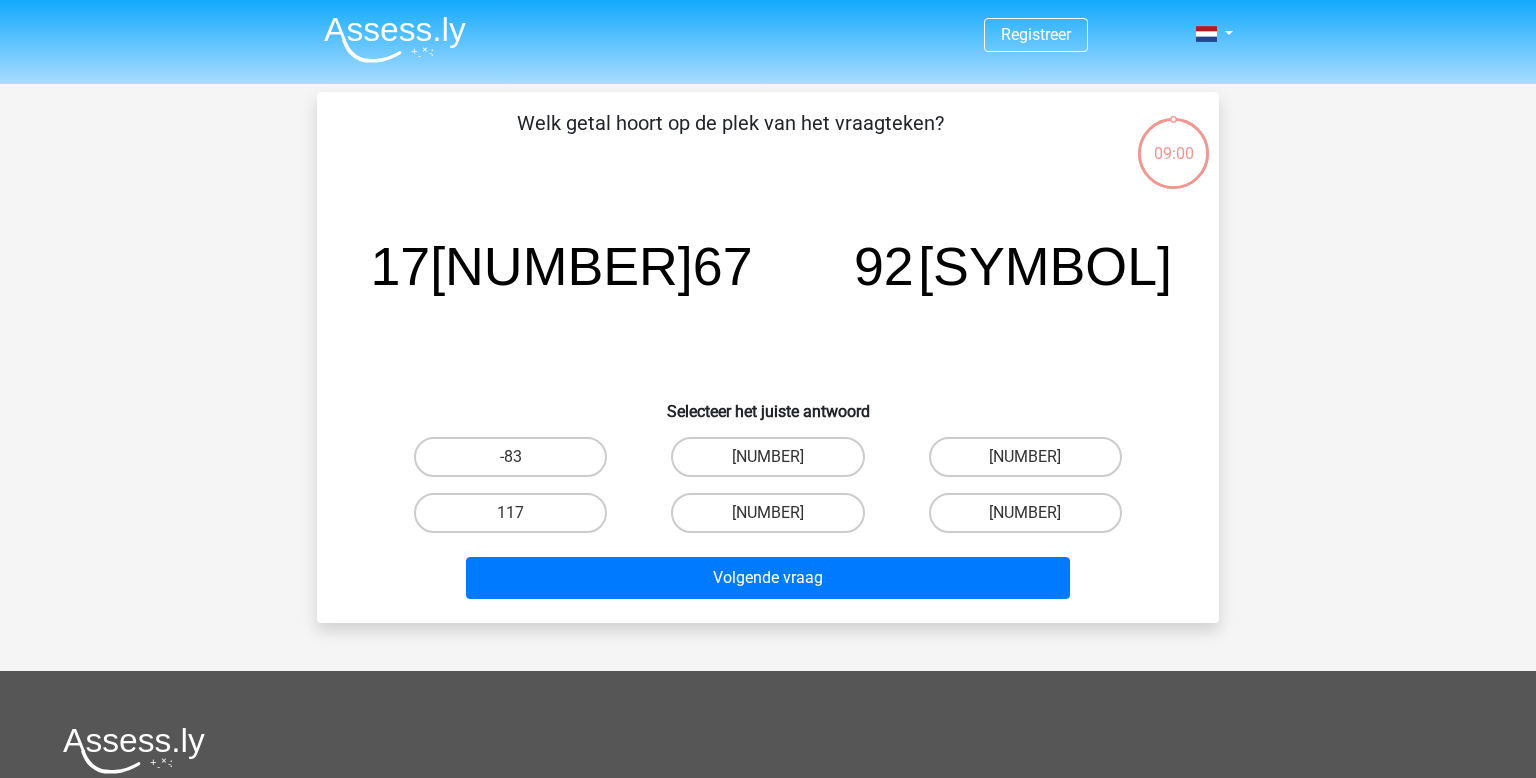 scroll, scrollTop: 0, scrollLeft: 0, axis: both 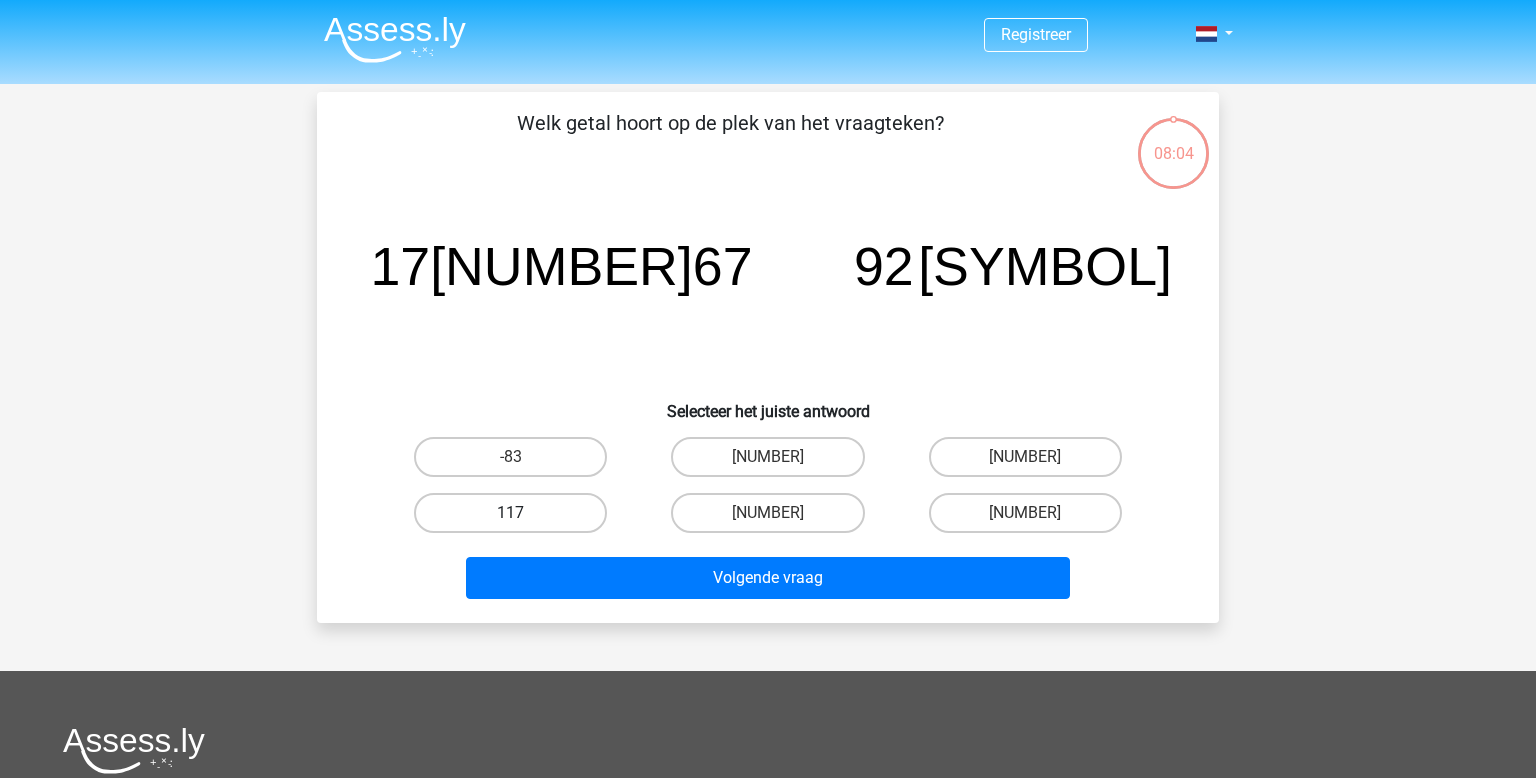 click on "117" at bounding box center (510, 513) 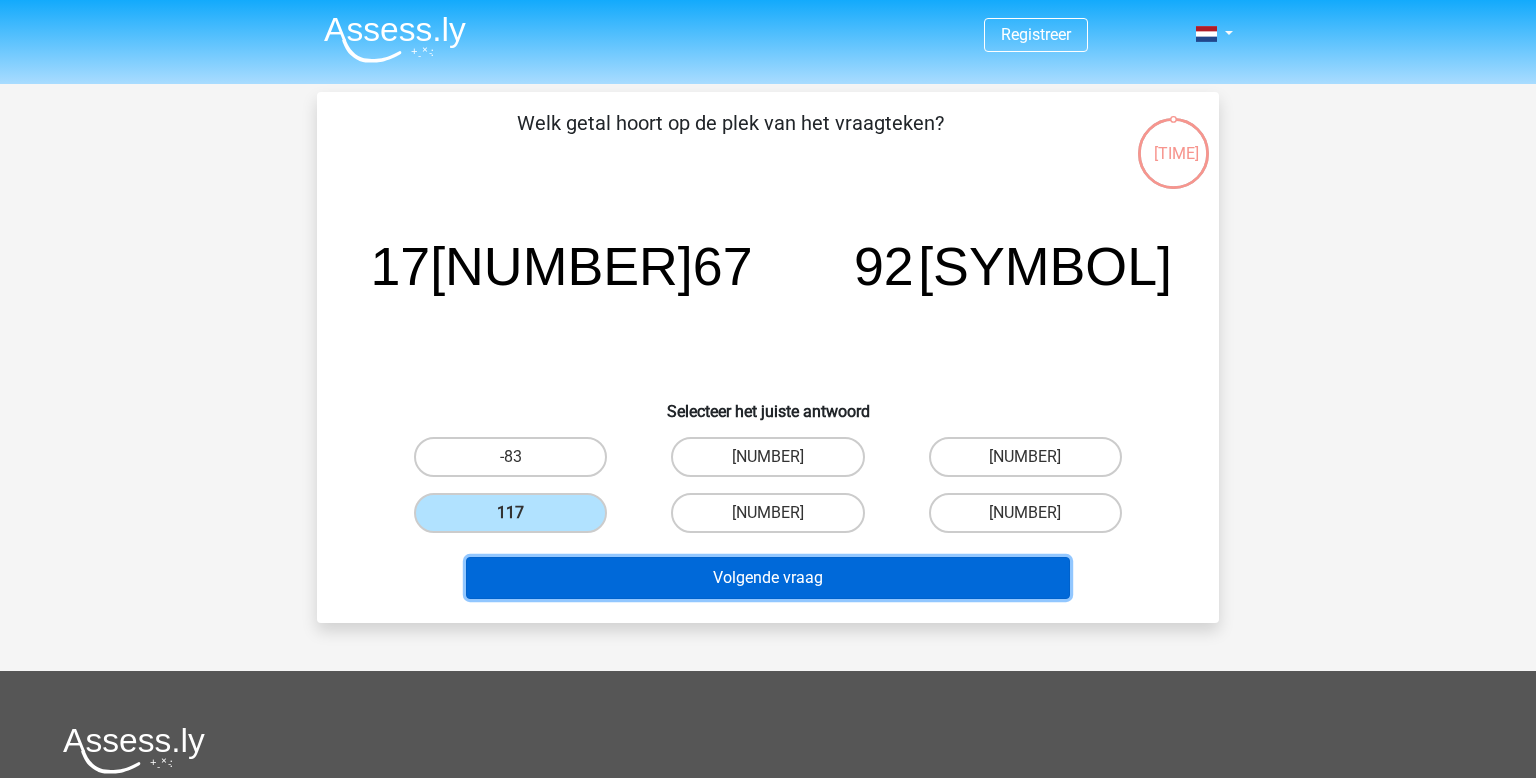 click on "Volgende vraag" at bounding box center (768, 578) 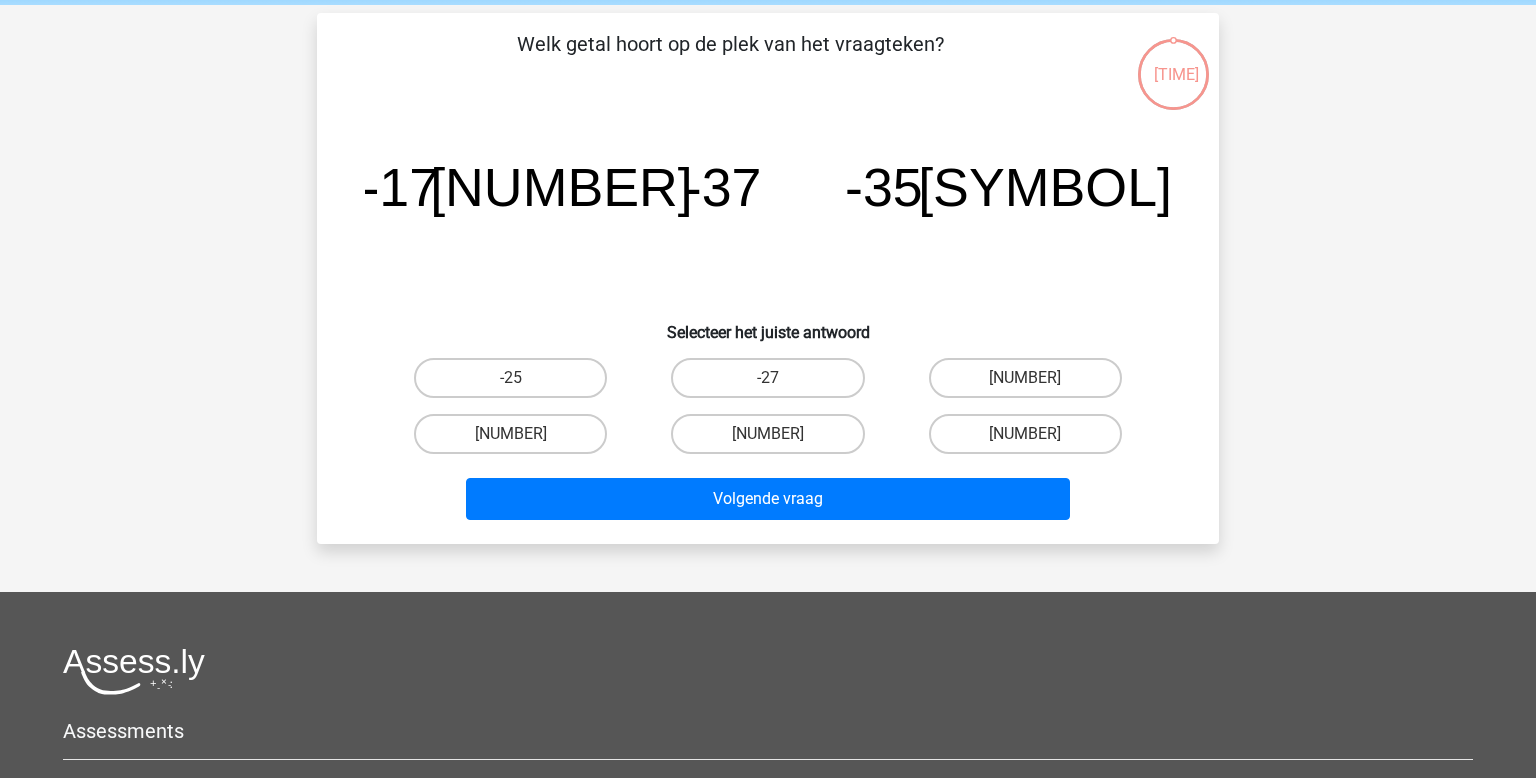 scroll, scrollTop: 92, scrollLeft: 0, axis: vertical 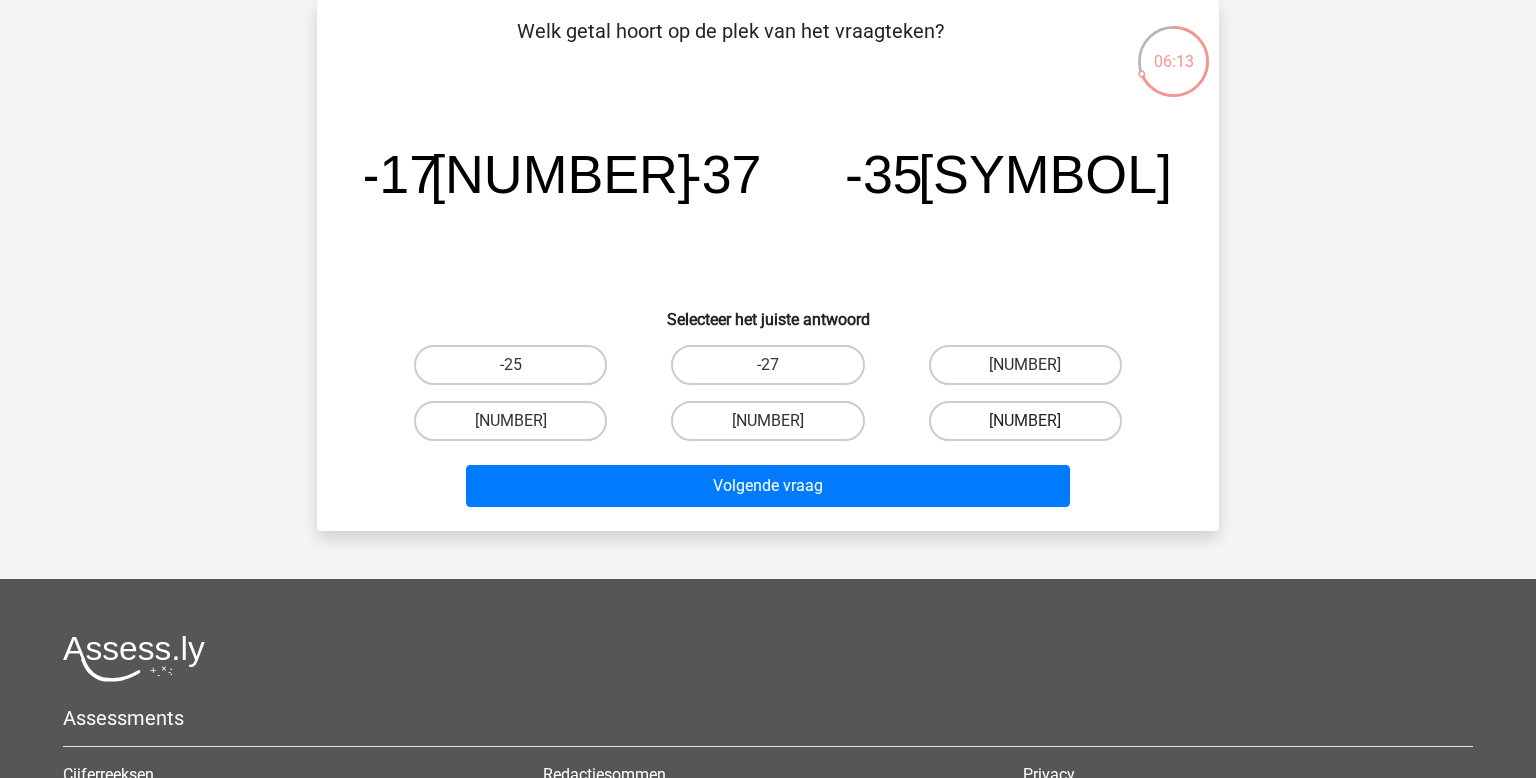 click on "-28" at bounding box center [1025, 421] 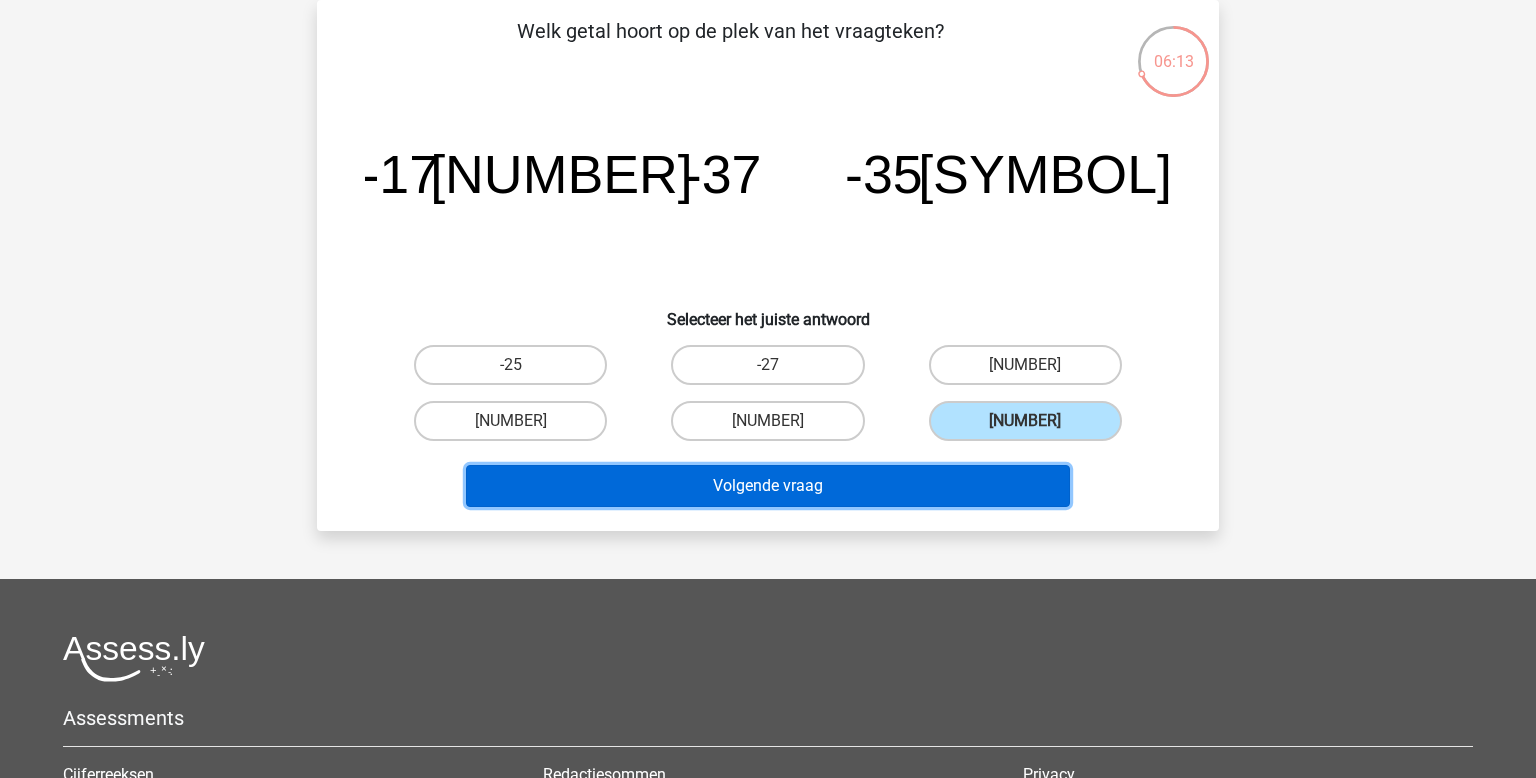 click on "Volgende vraag" at bounding box center [768, 486] 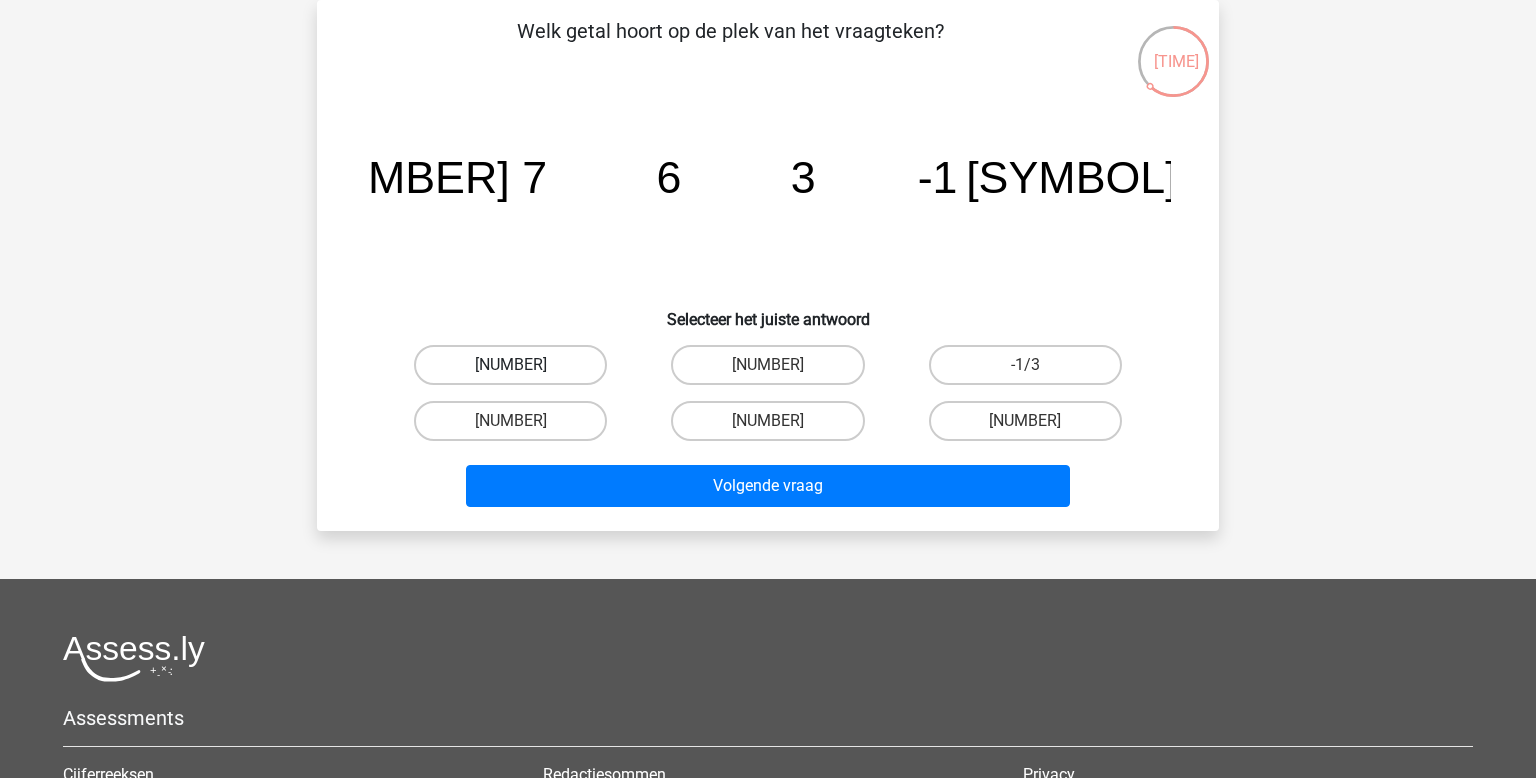 click on "-1/2" at bounding box center [510, 365] 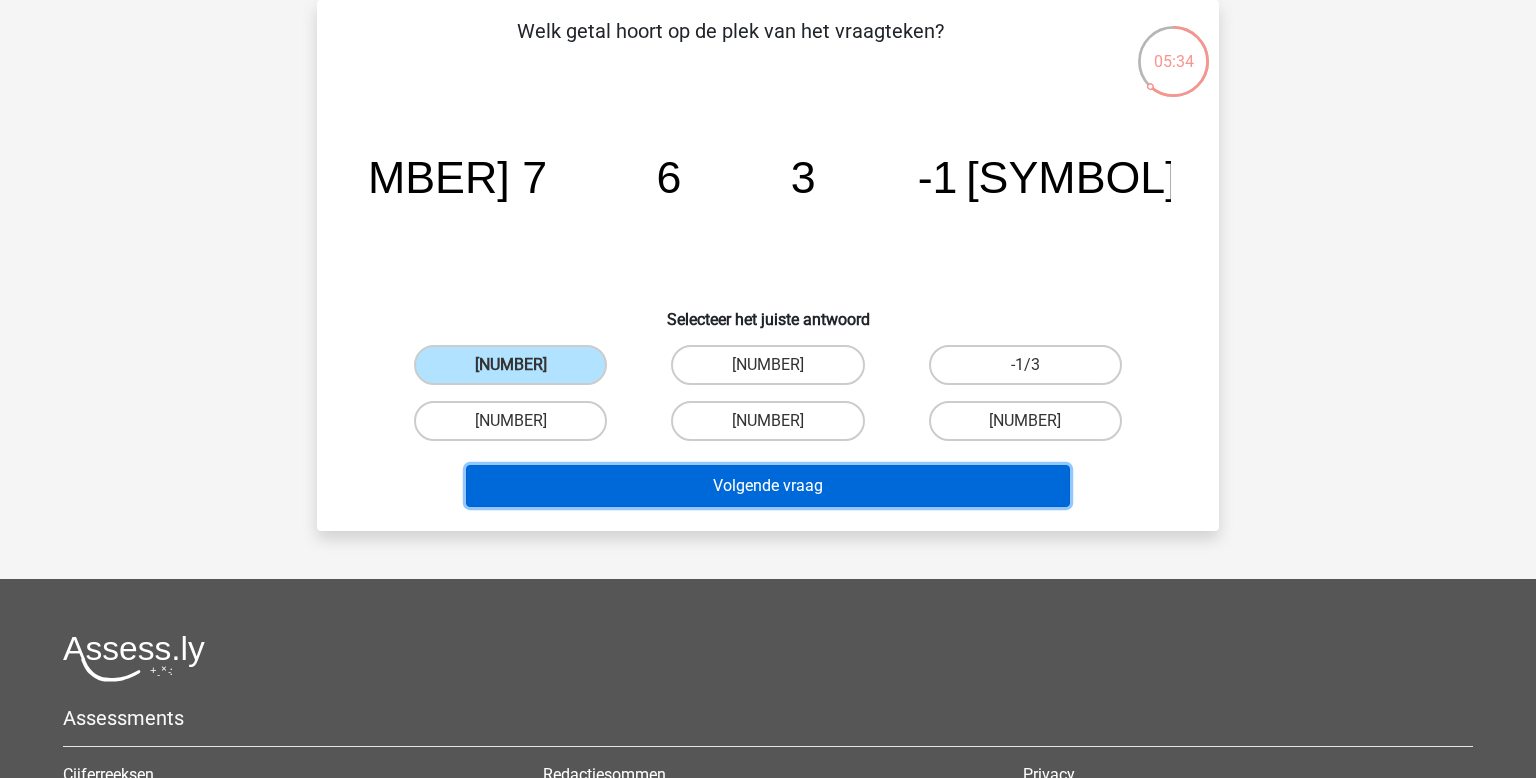 click on "Volgende vraag" at bounding box center (768, 486) 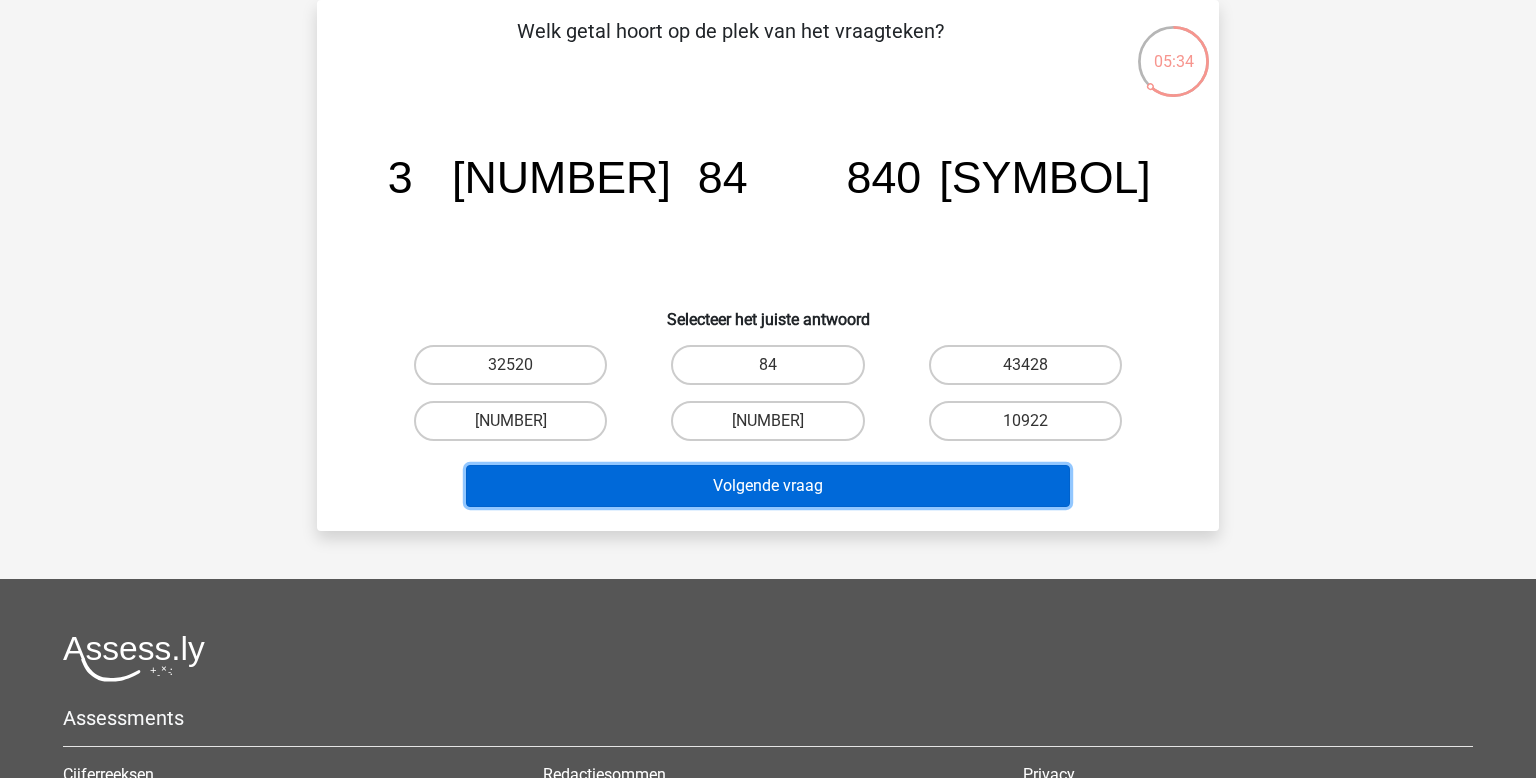click on "Volgende vraag" at bounding box center (768, 486) 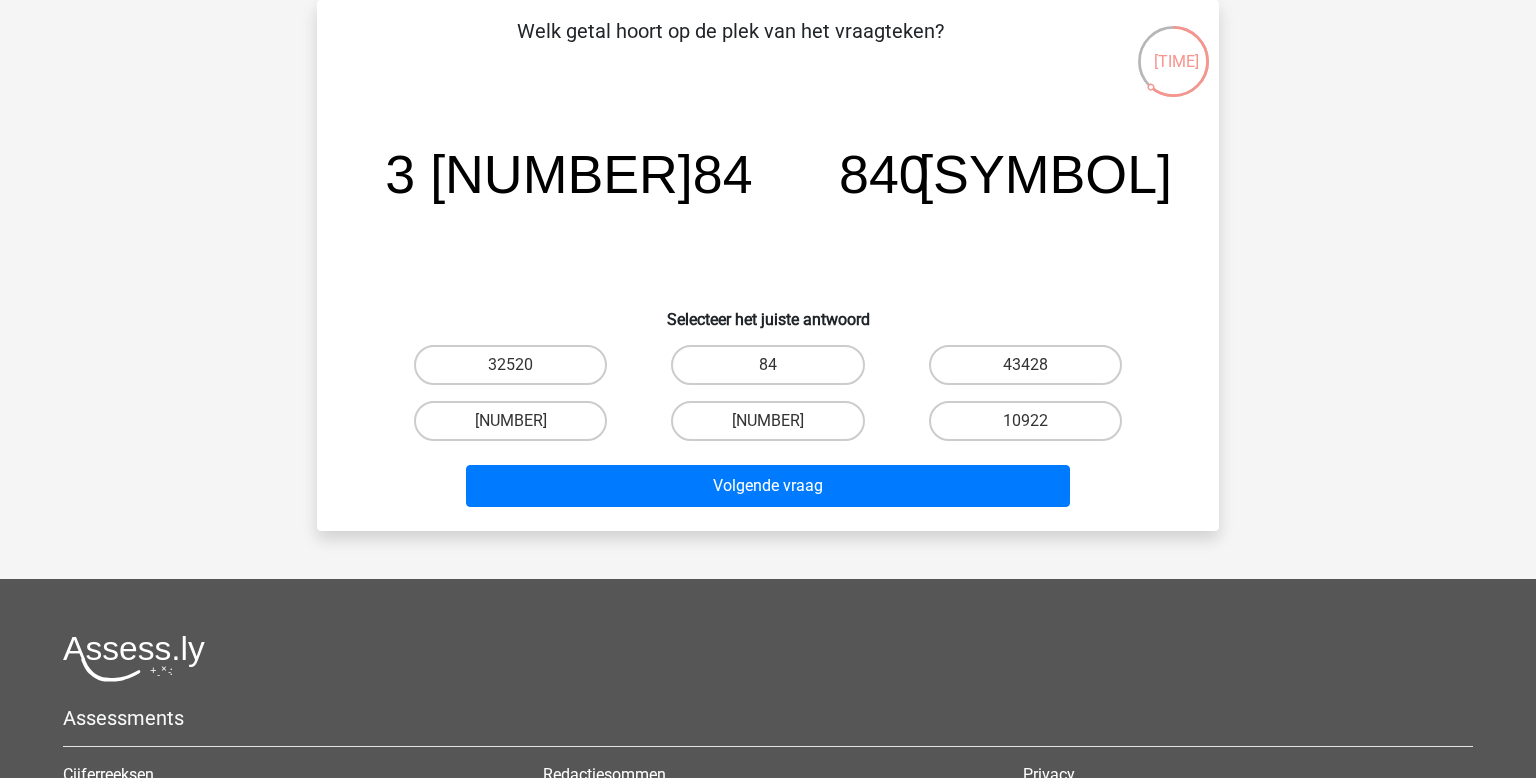 click on "Selecteer het juiste antwoord" at bounding box center [768, 311] 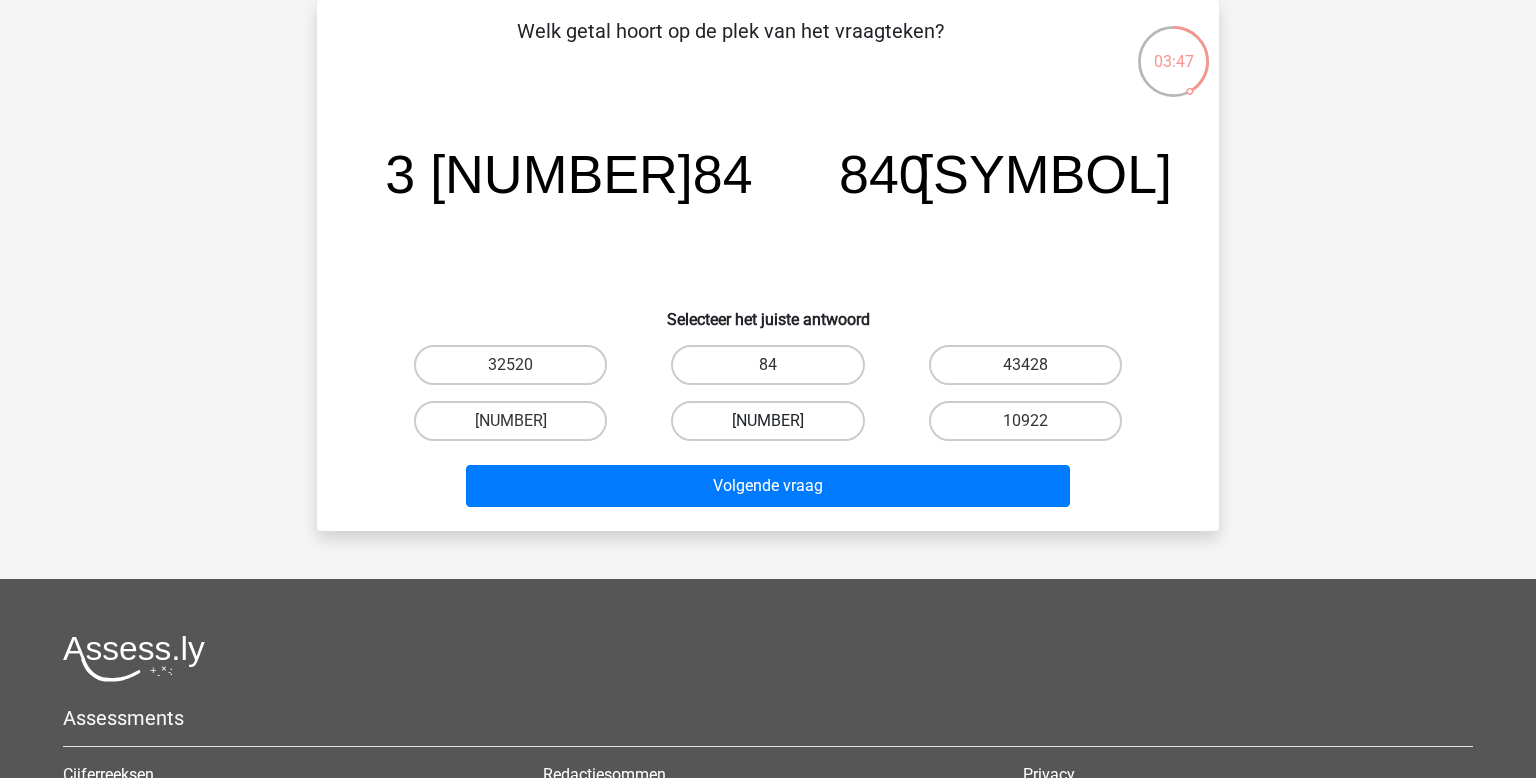 click on "10920" at bounding box center (767, 421) 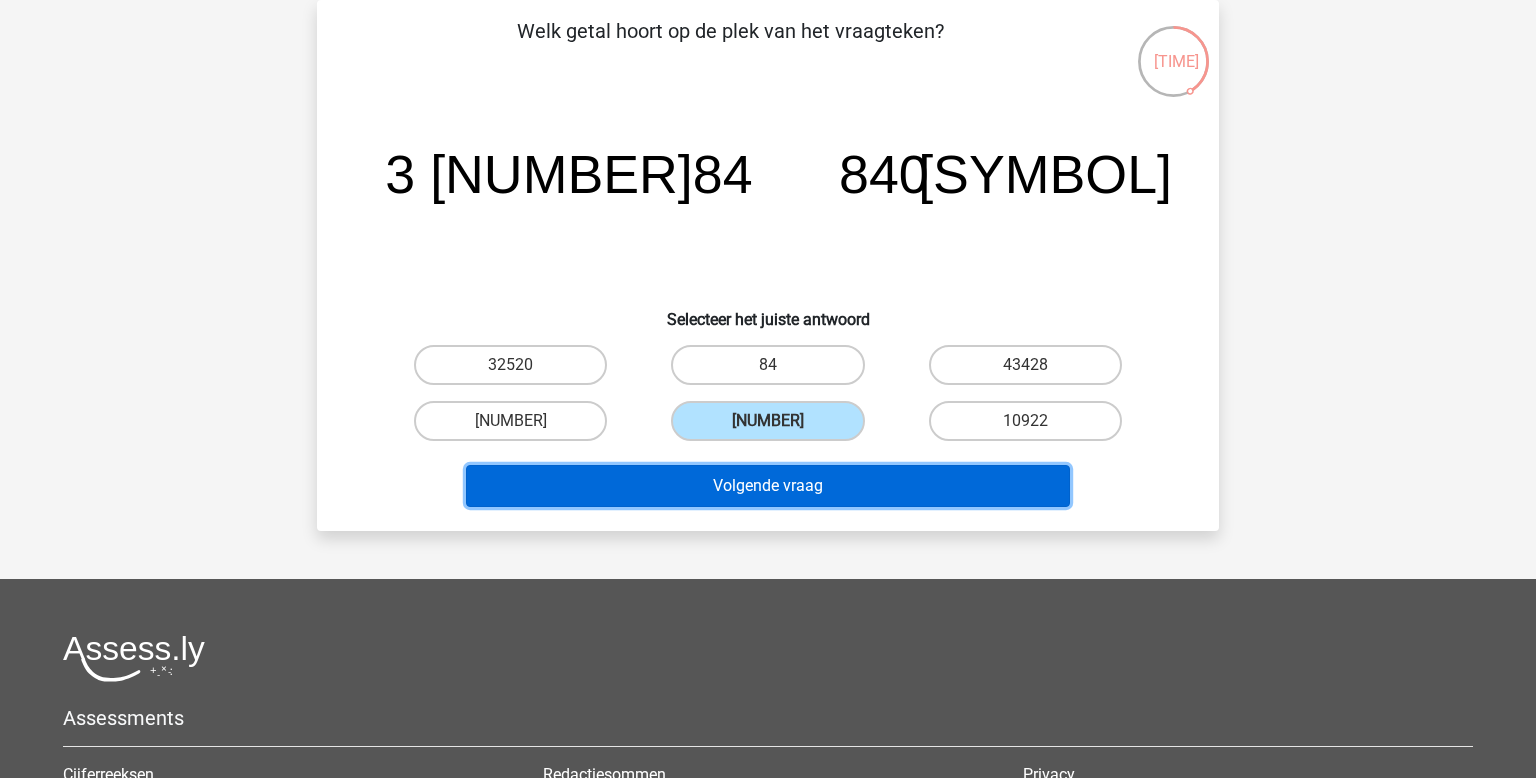 click on "Volgende vraag" at bounding box center [768, 486] 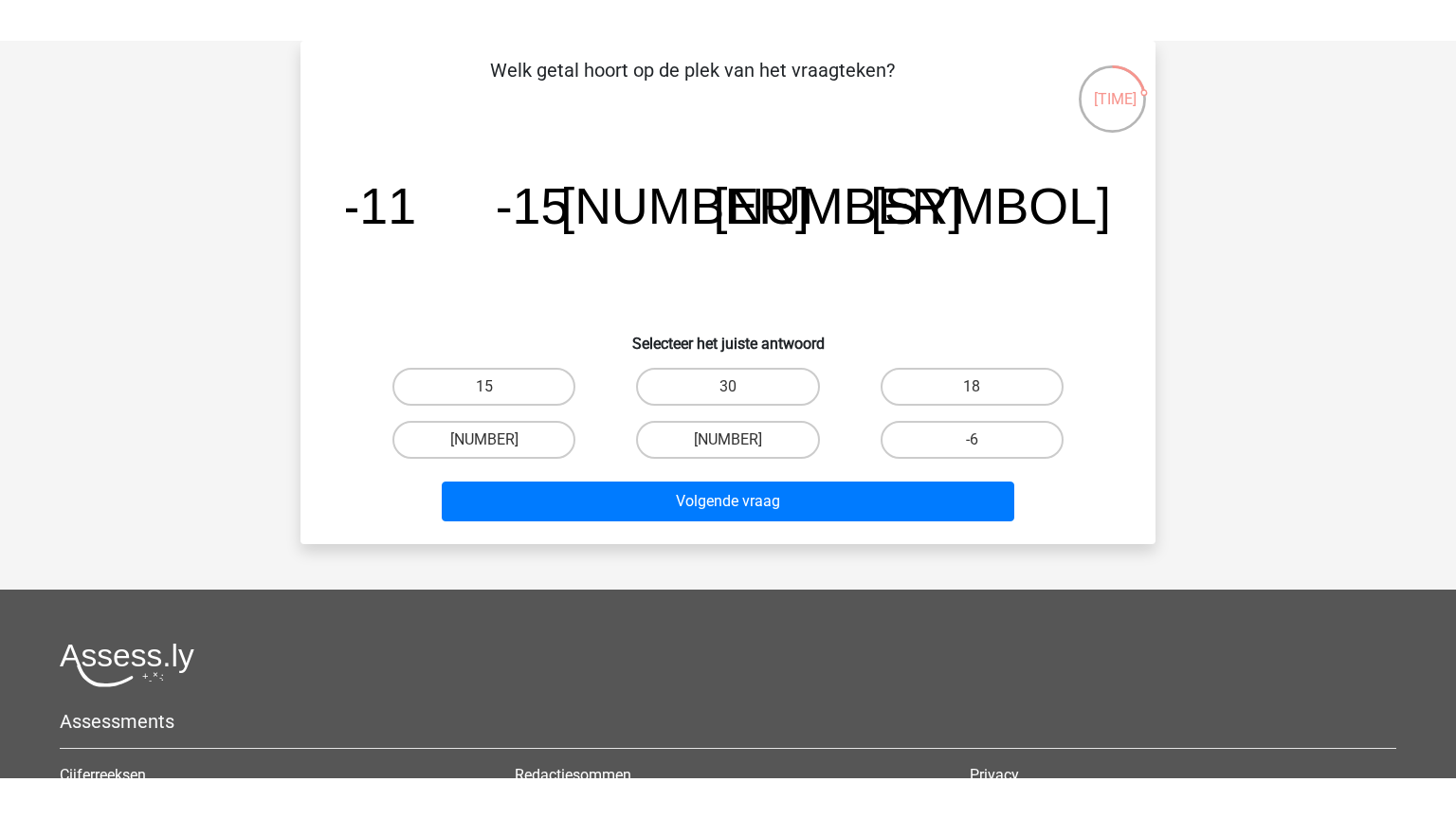 scroll, scrollTop: 0, scrollLeft: 0, axis: both 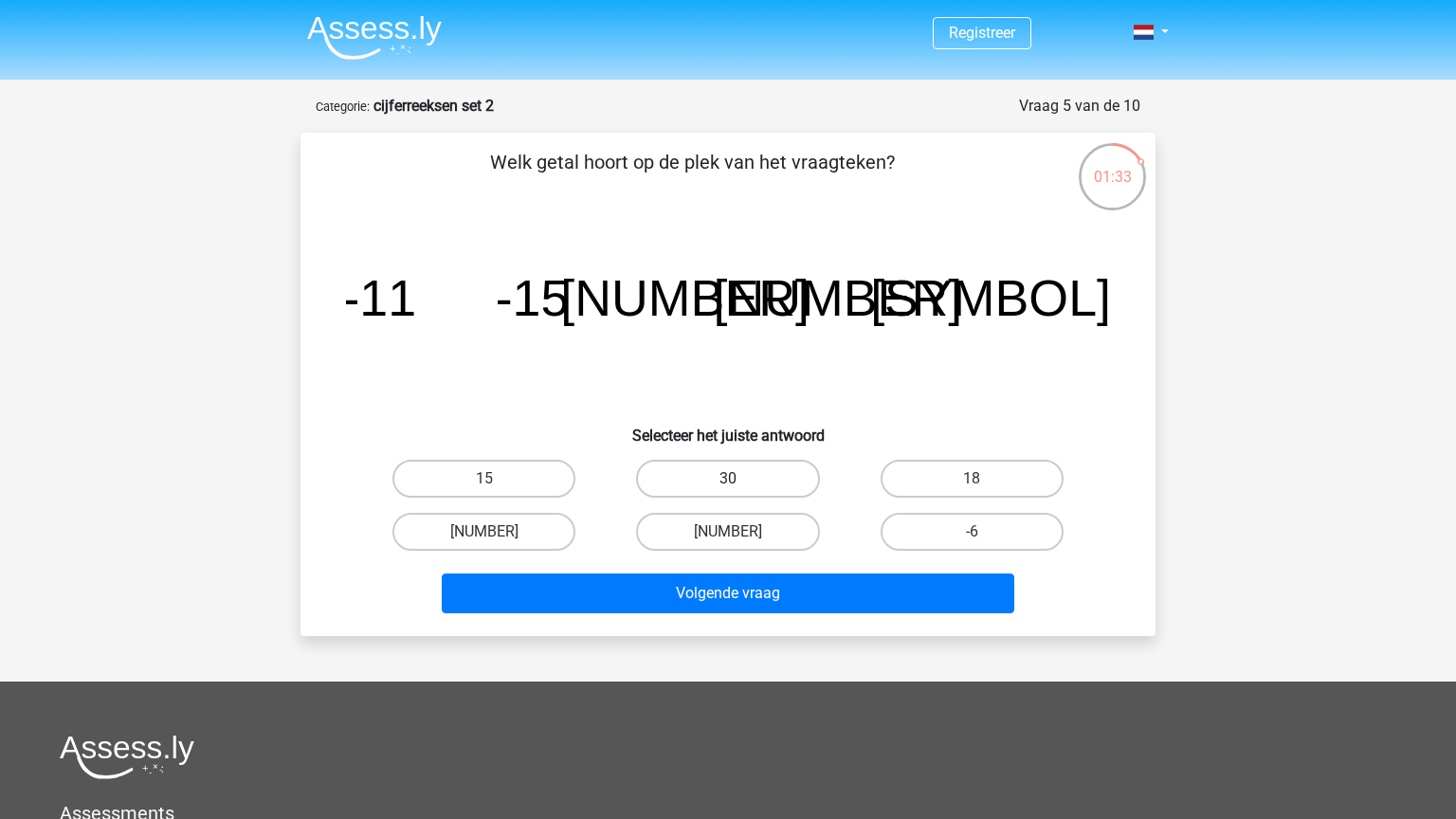 click on "30" at bounding box center [727, 479] 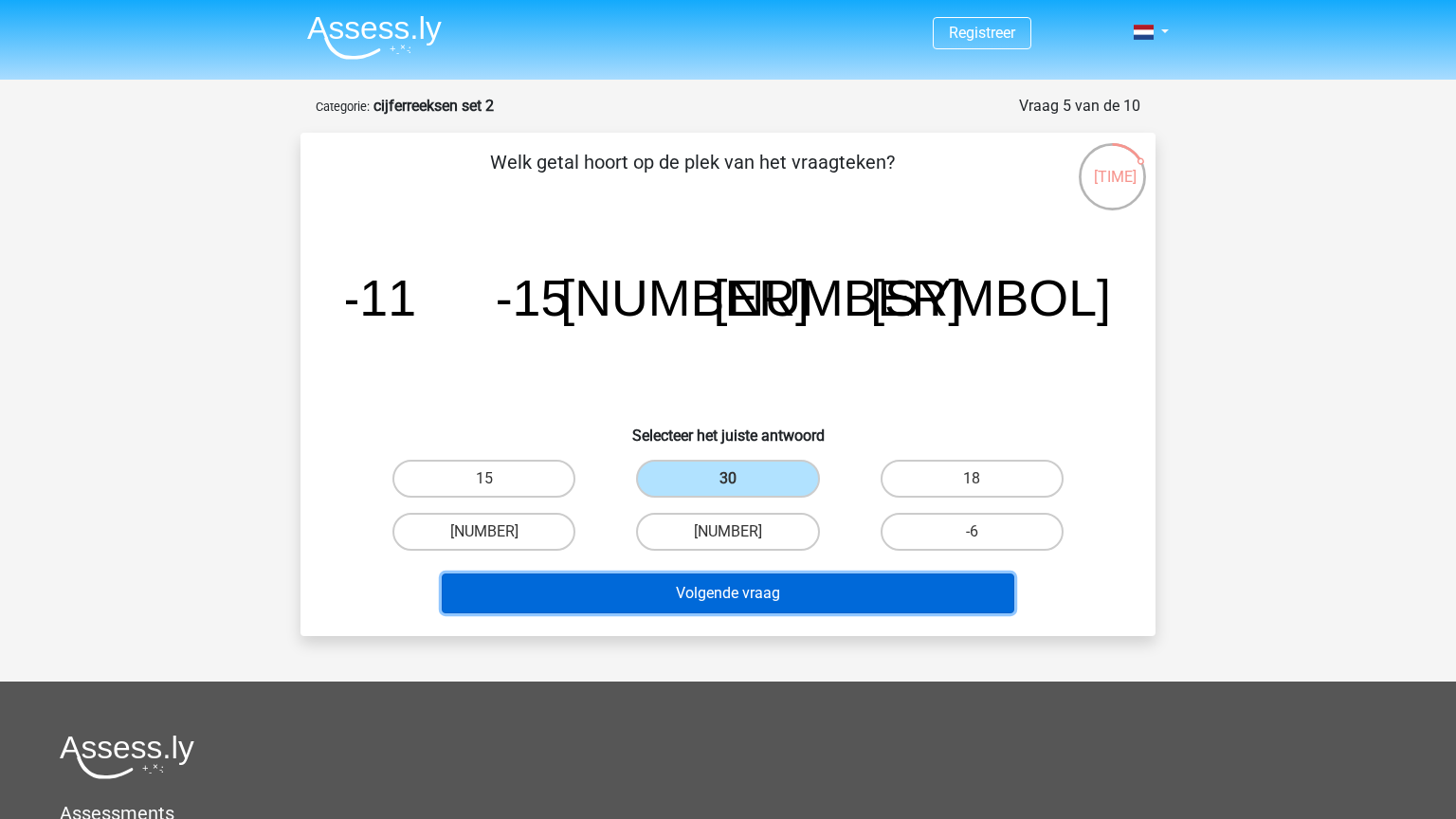 click on "Volgende vraag" at bounding box center [728, 593] 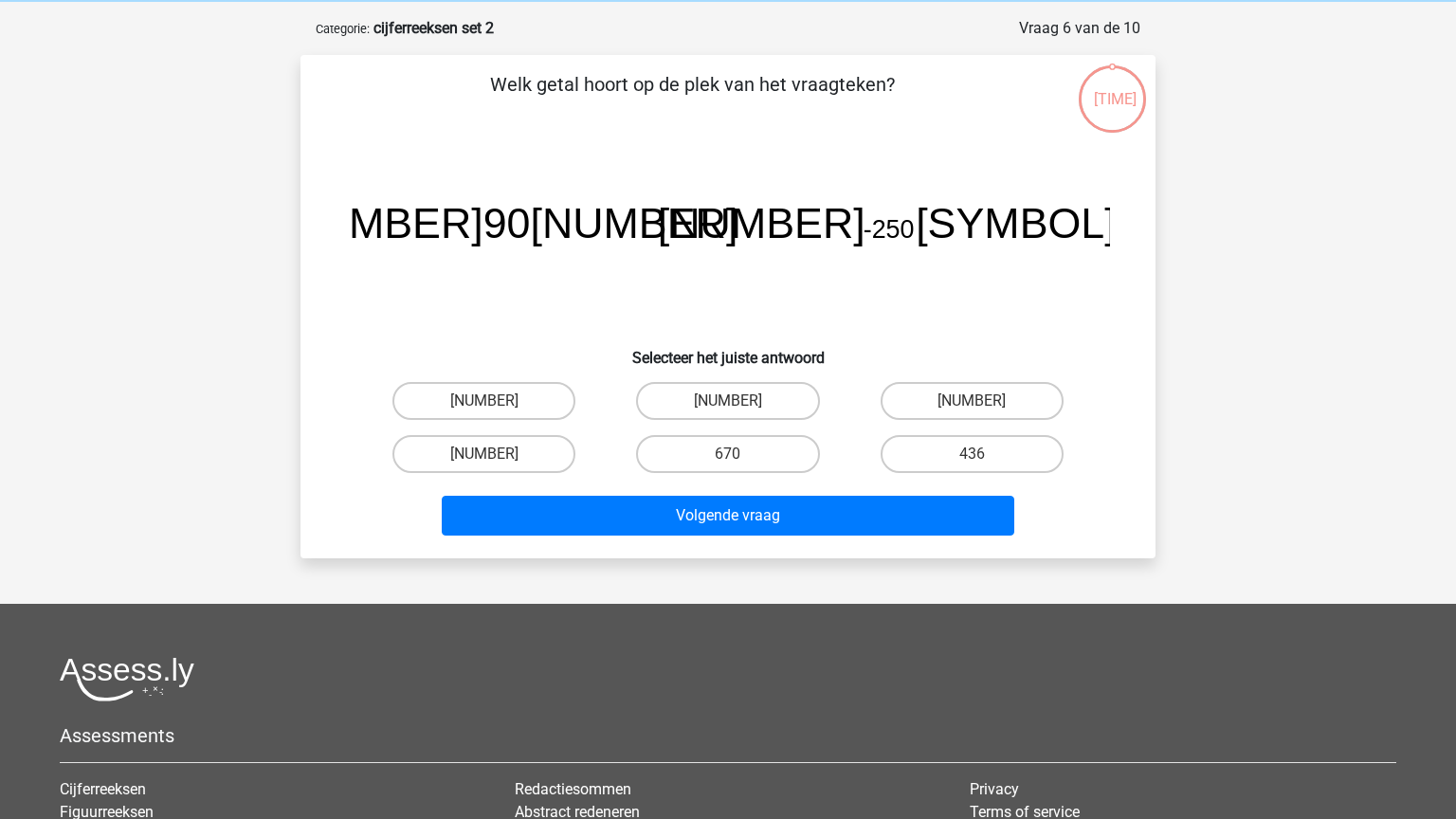 scroll, scrollTop: 95, scrollLeft: 0, axis: vertical 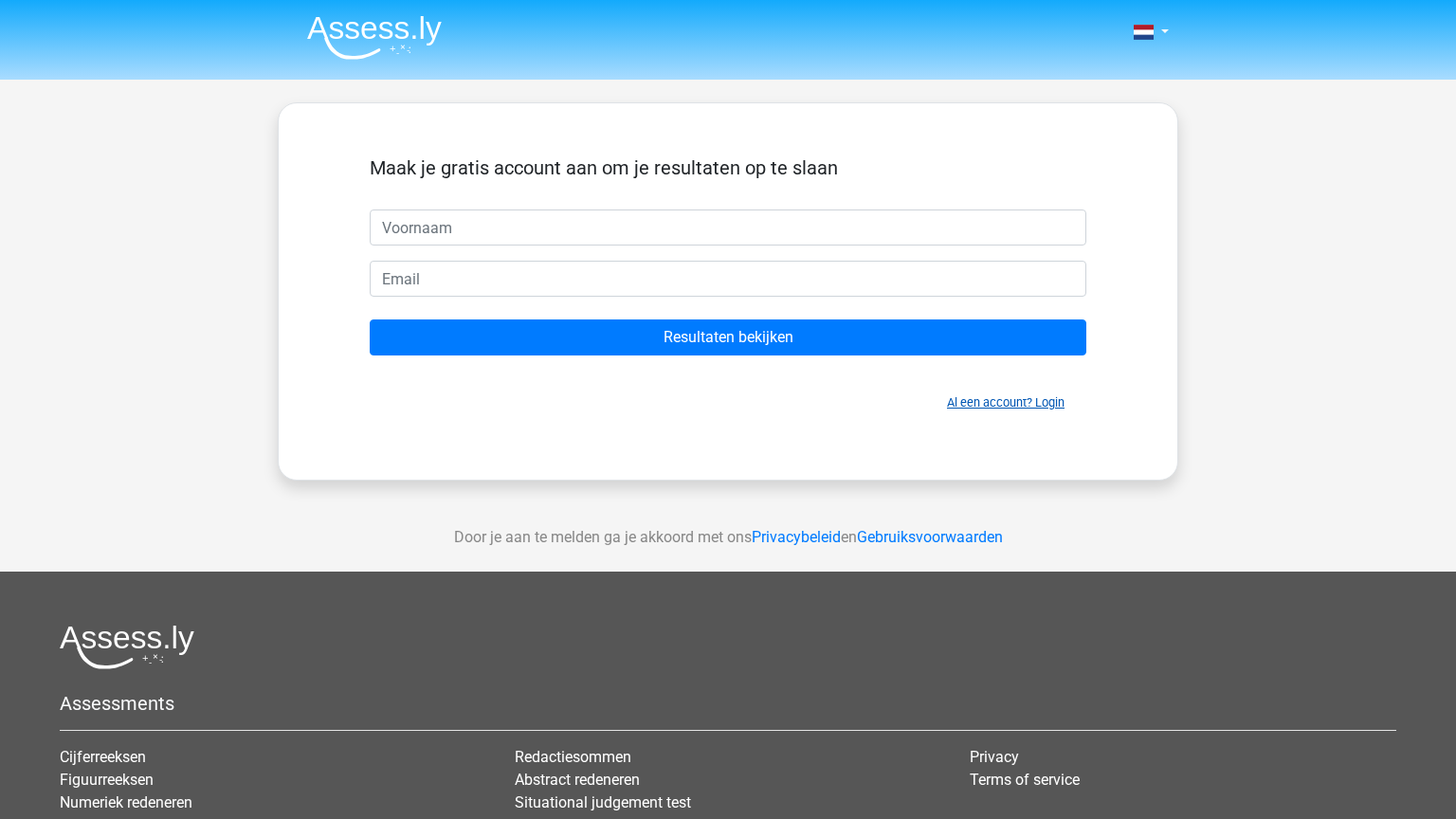 click on "Al een account? Login" at bounding box center (1006, 402) 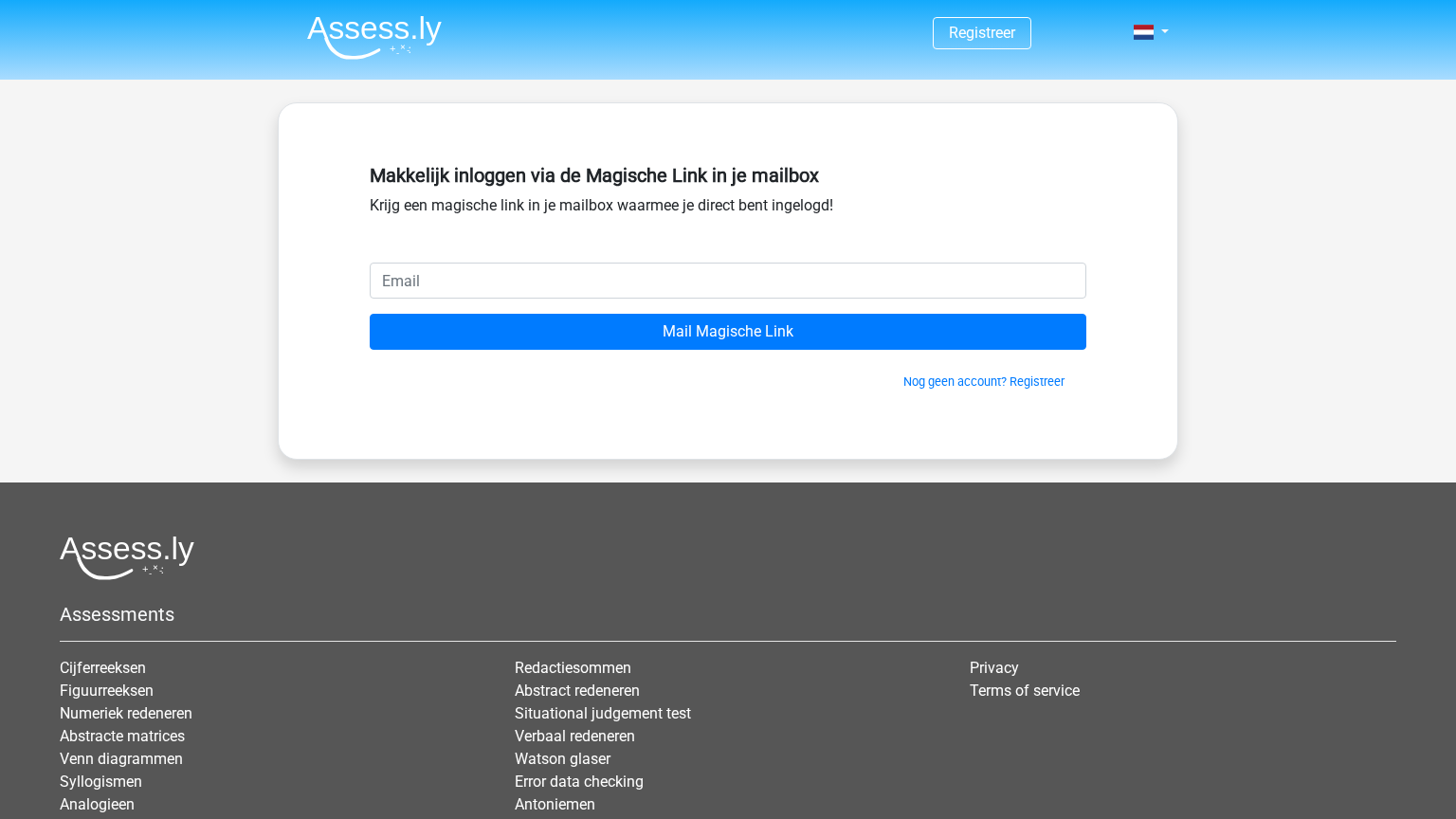 scroll, scrollTop: 0, scrollLeft: 0, axis: both 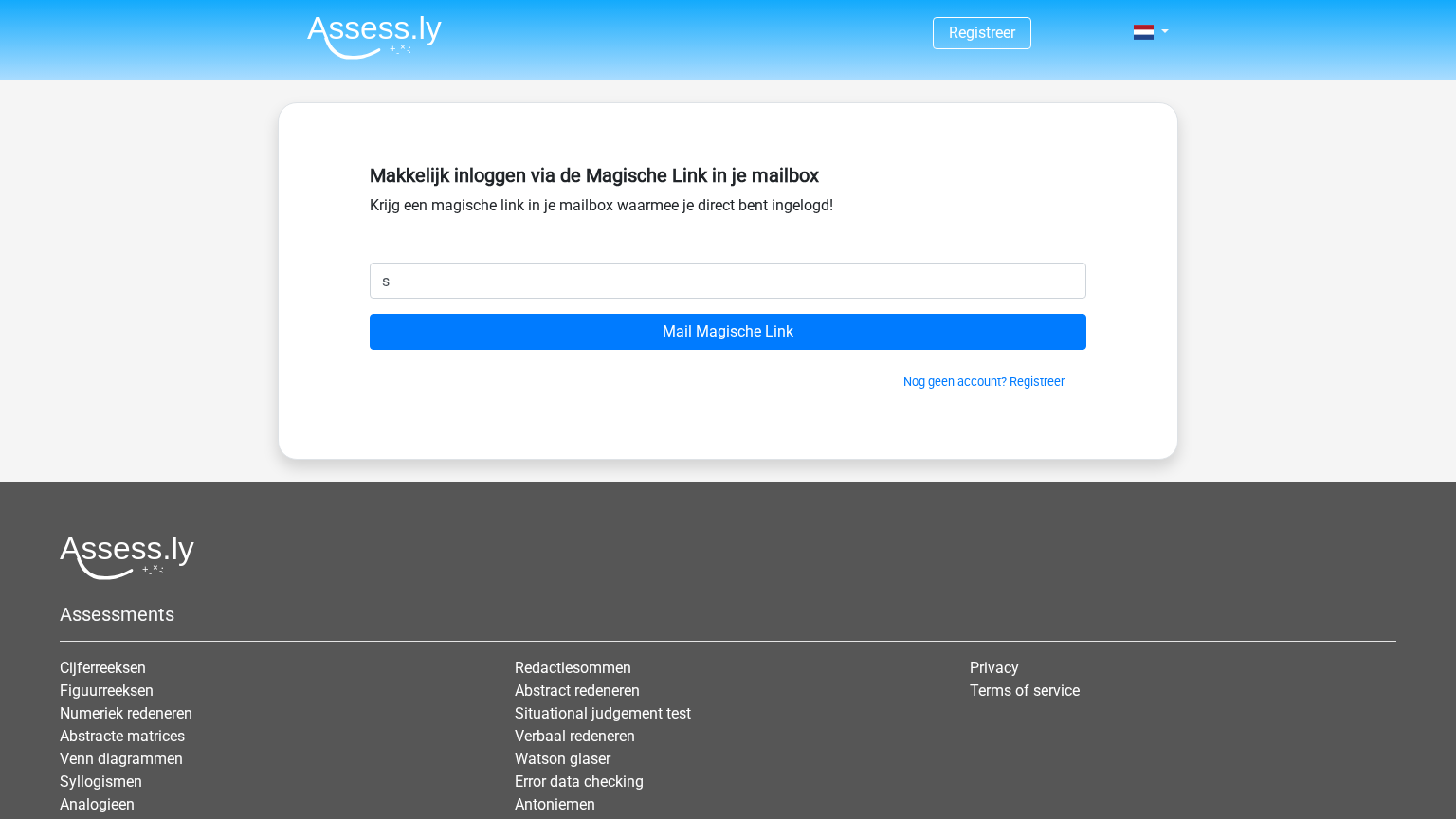 type on "[USERNAME]@[DOMAIN]" 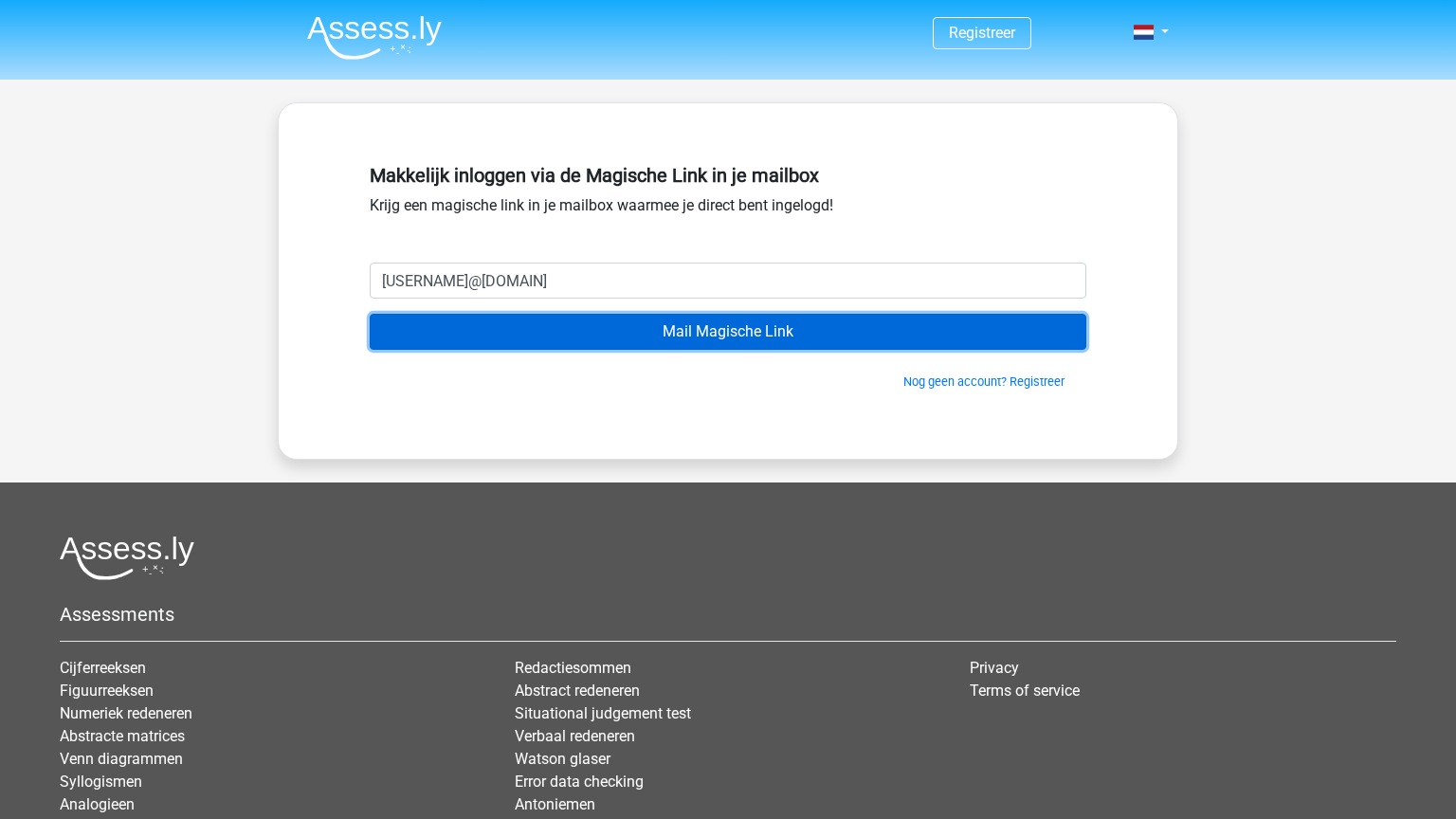 click on "Mail Magische Link" at bounding box center (728, 332) 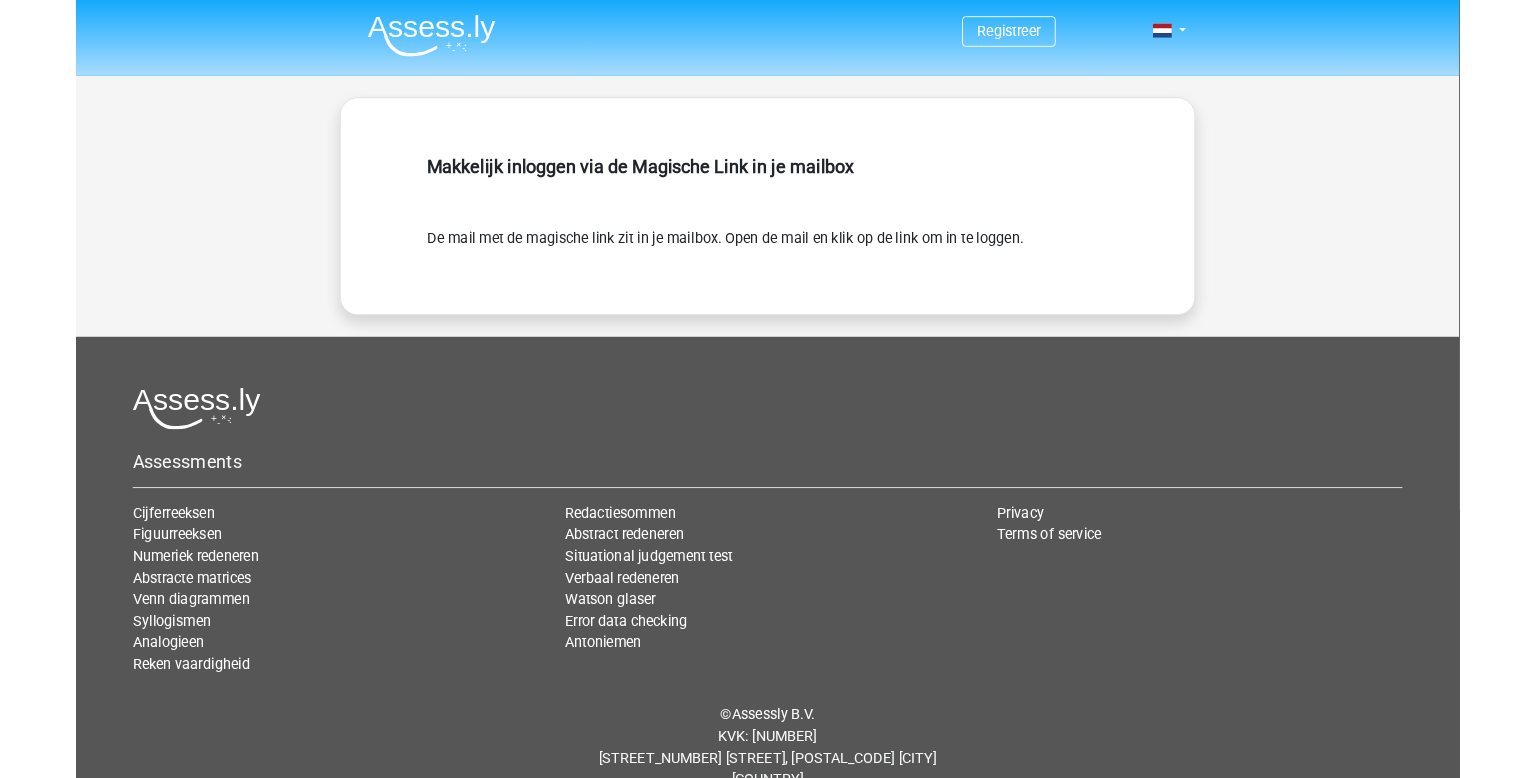 scroll, scrollTop: 0, scrollLeft: 0, axis: both 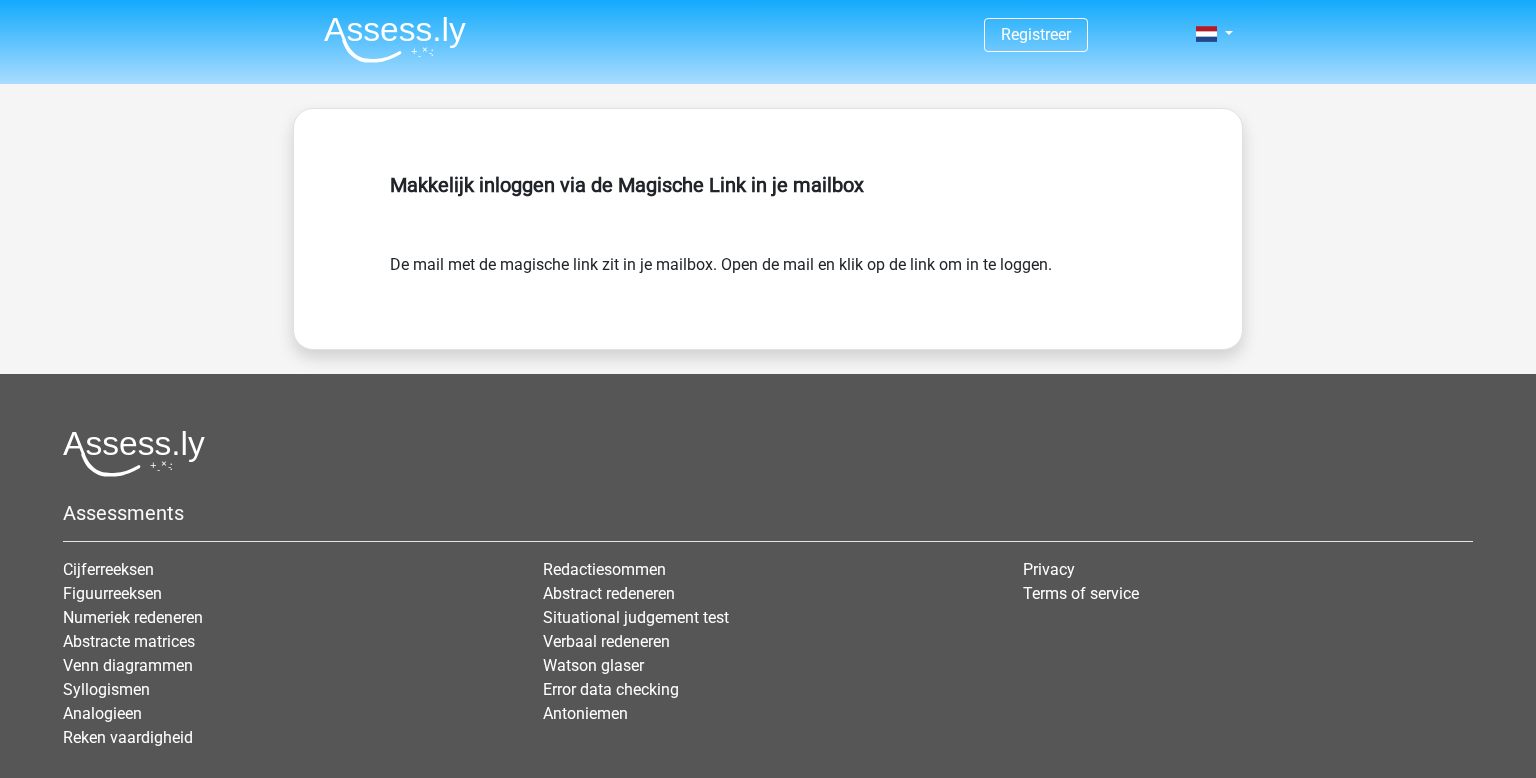 click on "Registreer" at bounding box center [1036, 35] 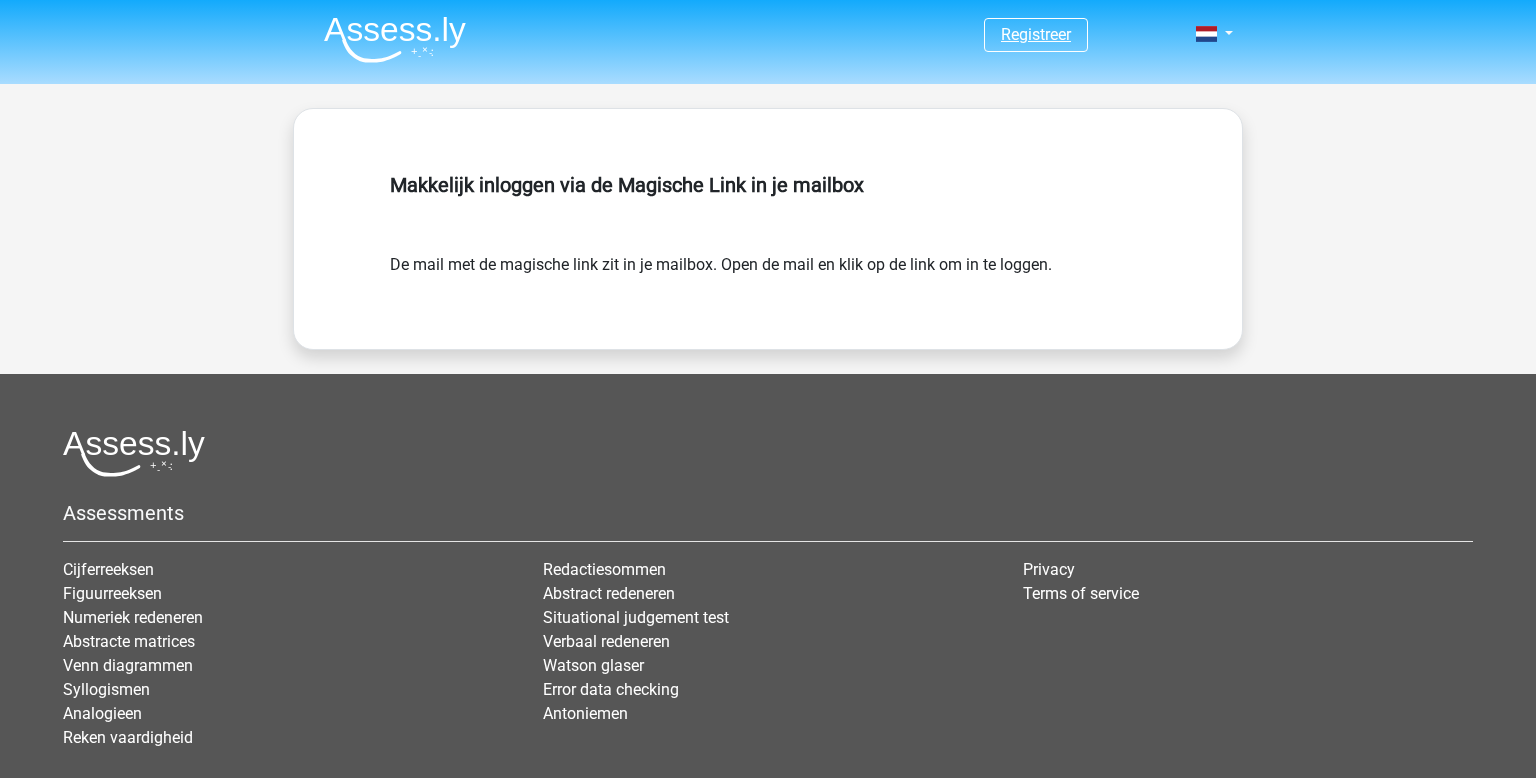 click on "Registreer" at bounding box center [1036, 34] 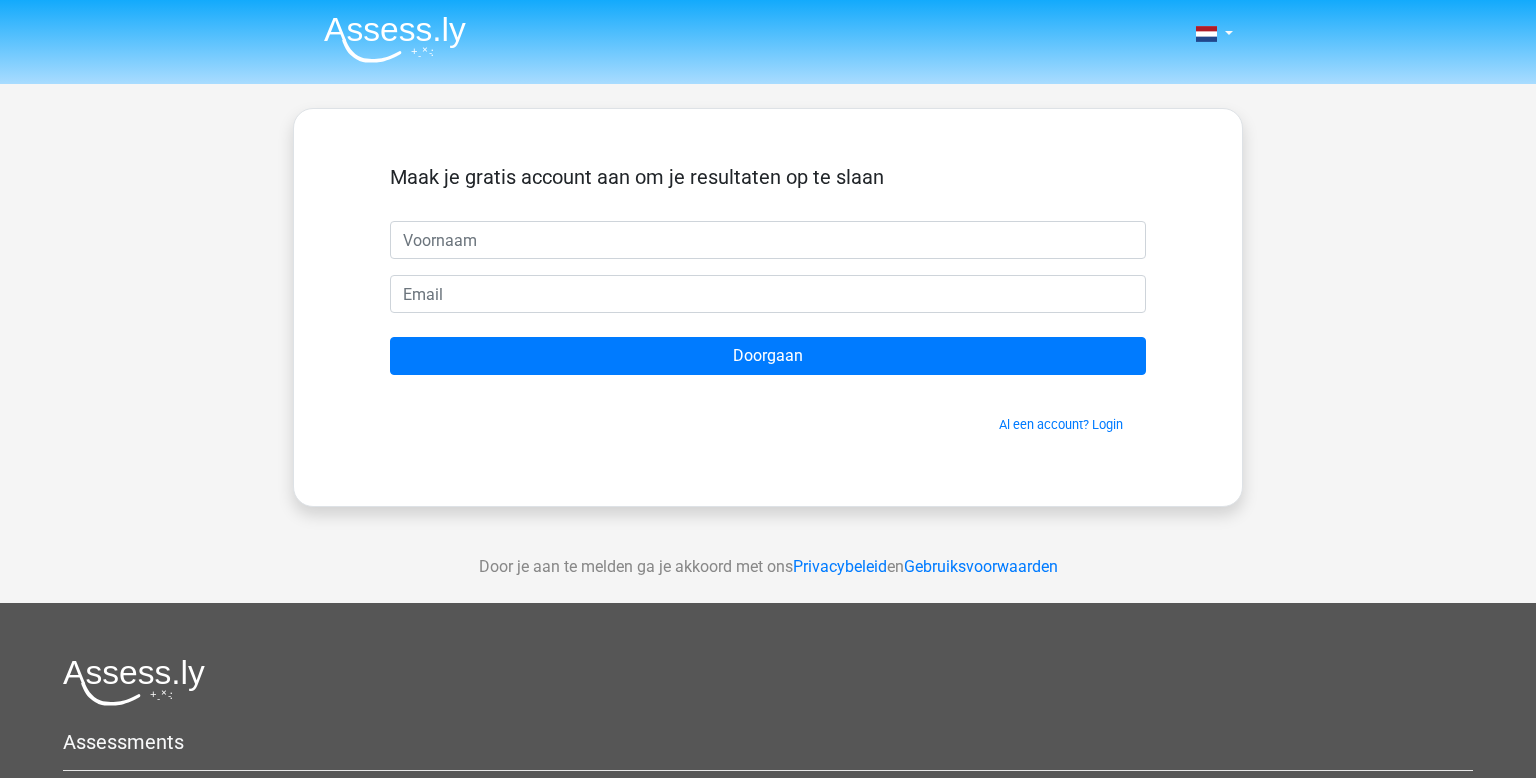 scroll, scrollTop: 0, scrollLeft: 0, axis: both 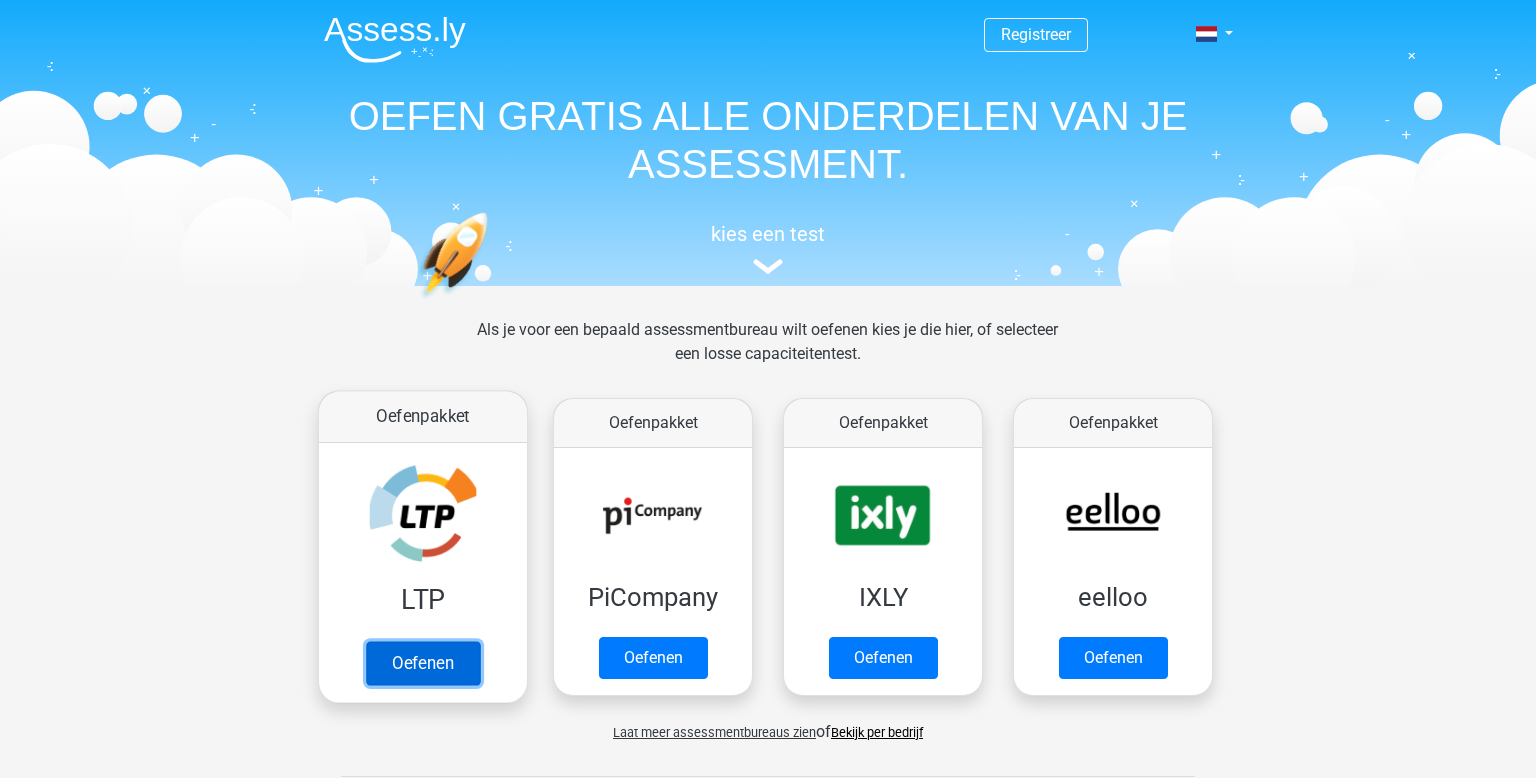click on "Oefenen" at bounding box center (423, 663) 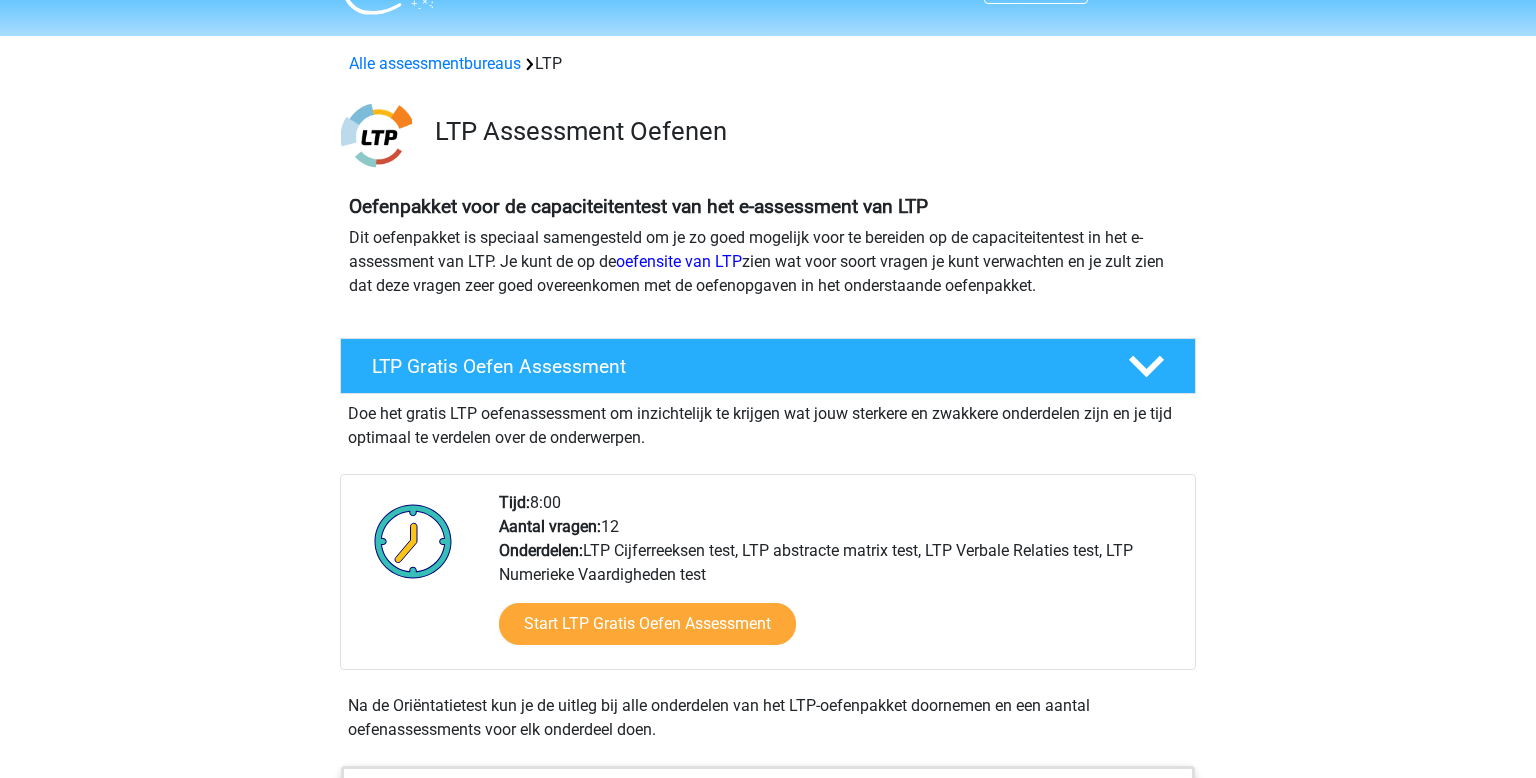 scroll, scrollTop: 0, scrollLeft: 0, axis: both 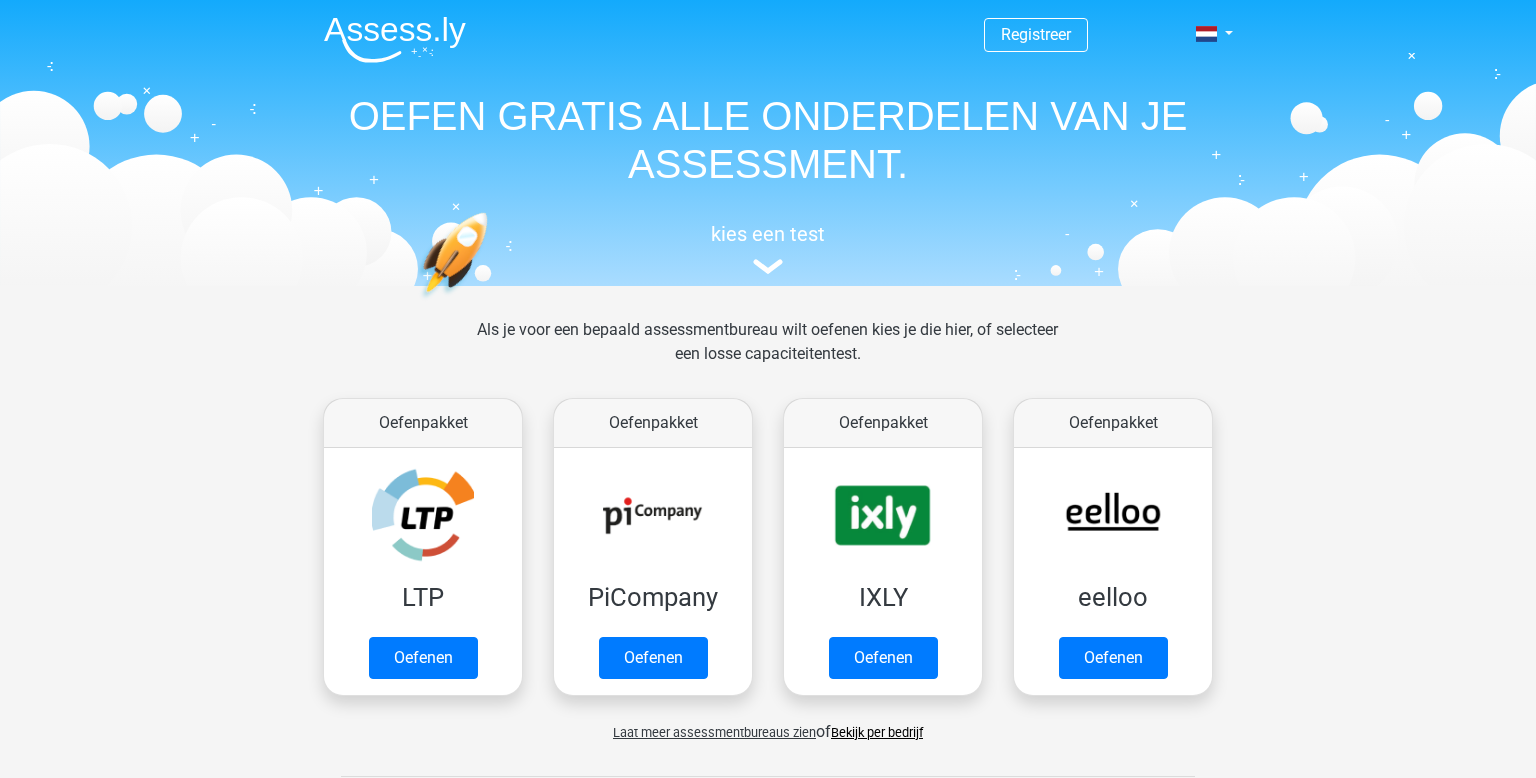 click on "Registreer" at bounding box center [1036, 35] 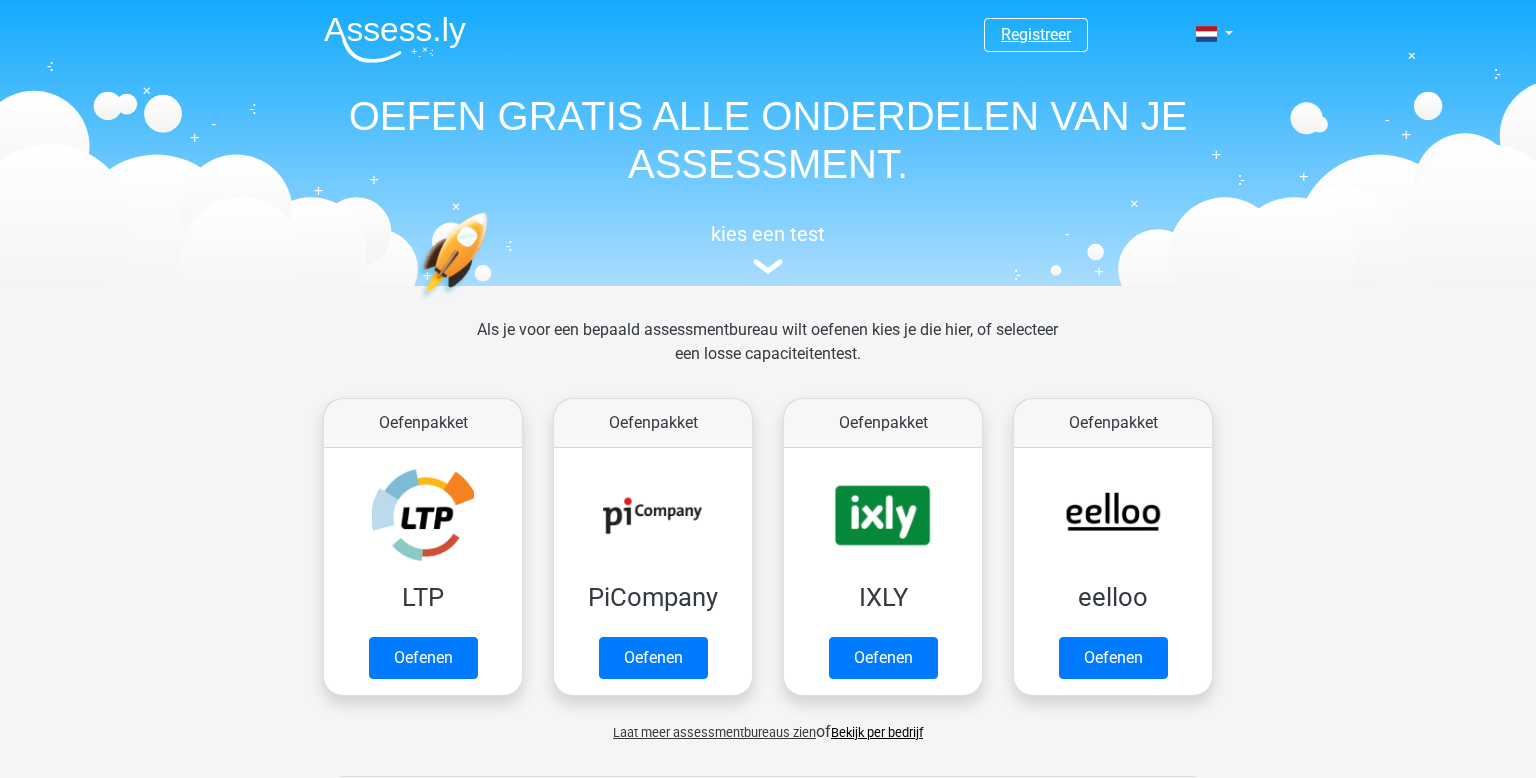 click on "Registreer" at bounding box center [1036, 34] 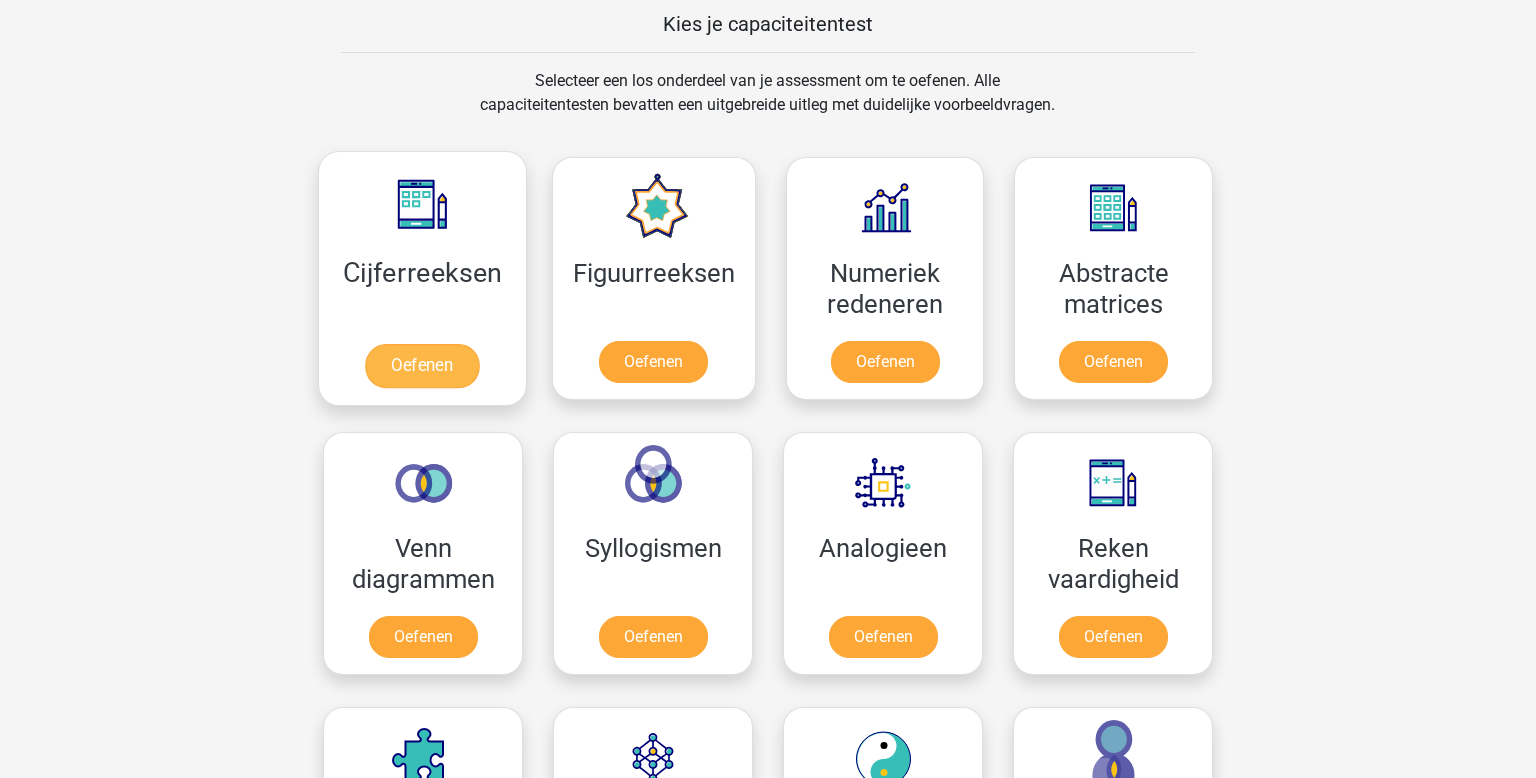 scroll, scrollTop: 791, scrollLeft: 0, axis: vertical 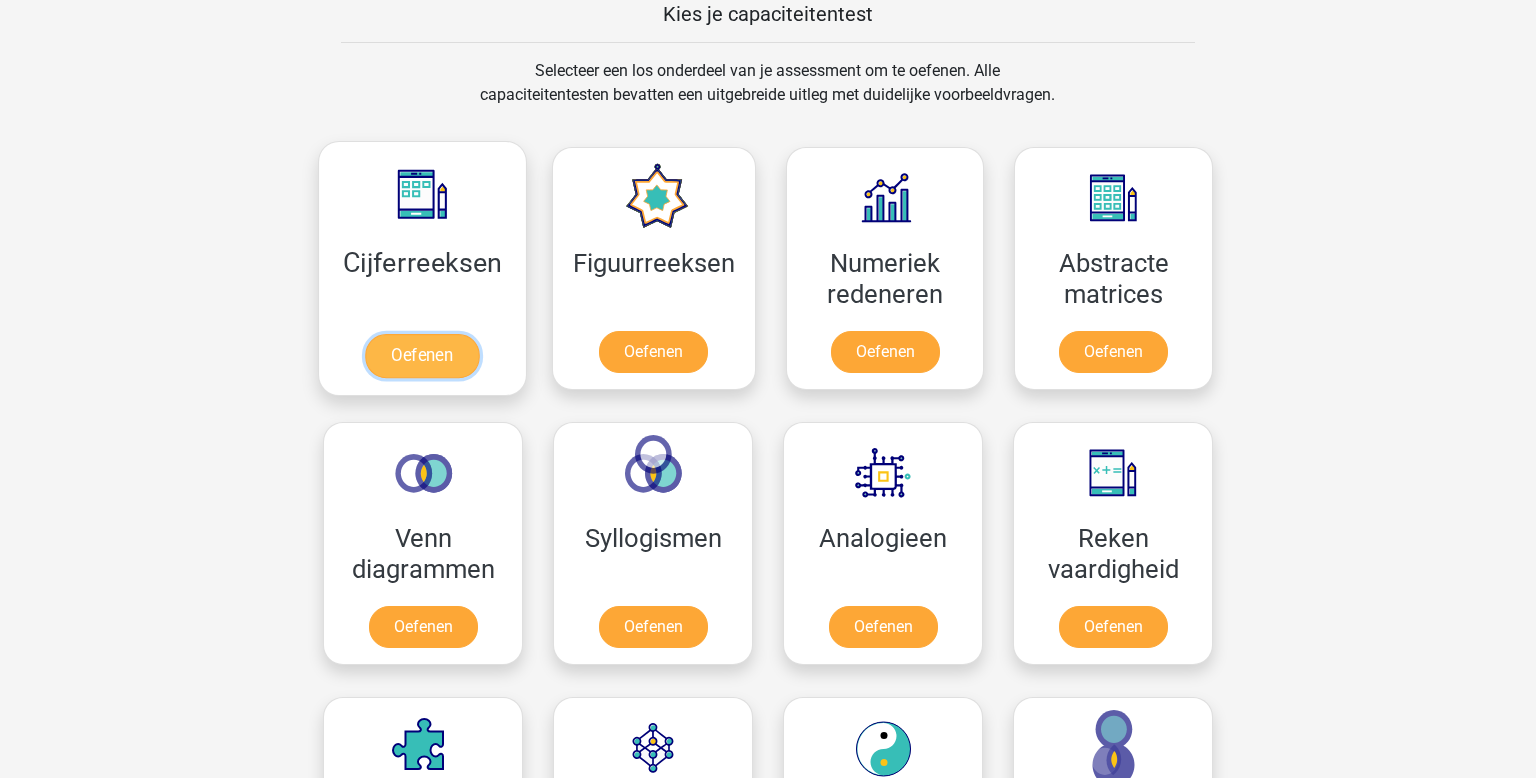 click on "Oefenen" at bounding box center (422, 356) 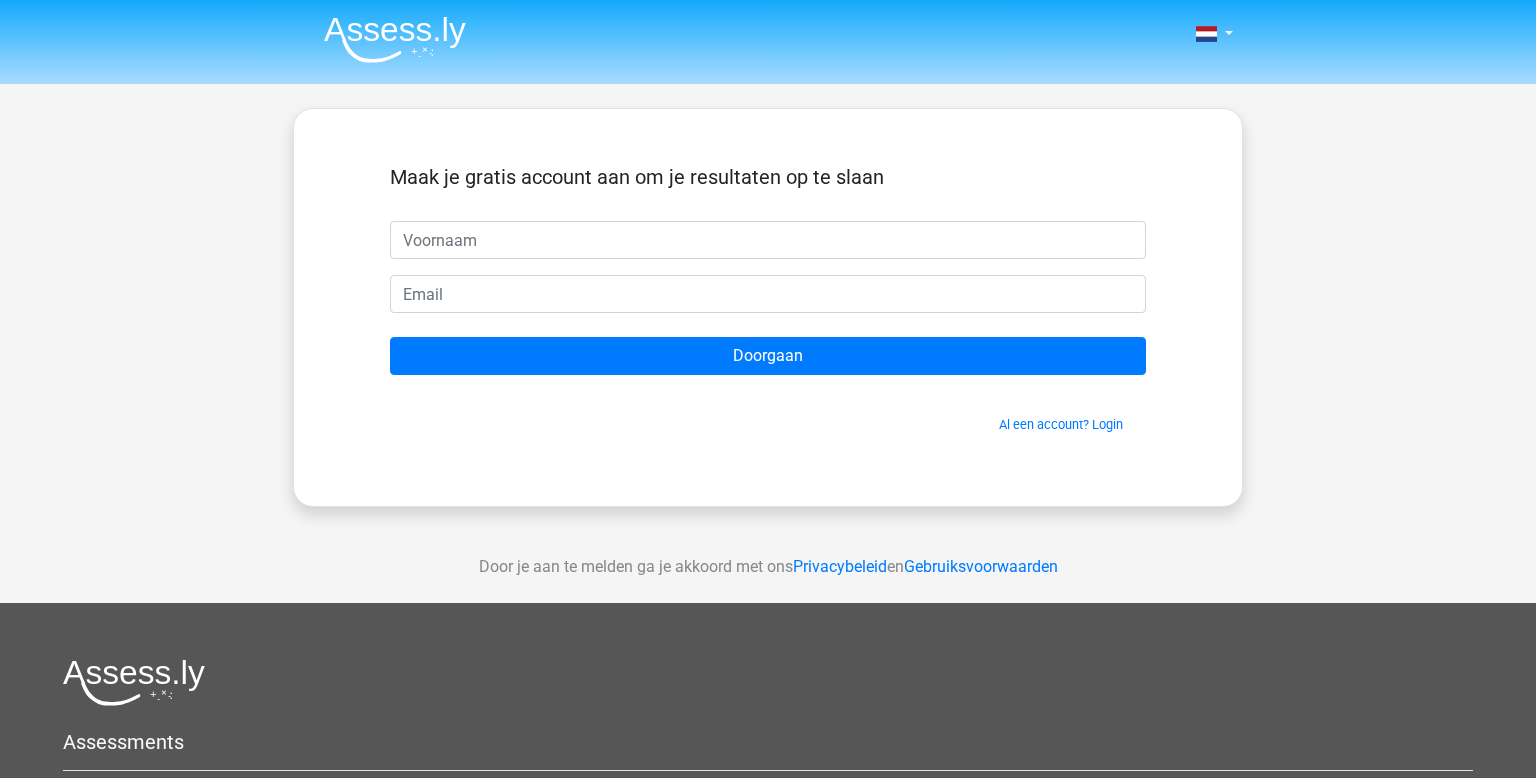 scroll, scrollTop: 0, scrollLeft: 0, axis: both 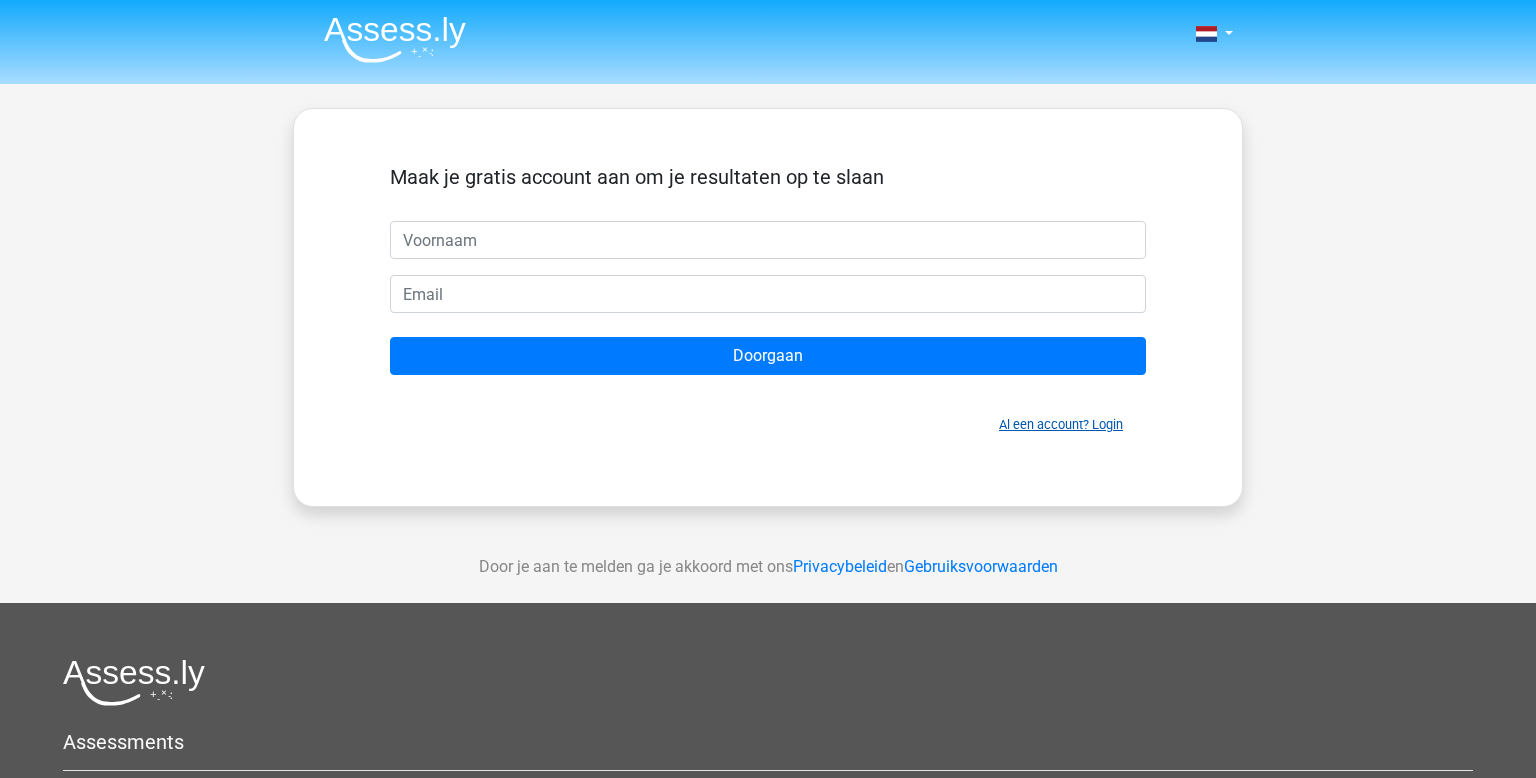 click on "Al een account? Login" at bounding box center [1061, 424] 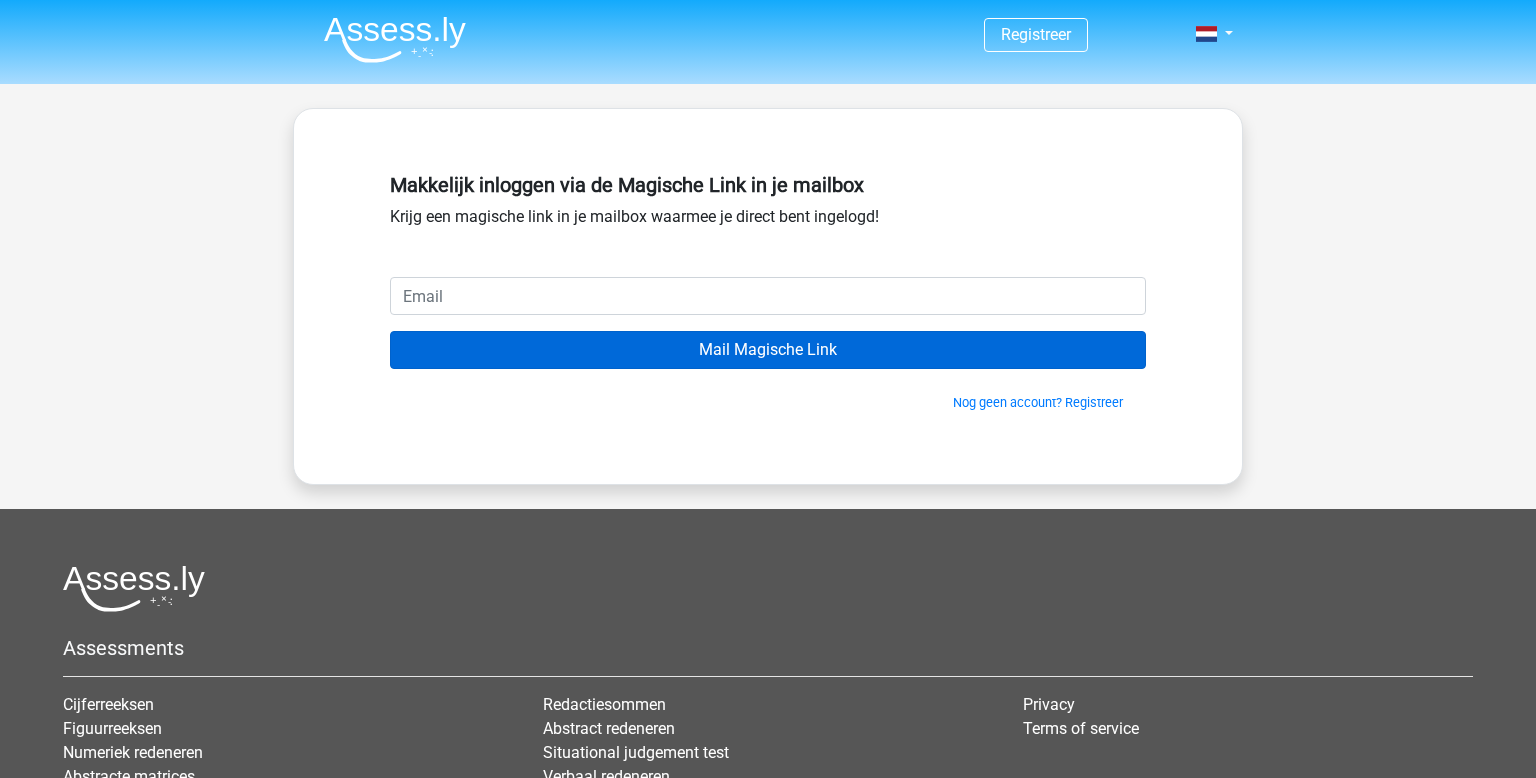 scroll, scrollTop: 0, scrollLeft: 0, axis: both 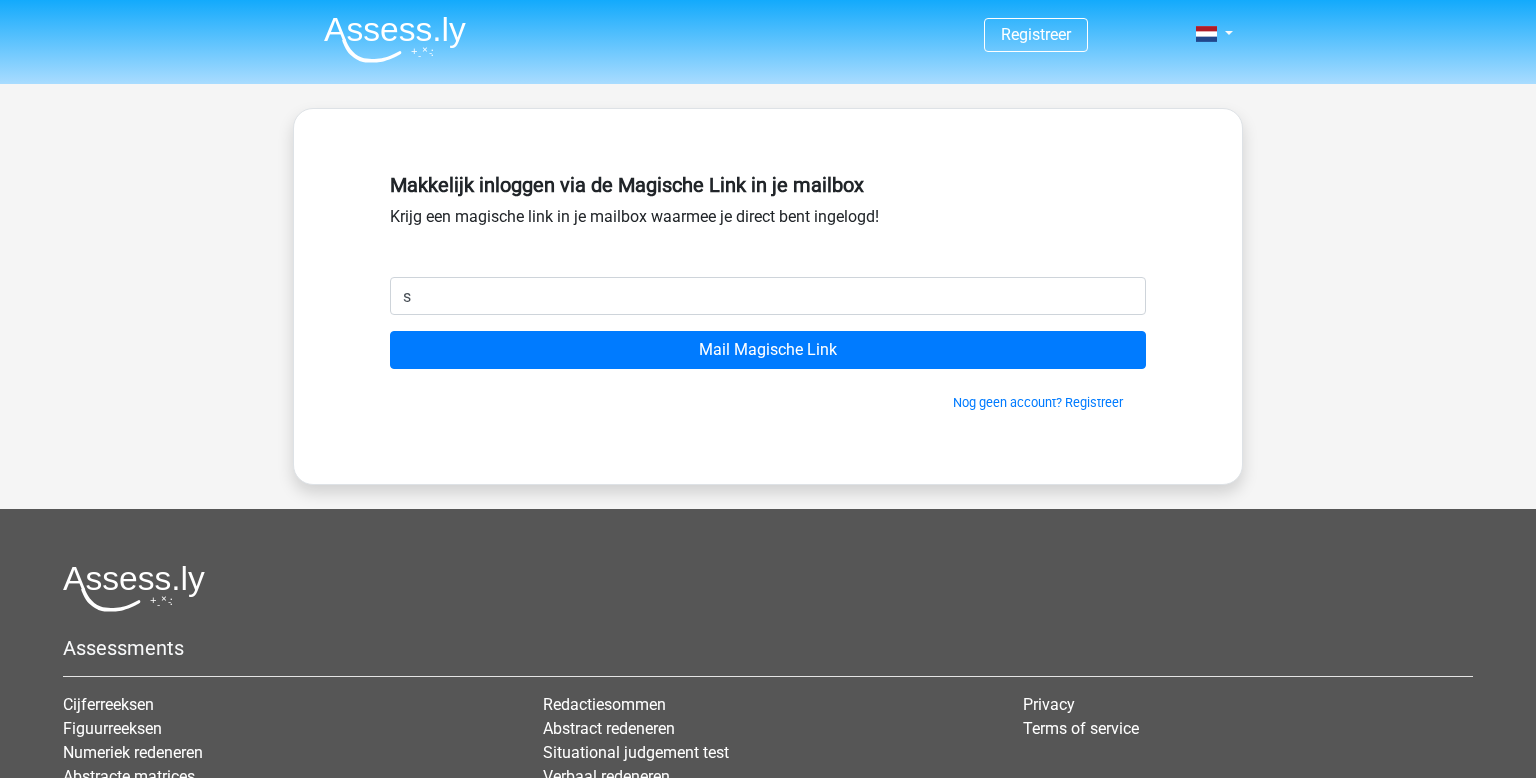 type on "[EMAIL]" 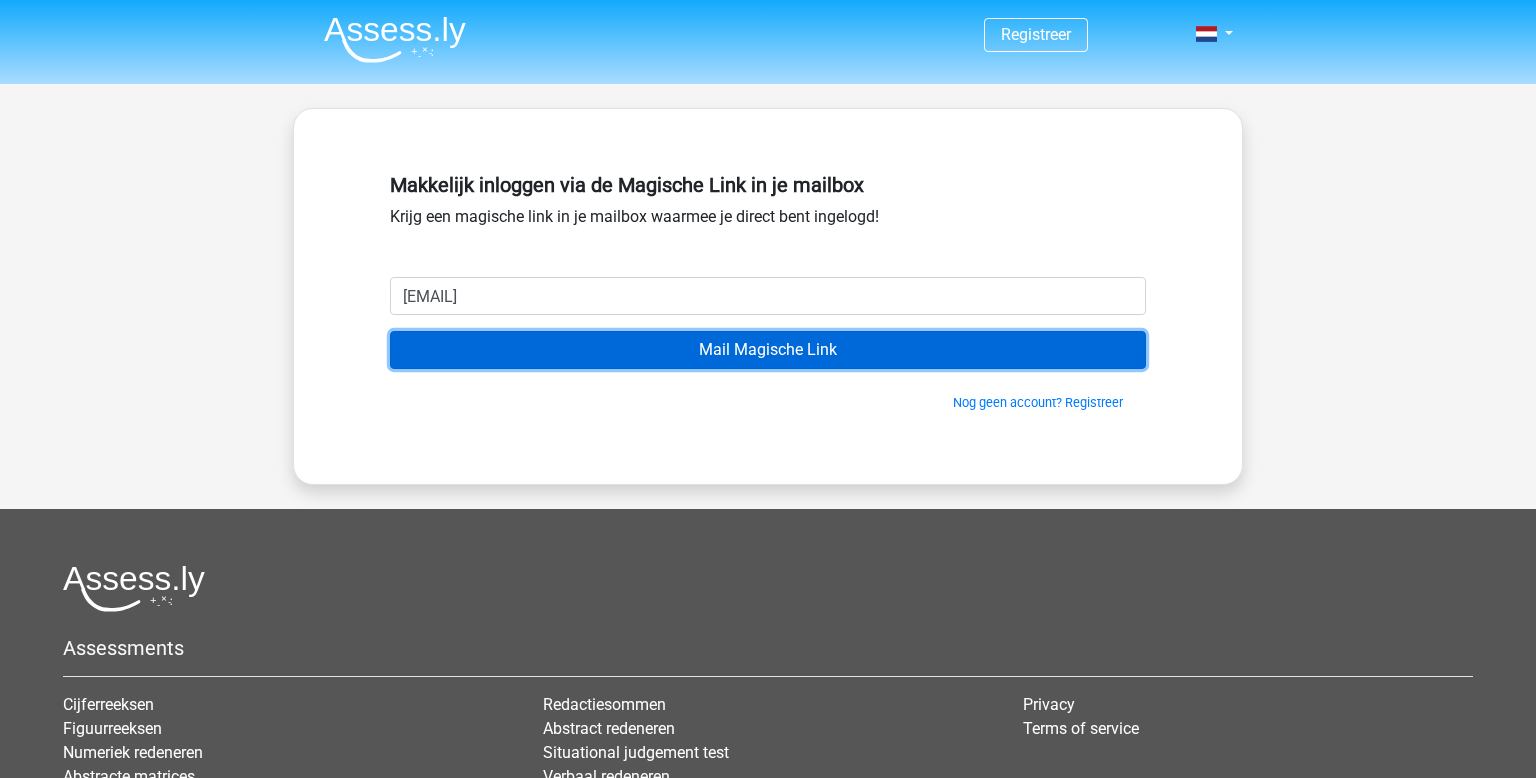 click on "Mail Magische Link" at bounding box center [768, 350] 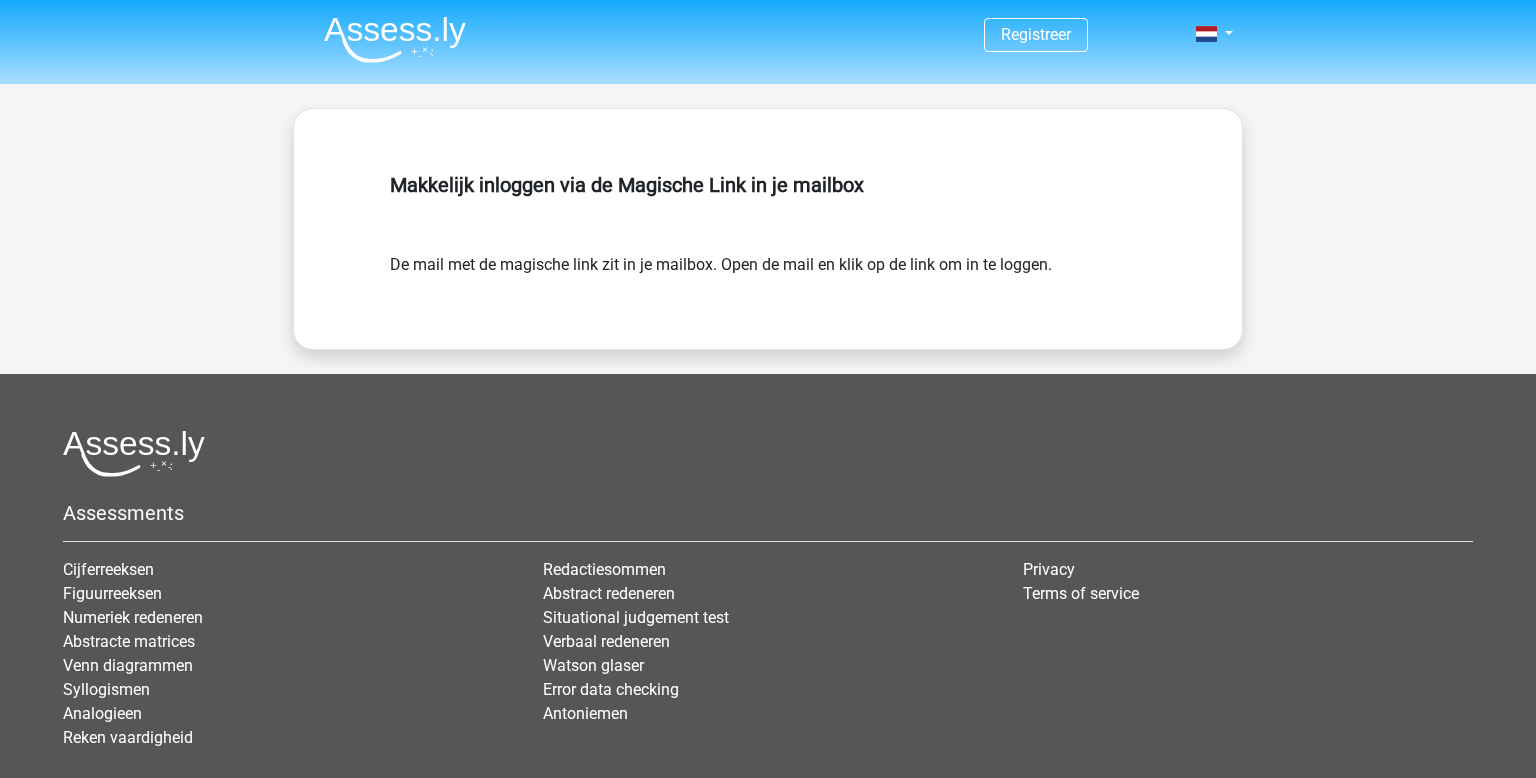 scroll, scrollTop: 0, scrollLeft: 0, axis: both 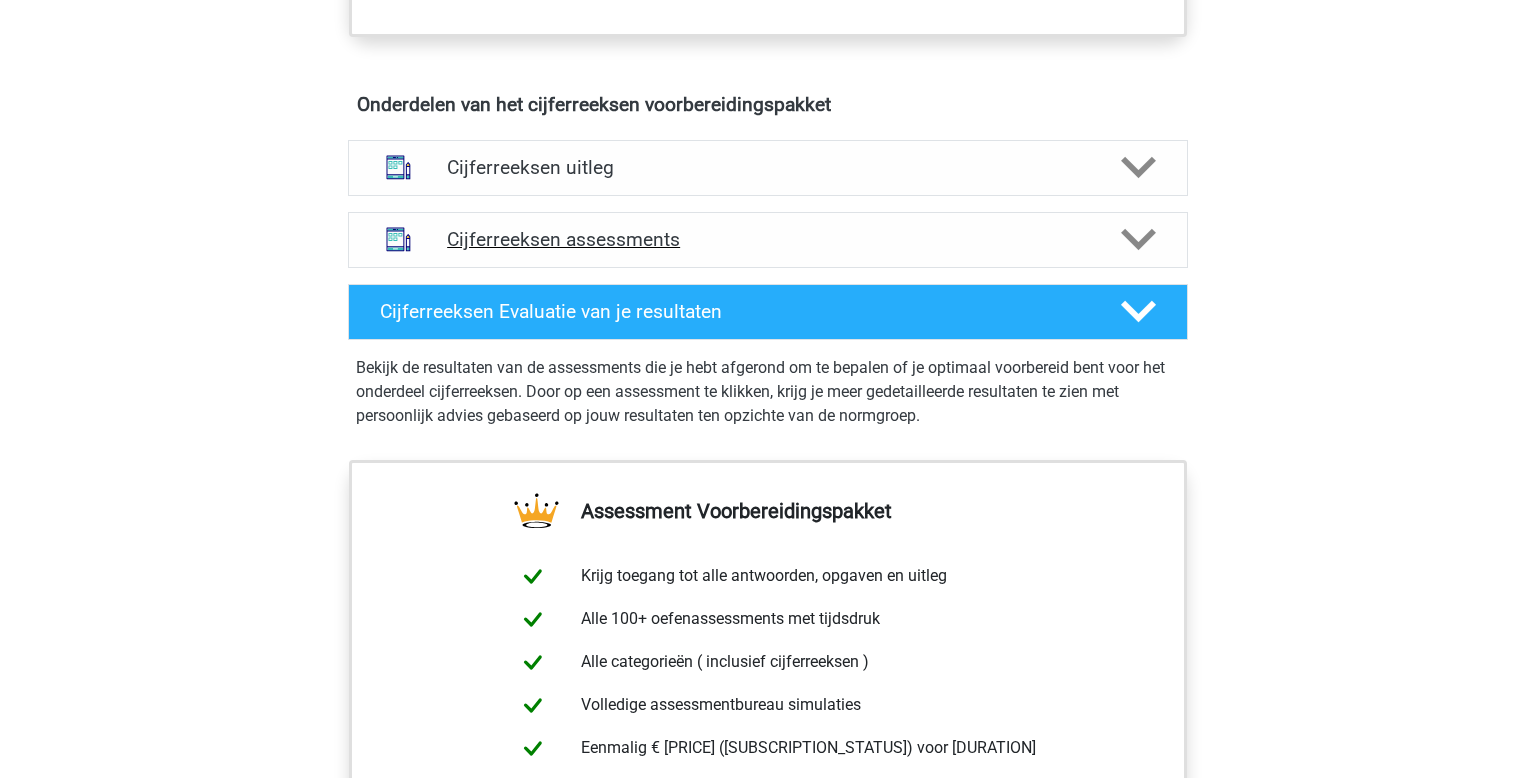 click on "Cijferreeksen assessments" at bounding box center (768, 240) 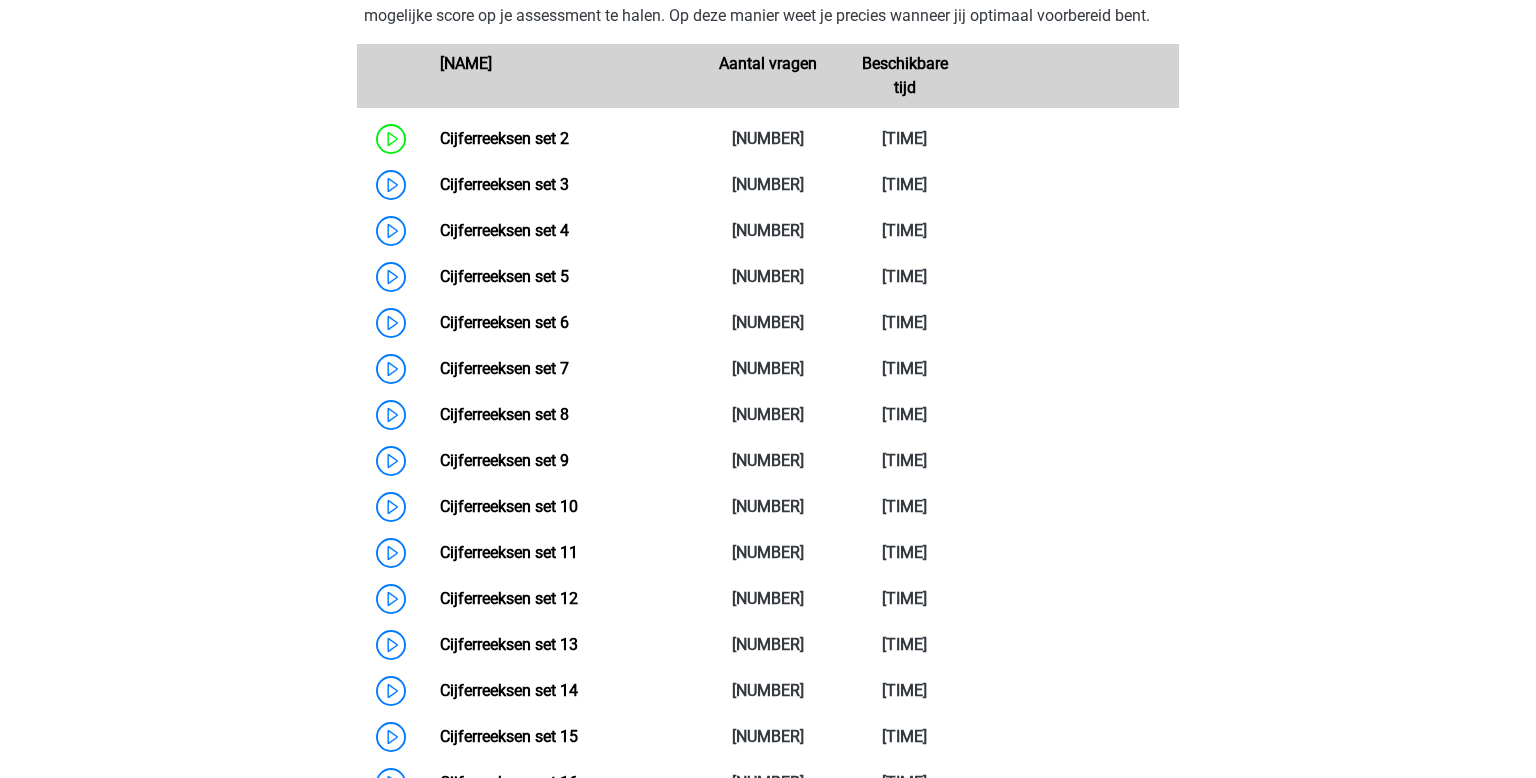 scroll, scrollTop: 1486, scrollLeft: 0, axis: vertical 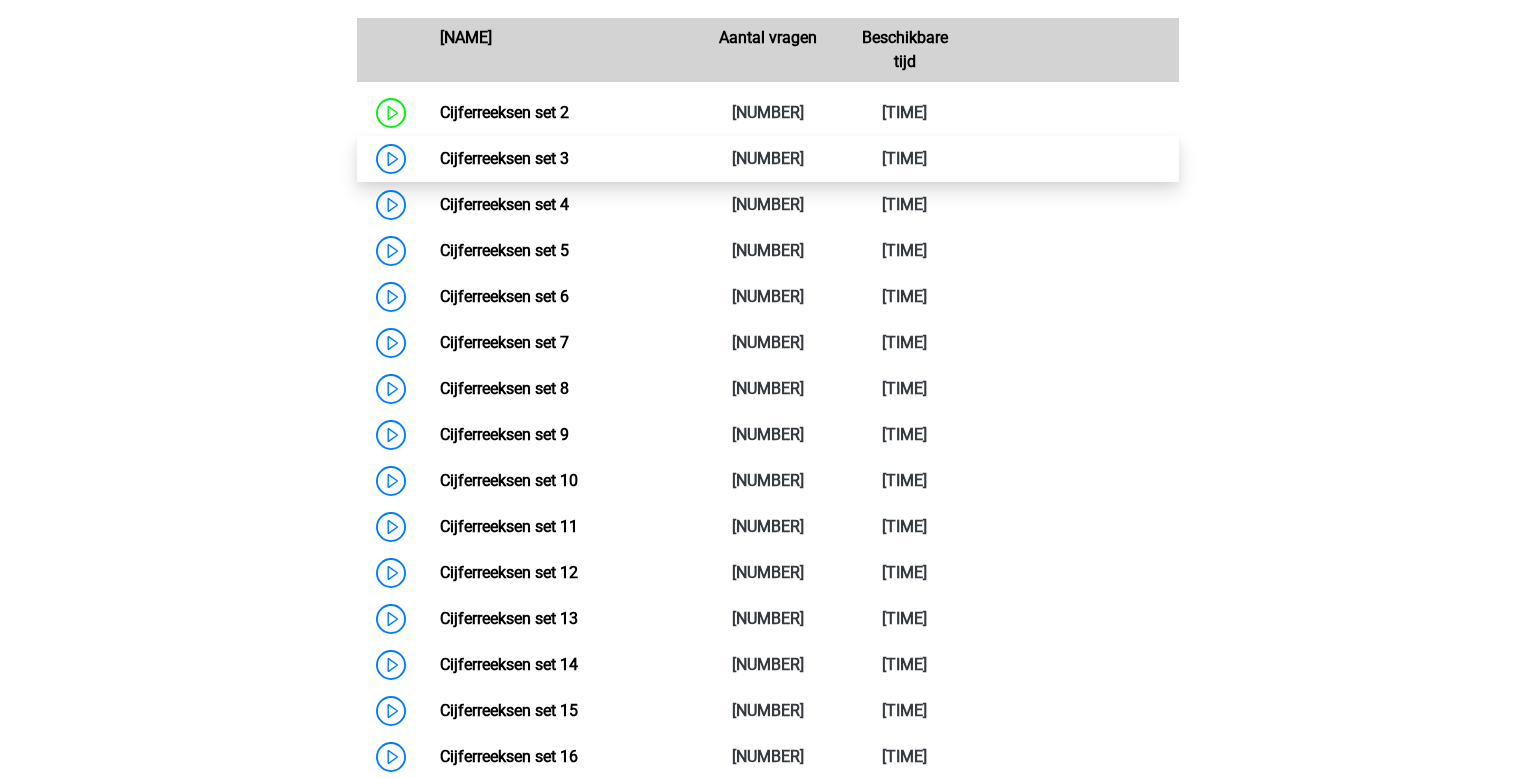 click on "Cijferreeksen
set 3" at bounding box center (504, 158) 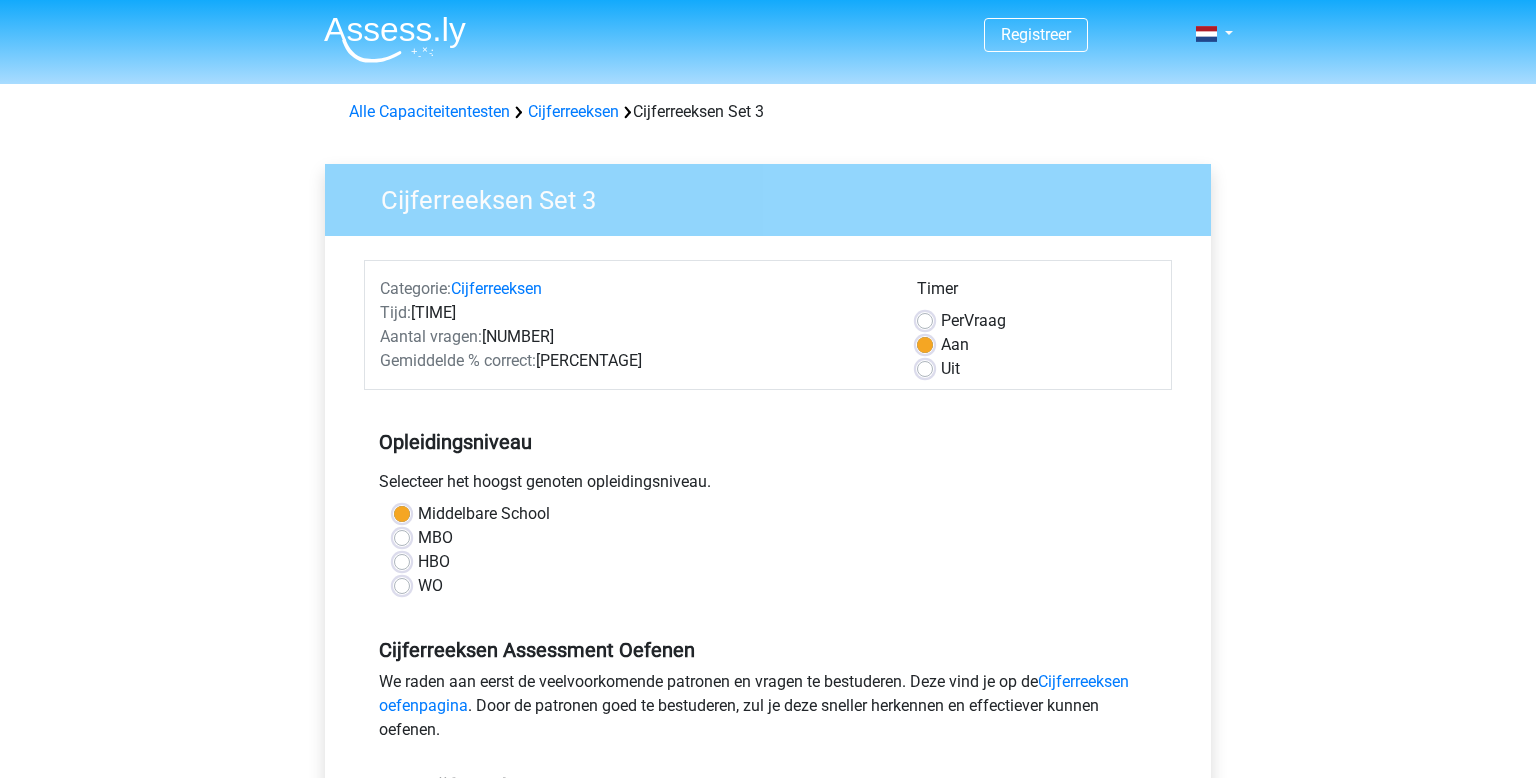scroll, scrollTop: 0, scrollLeft: 0, axis: both 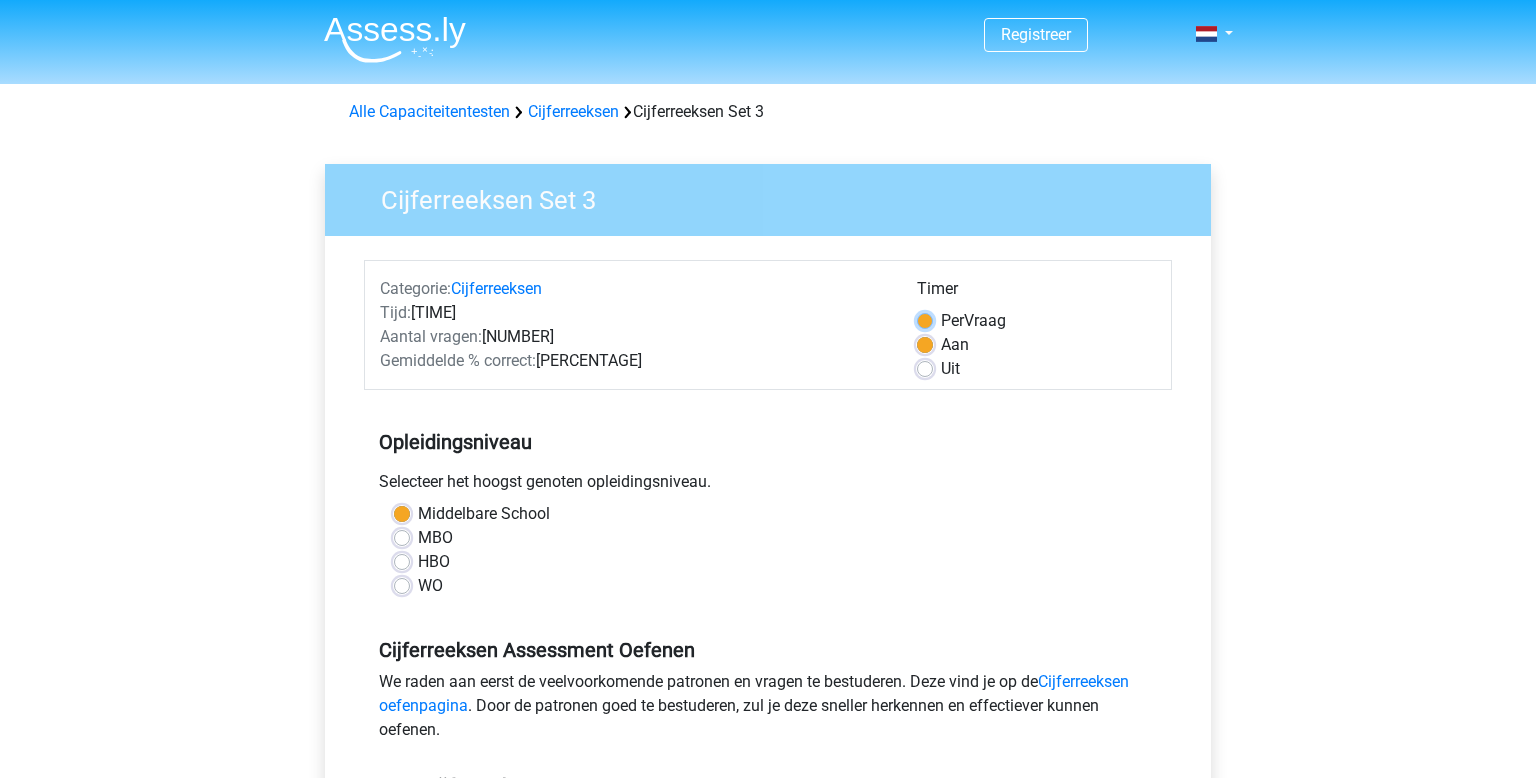 click on "Per  Vraag" at bounding box center (925, 319) 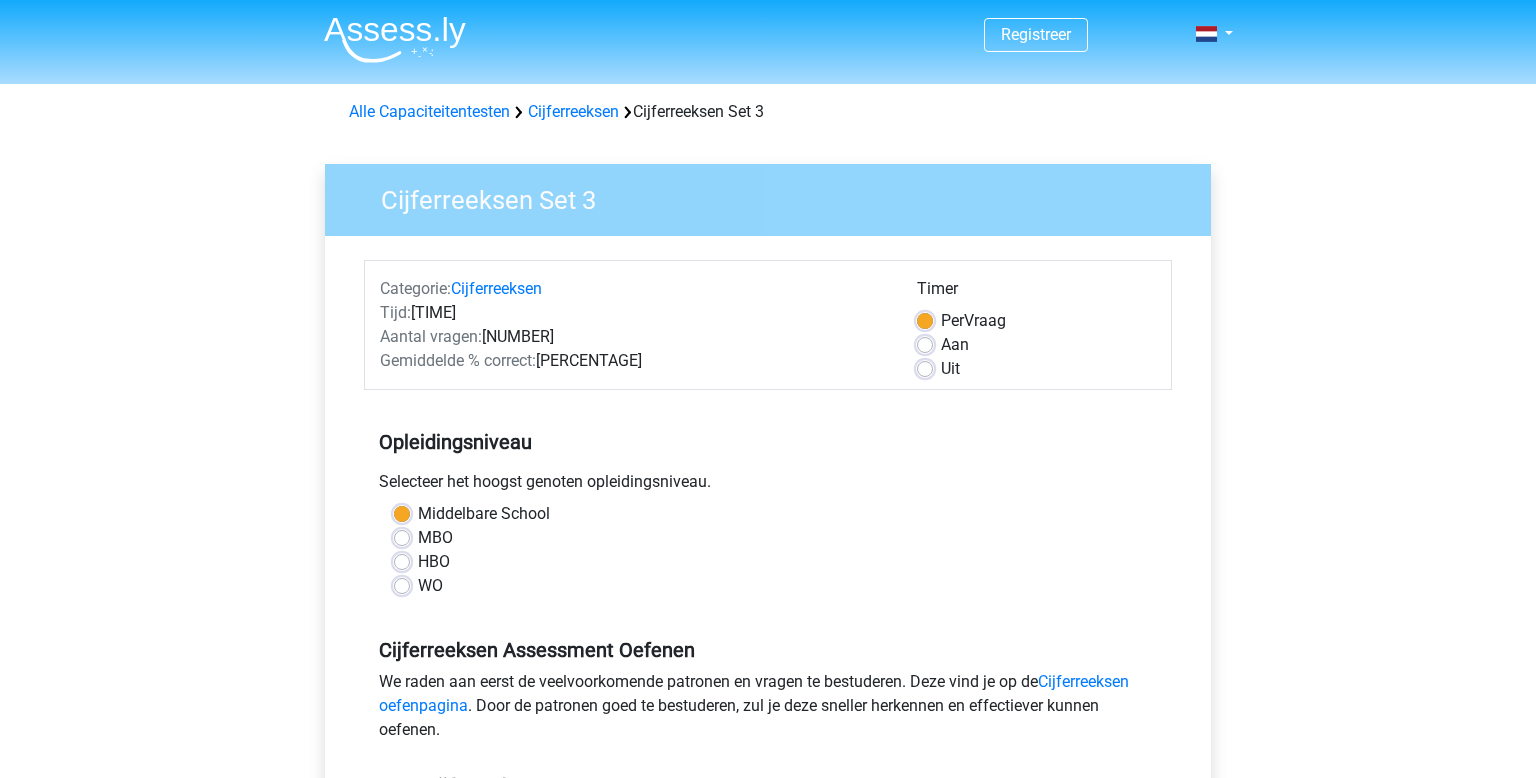 click on "Aan" at bounding box center (955, 345) 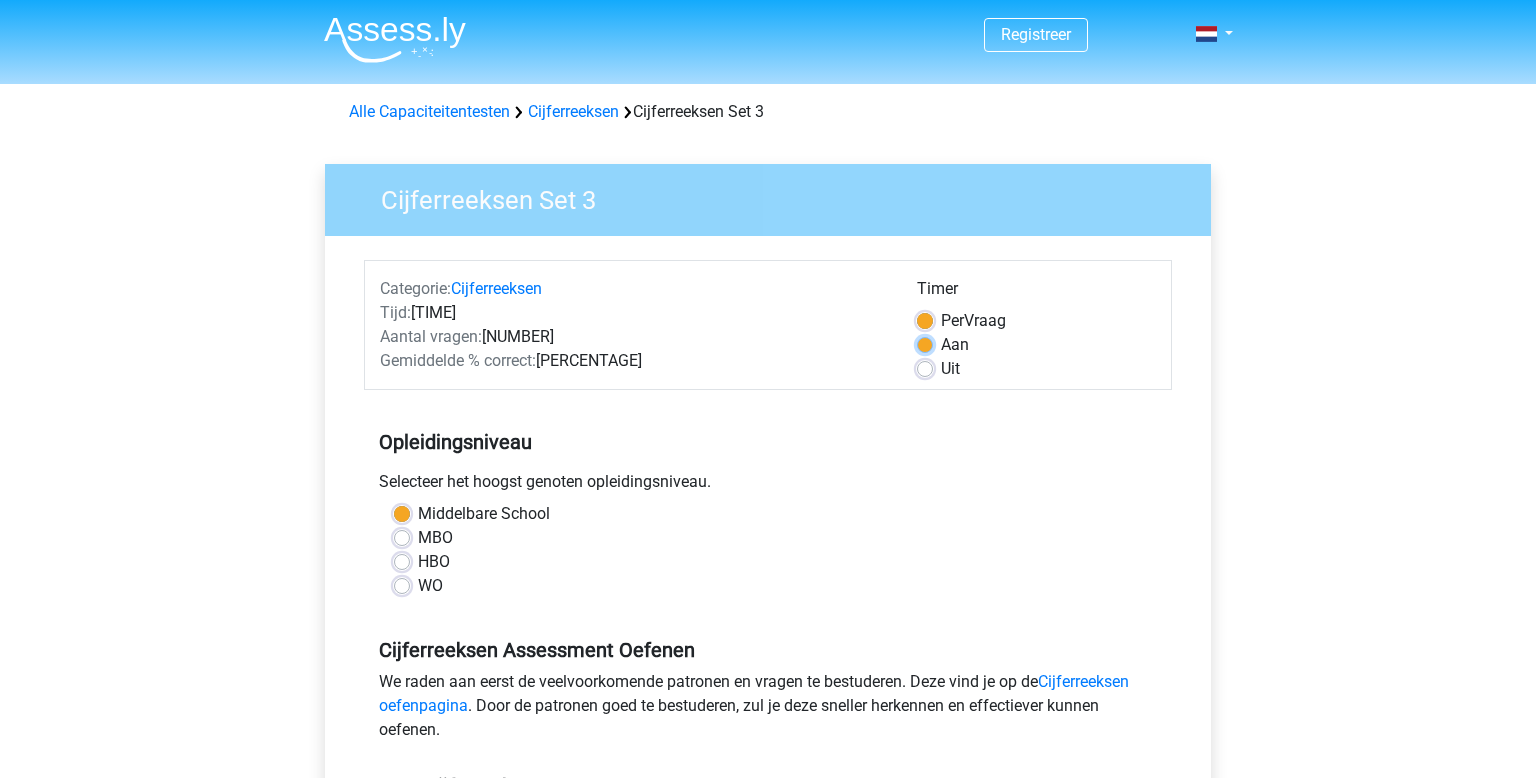 click on "Aan" at bounding box center [925, 343] 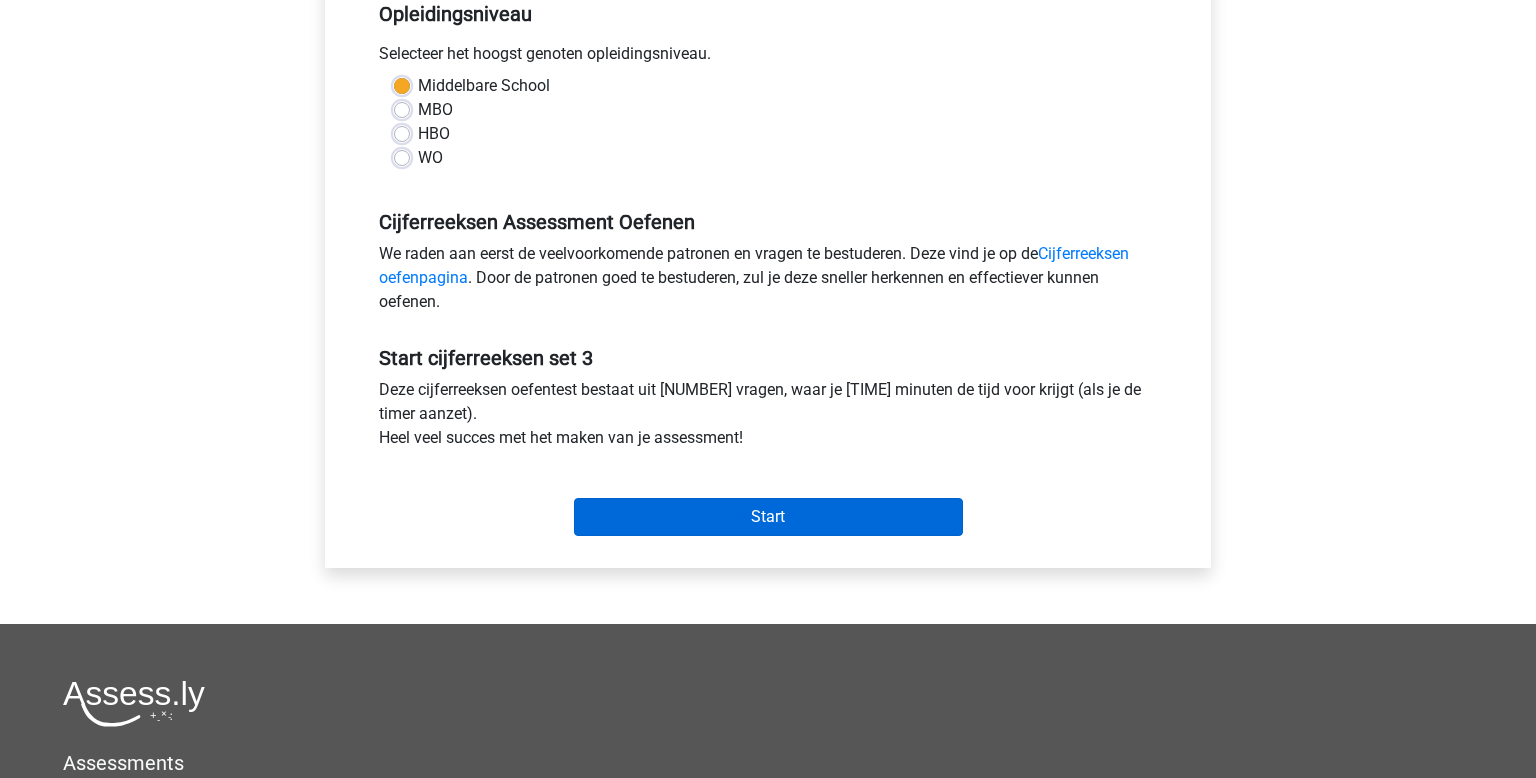 scroll, scrollTop: 428, scrollLeft: 0, axis: vertical 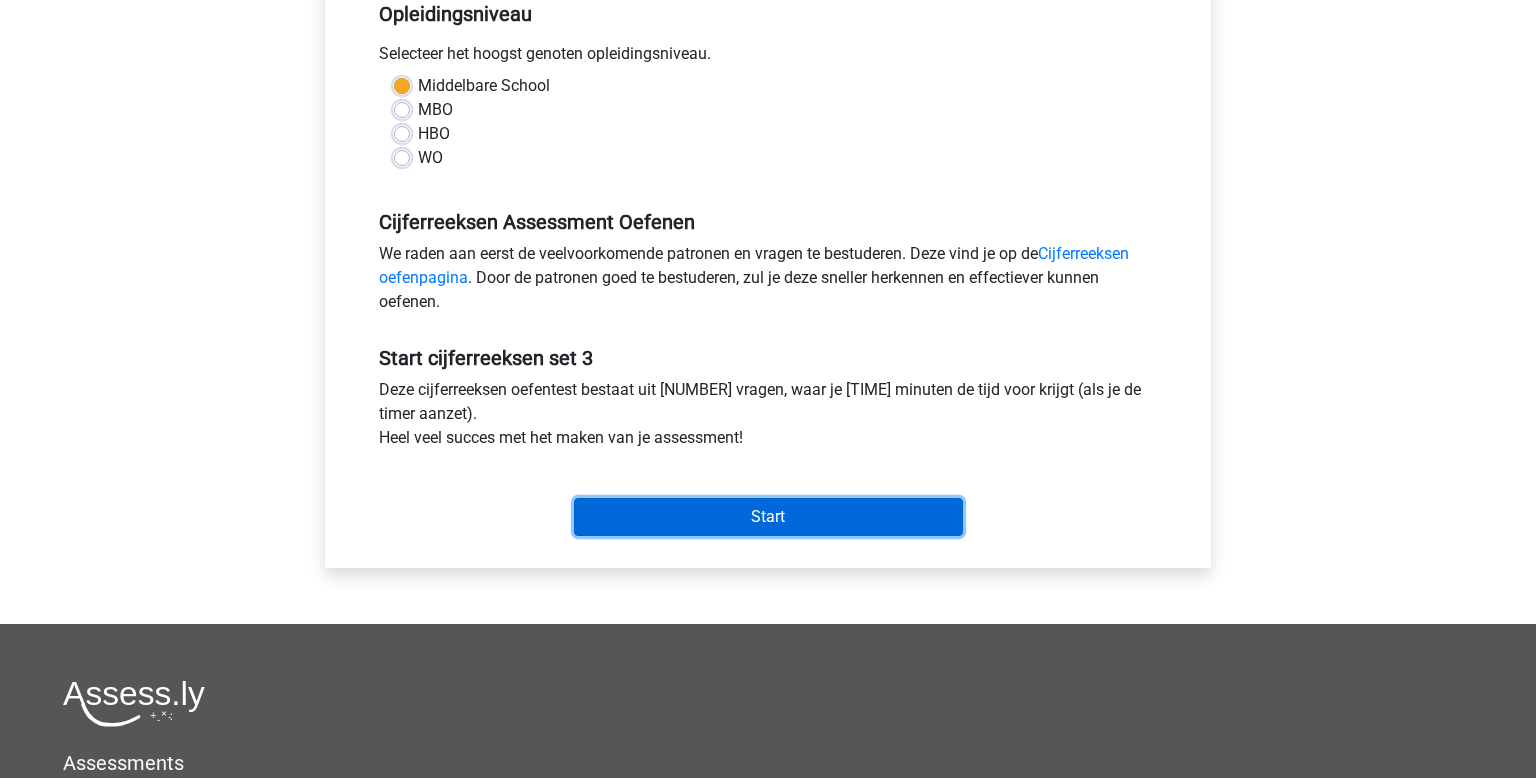click on "Start" at bounding box center (768, 517) 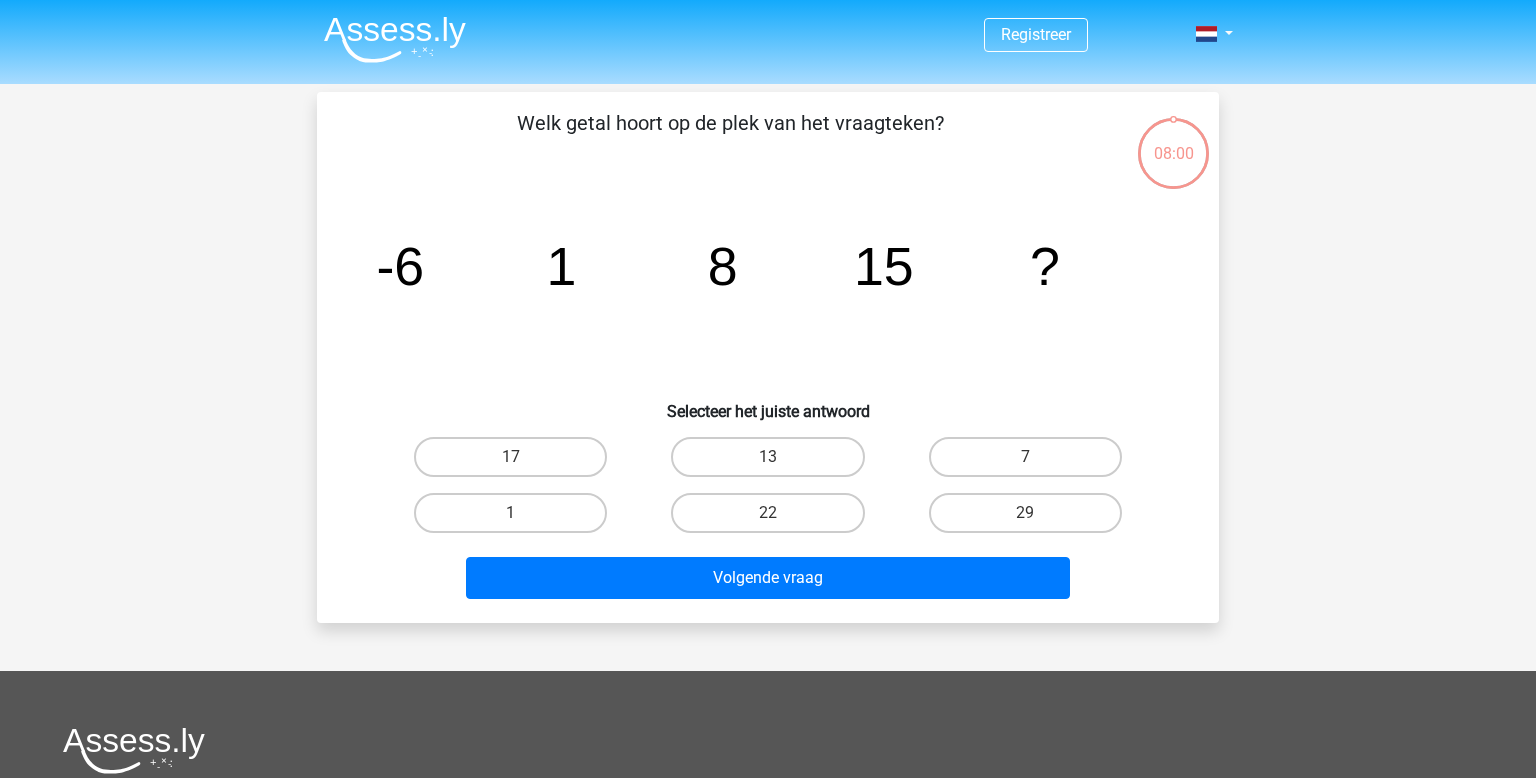 scroll, scrollTop: 0, scrollLeft: 0, axis: both 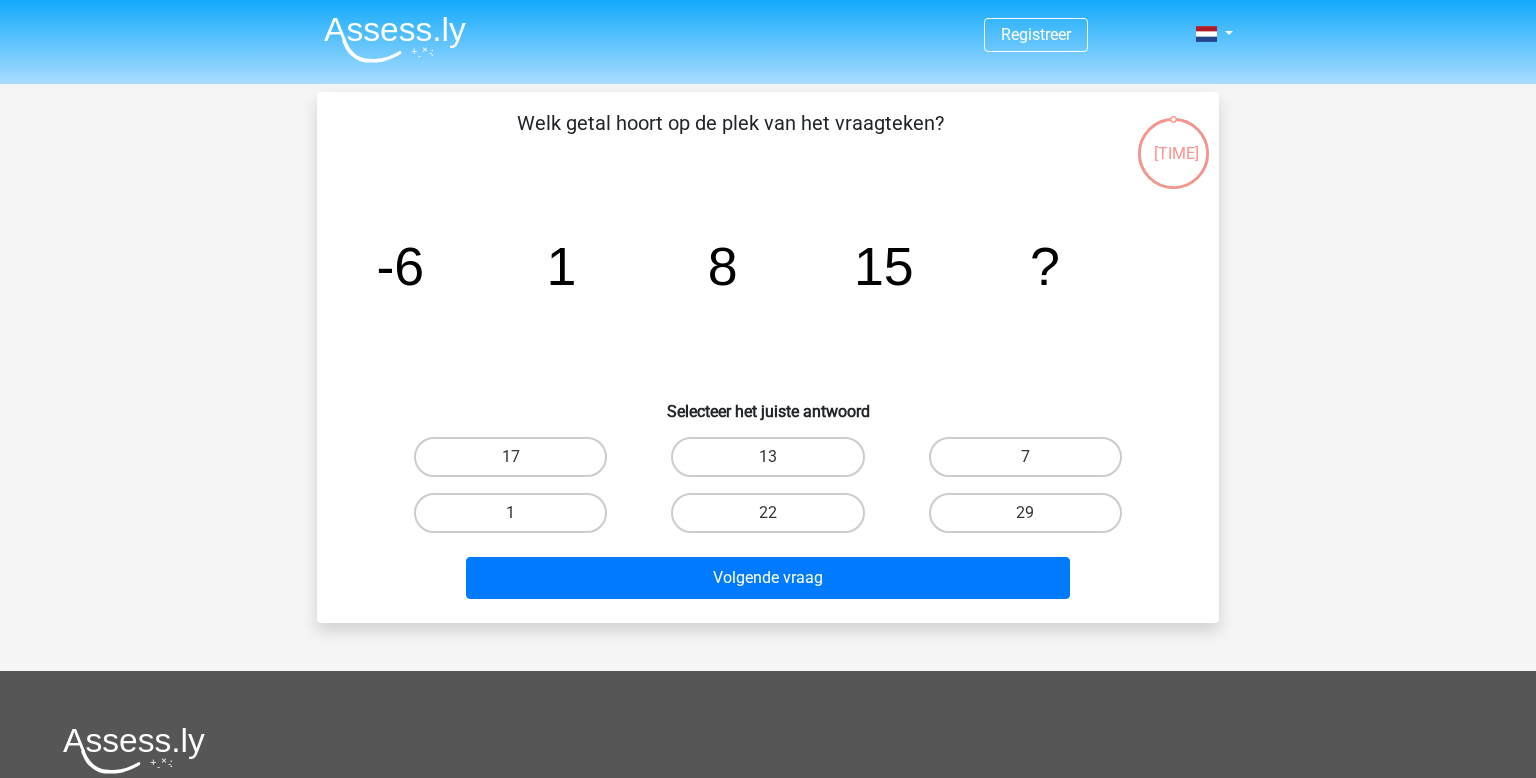 click on "22" at bounding box center (767, 513) 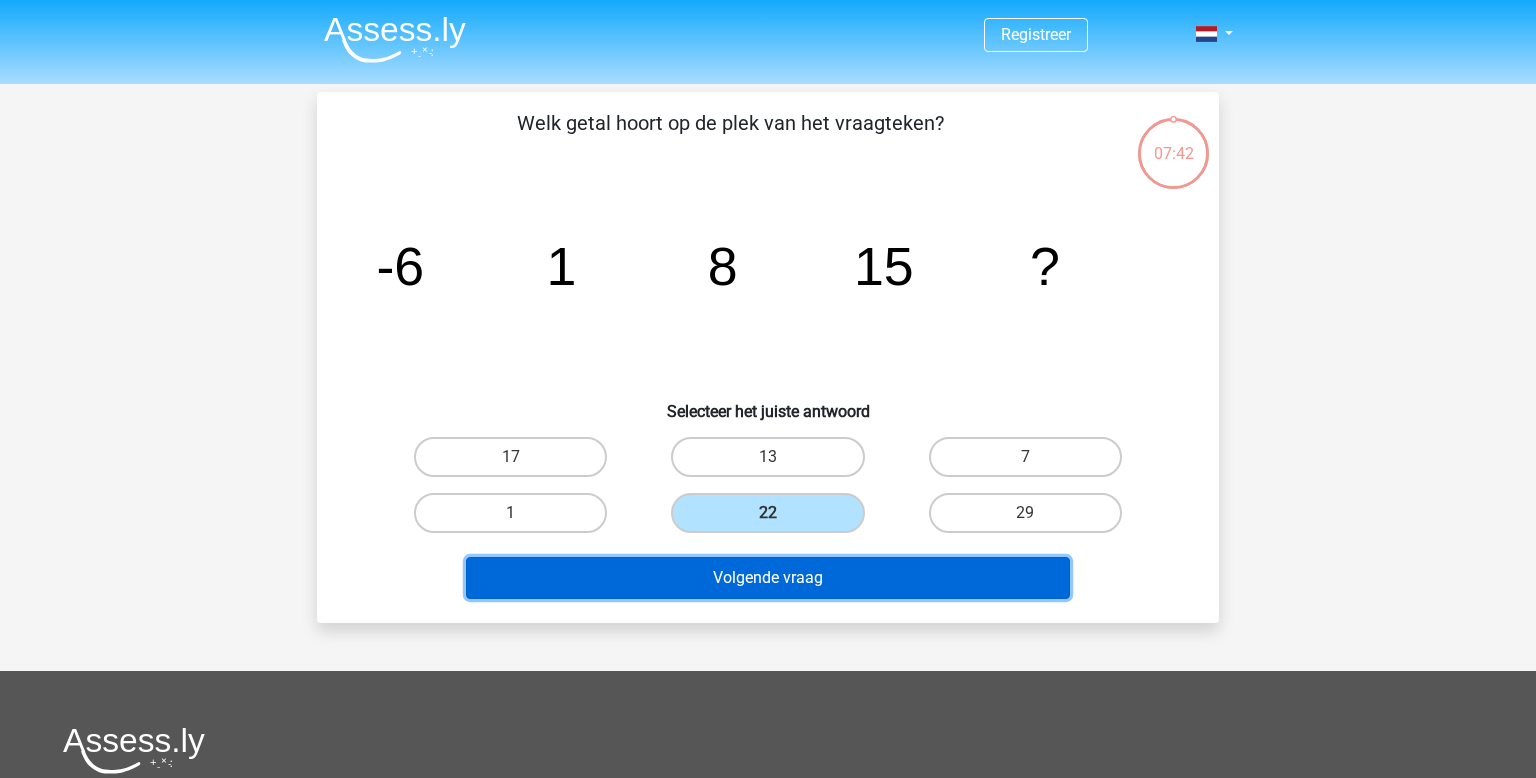 click on "Volgende vraag" at bounding box center (768, 578) 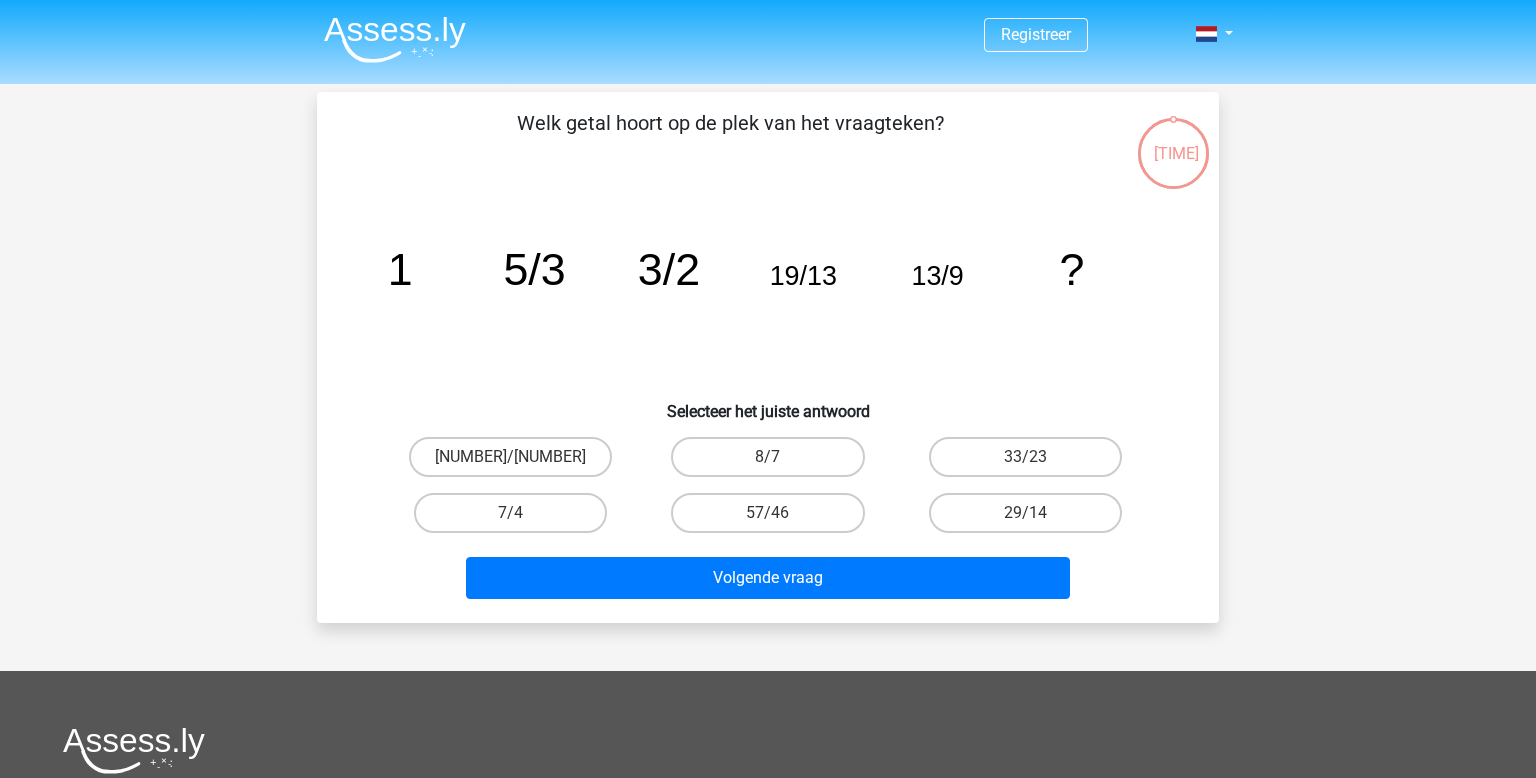 scroll, scrollTop: 92, scrollLeft: 0, axis: vertical 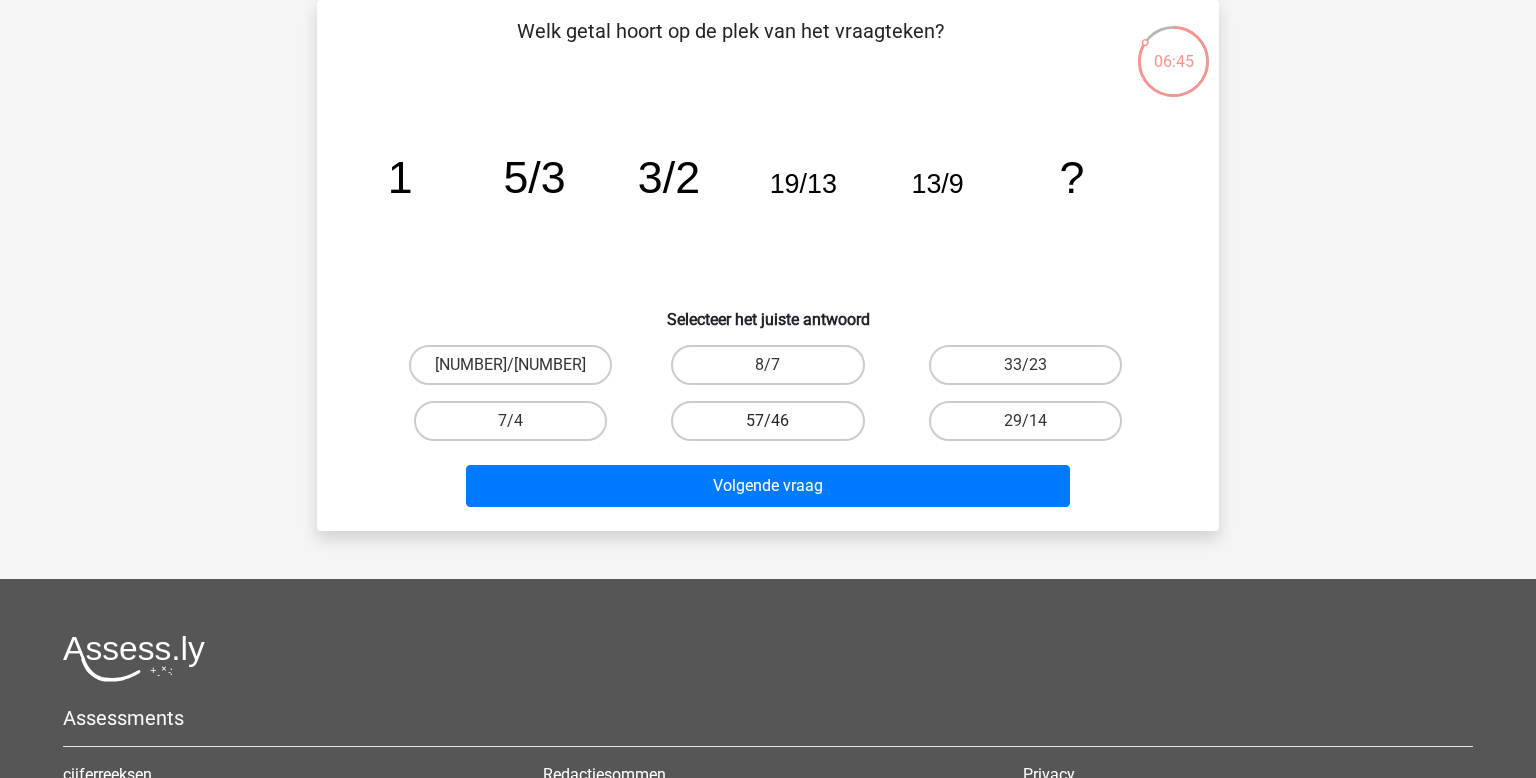 click on "57/46" at bounding box center (767, 421) 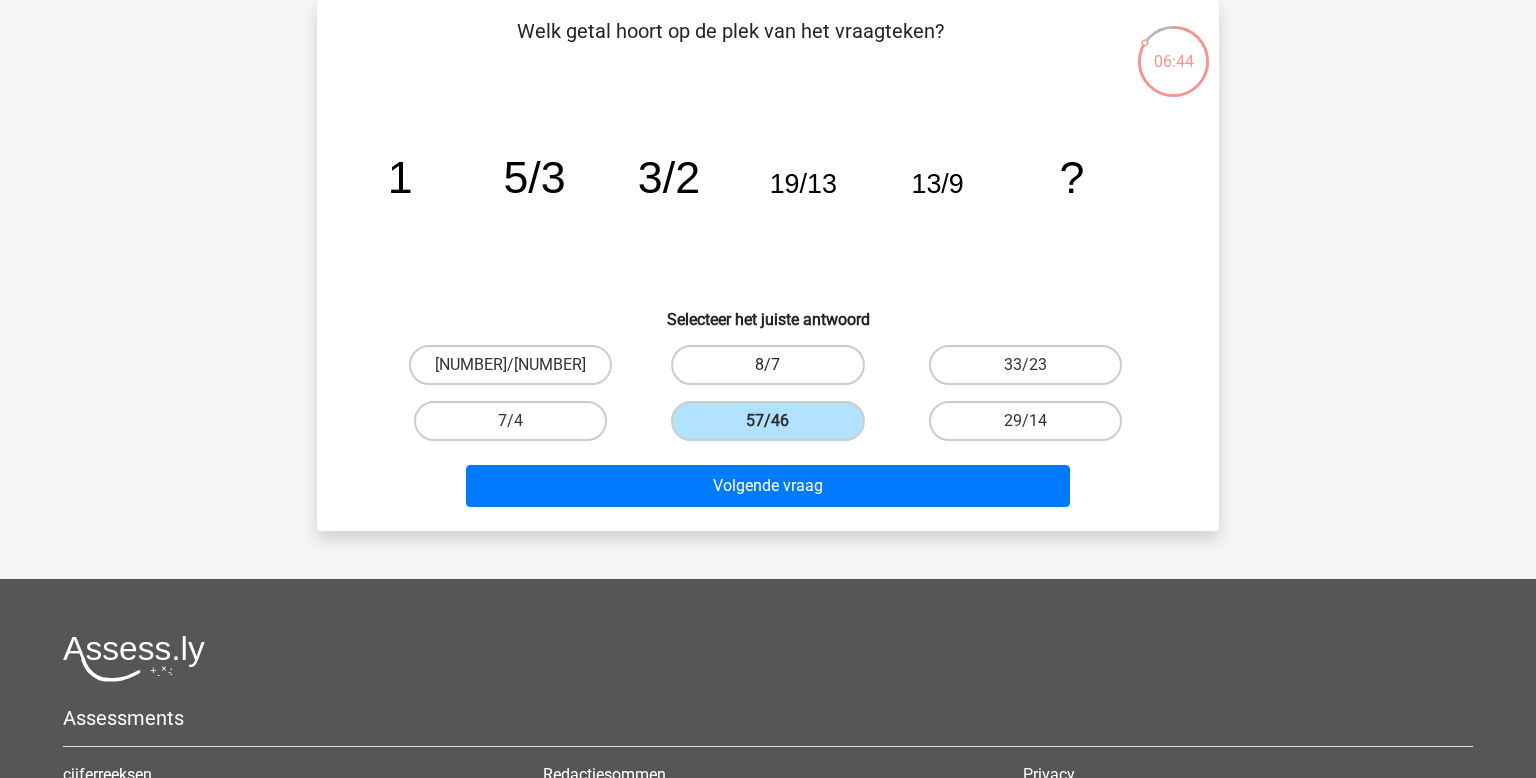 click on "8/7" at bounding box center (767, 365) 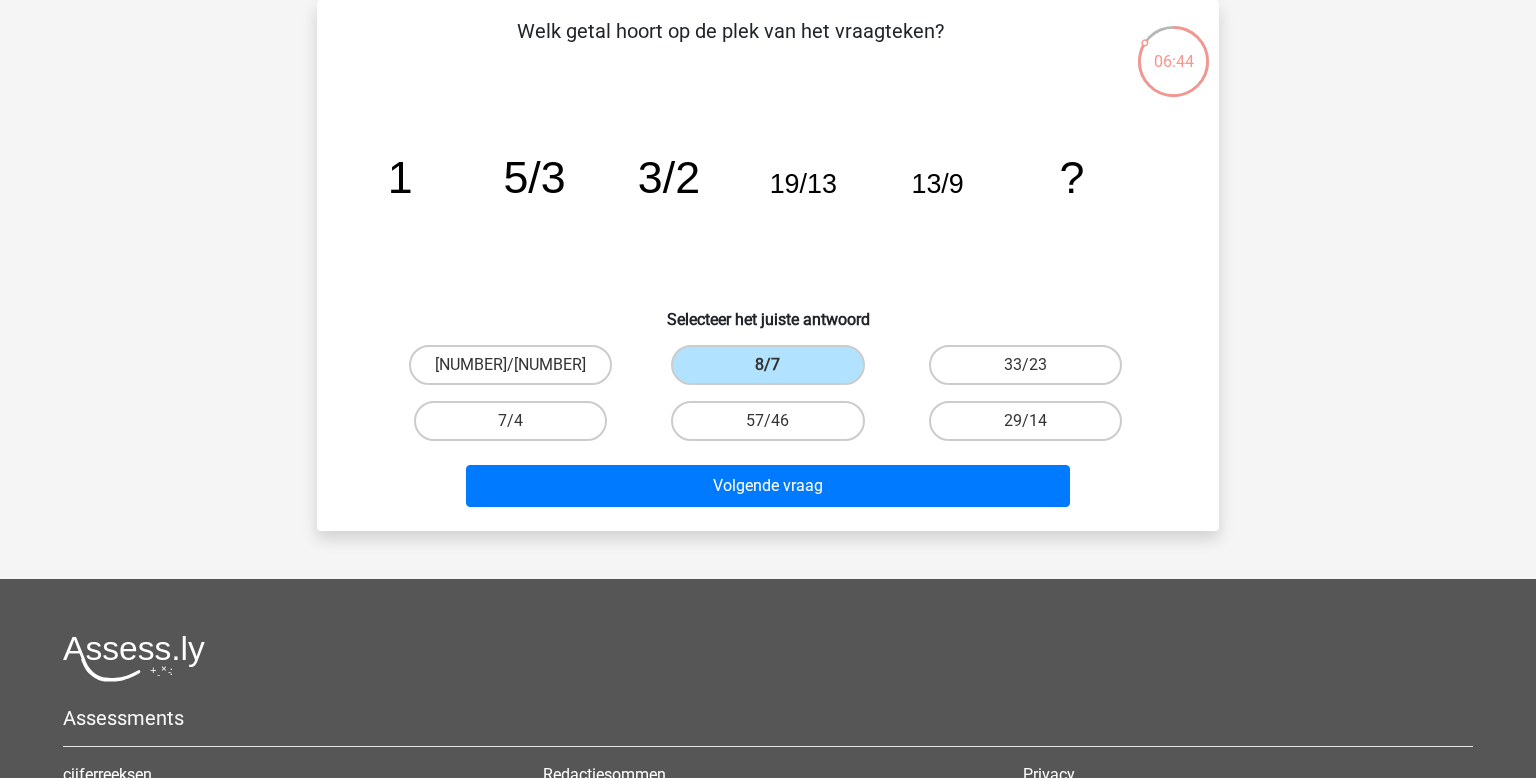 click on "57/46" at bounding box center (767, 421) 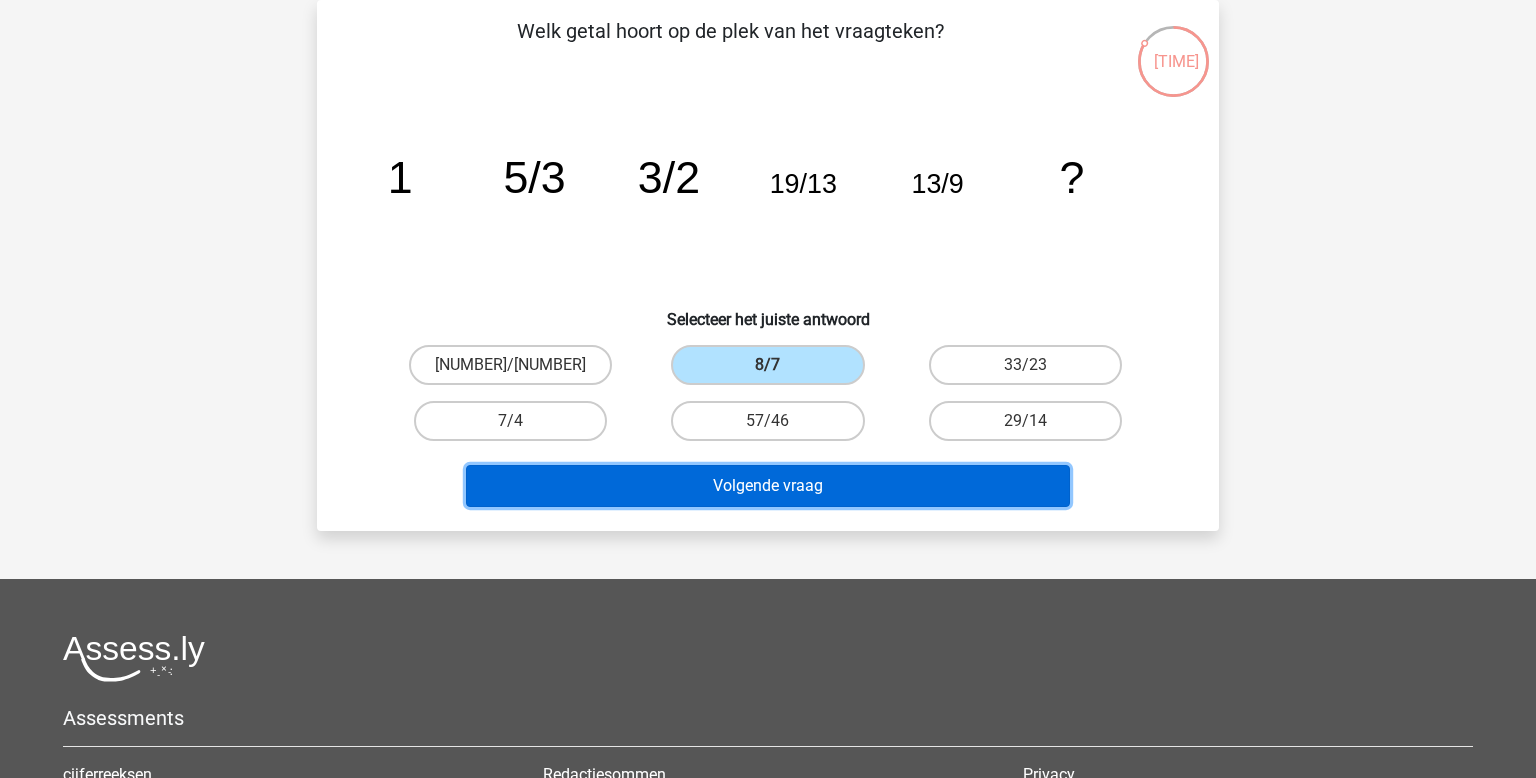 click on "Volgende vraag" at bounding box center (768, 486) 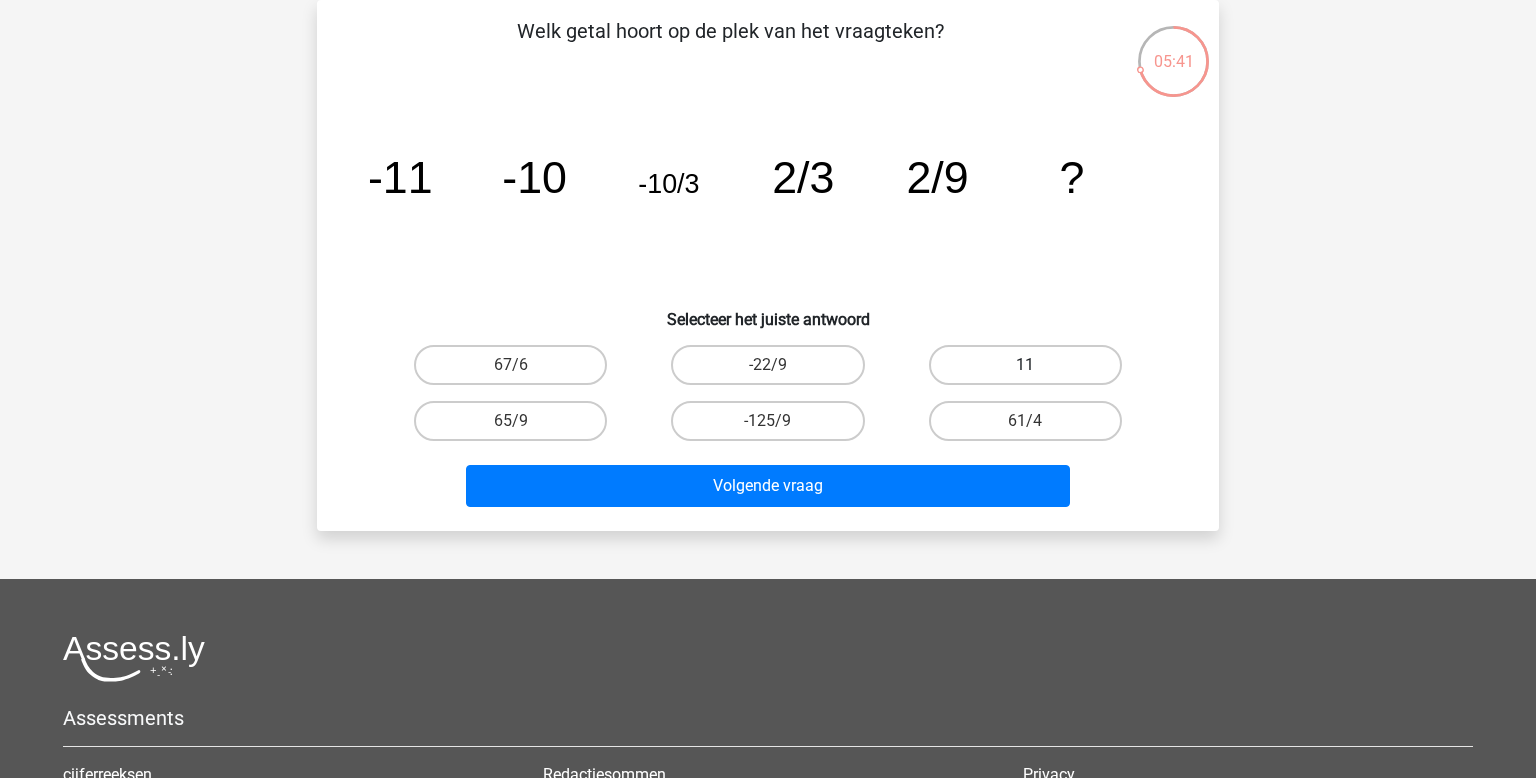 click on "11" at bounding box center [1025, 365] 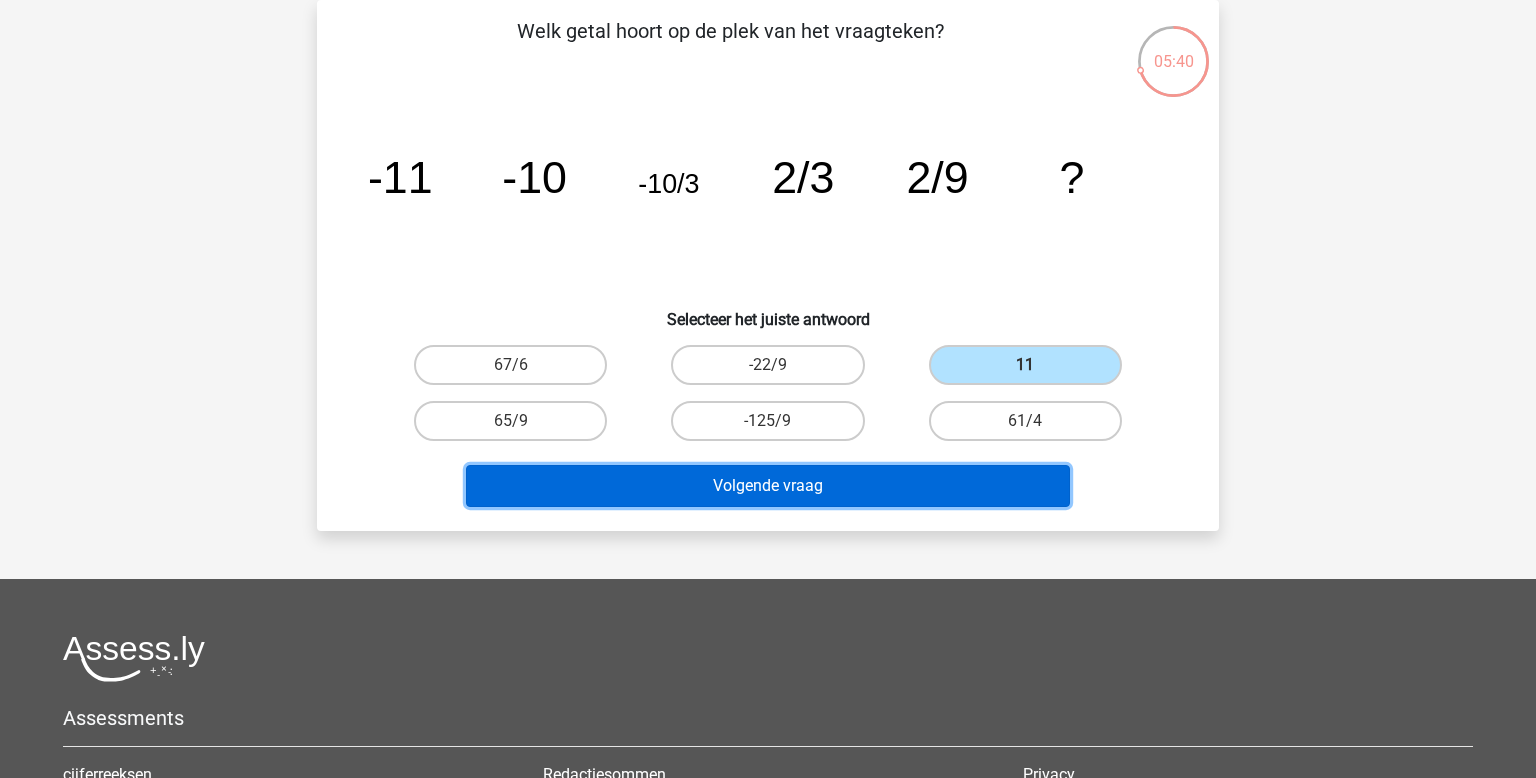 click on "Volgende vraag" at bounding box center (768, 486) 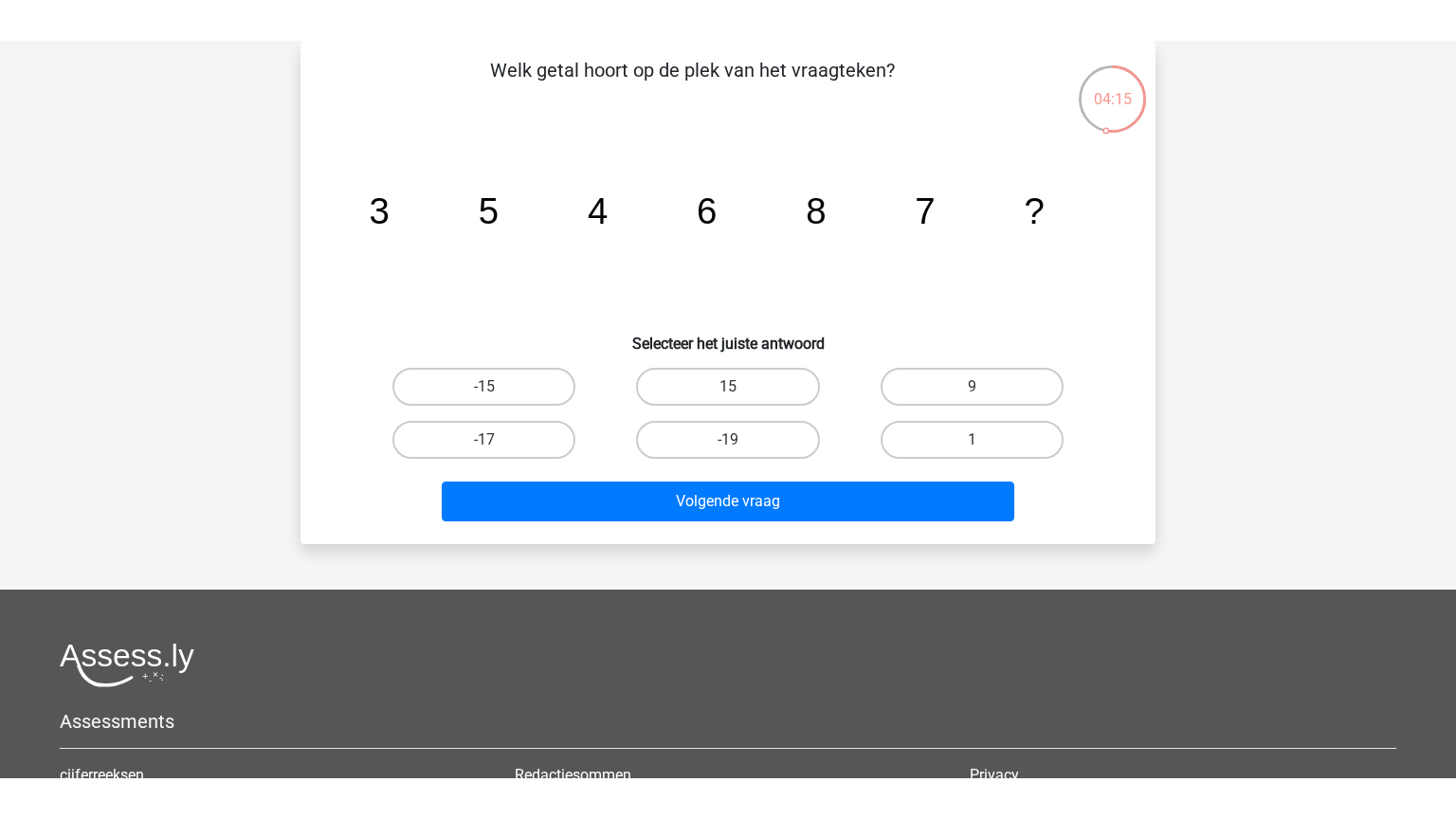 scroll, scrollTop: 0, scrollLeft: 0, axis: both 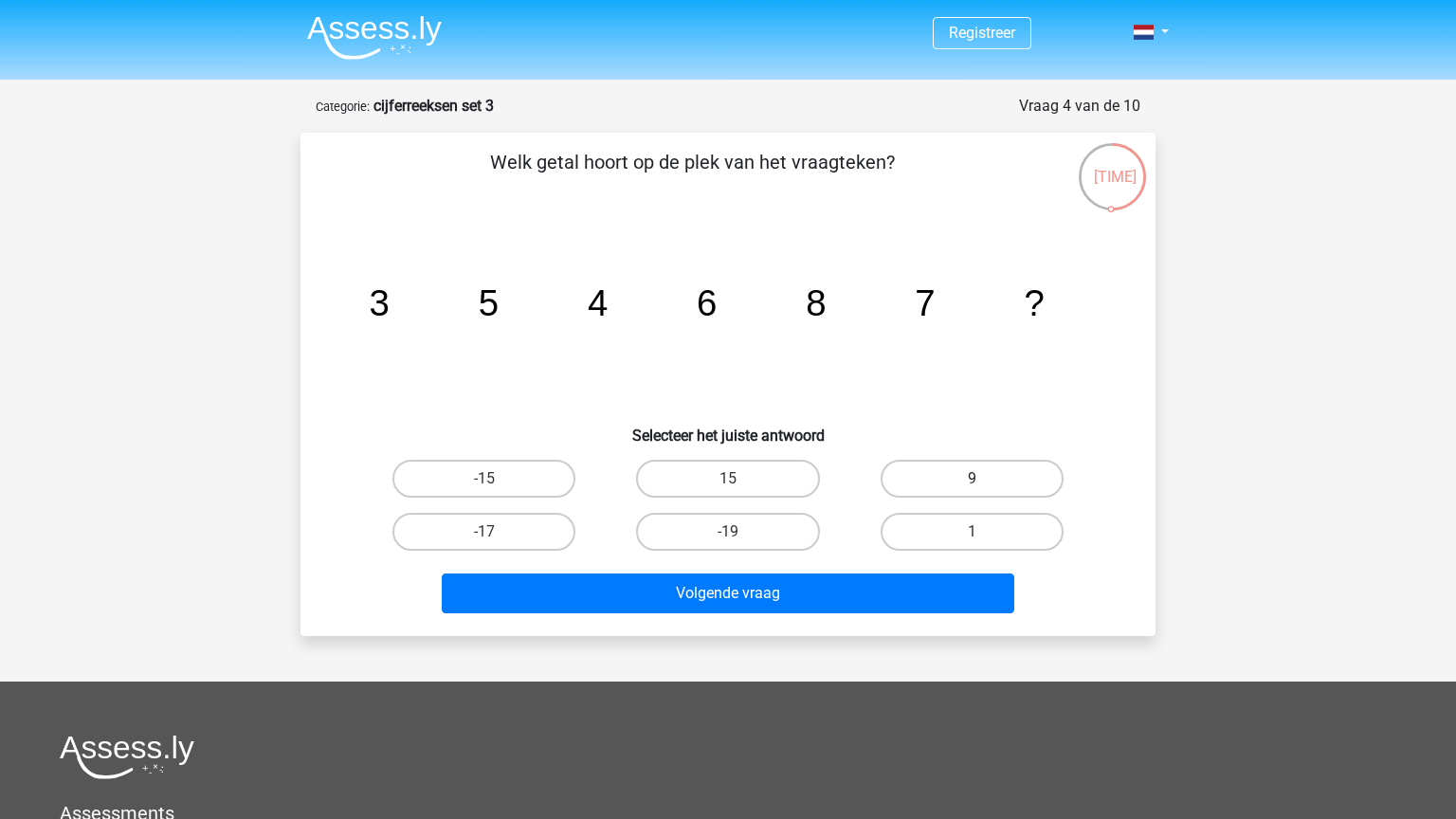 click on "9" at bounding box center (972, 479) 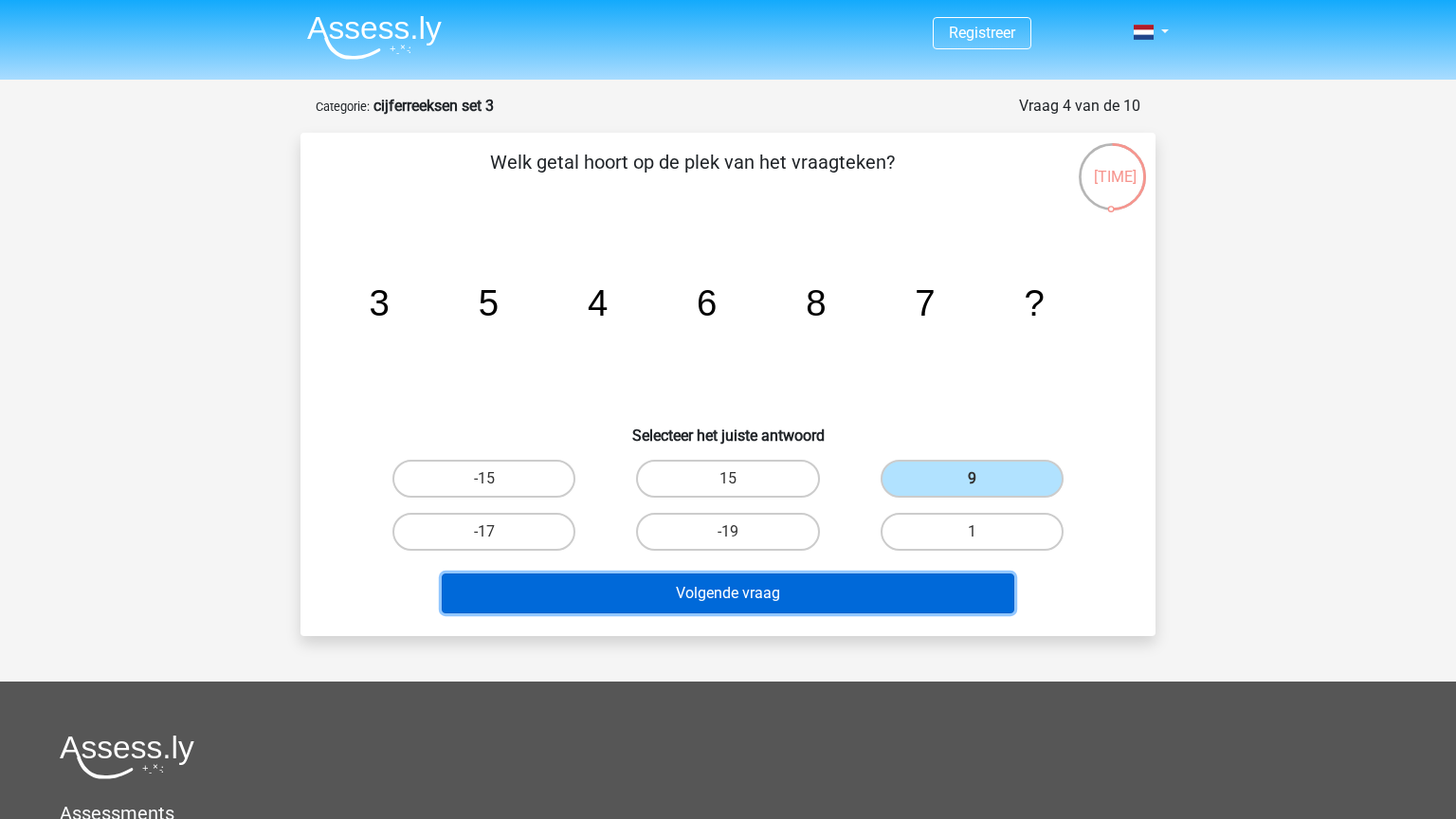 click on "Volgende vraag" at bounding box center (728, 593) 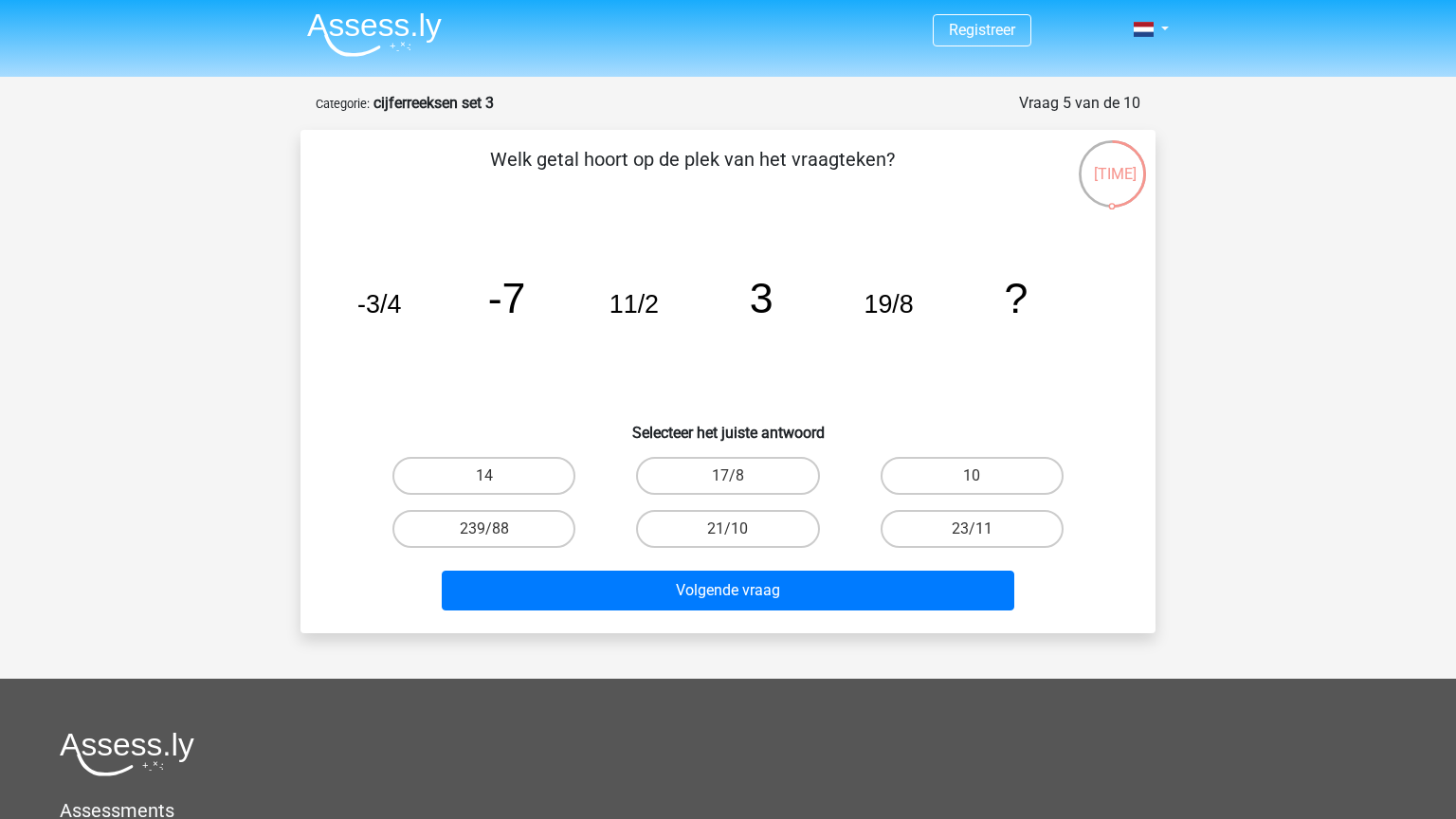 scroll, scrollTop: 0, scrollLeft: 0, axis: both 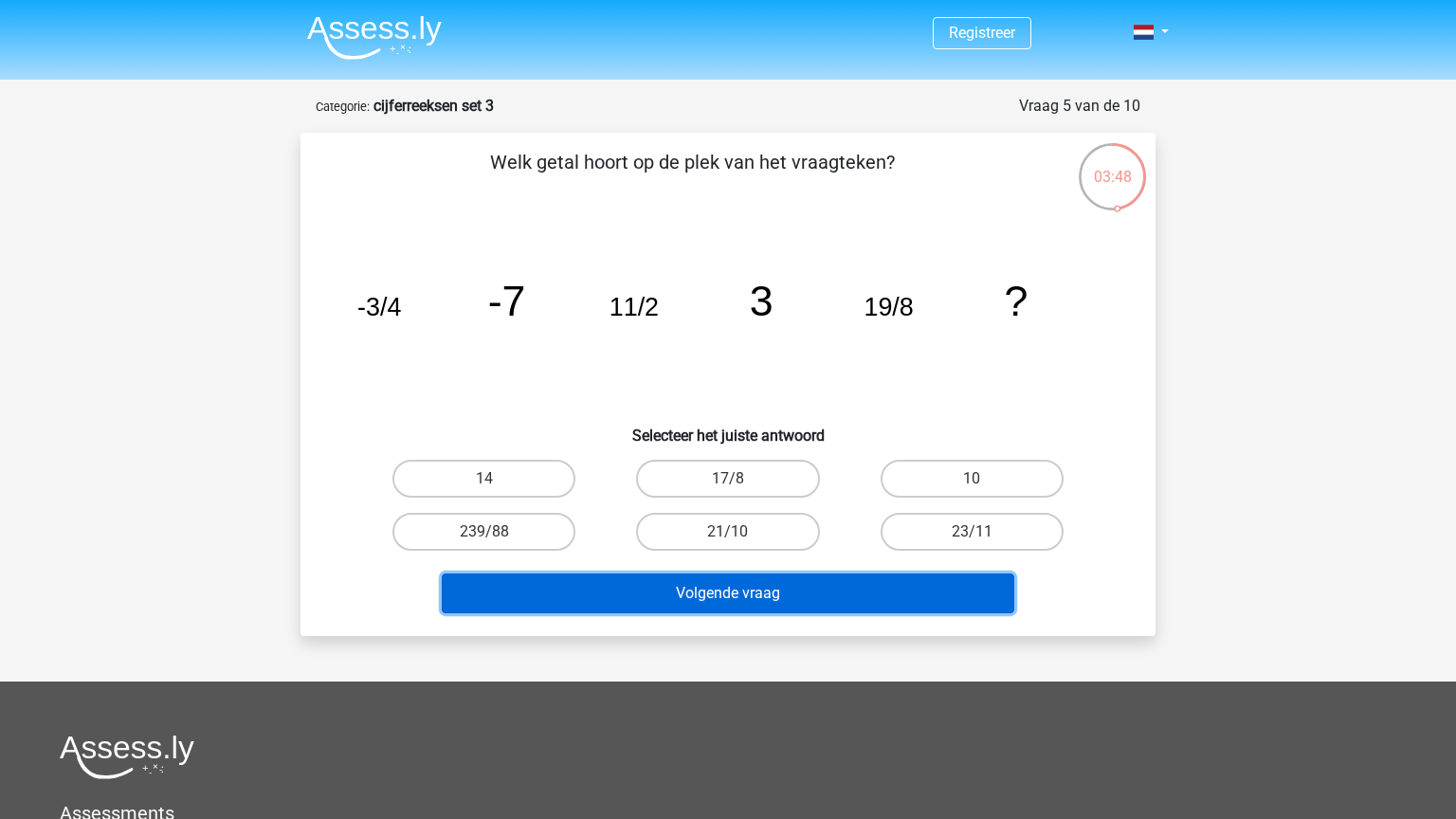 click on "Volgende vraag" at bounding box center (728, 593) 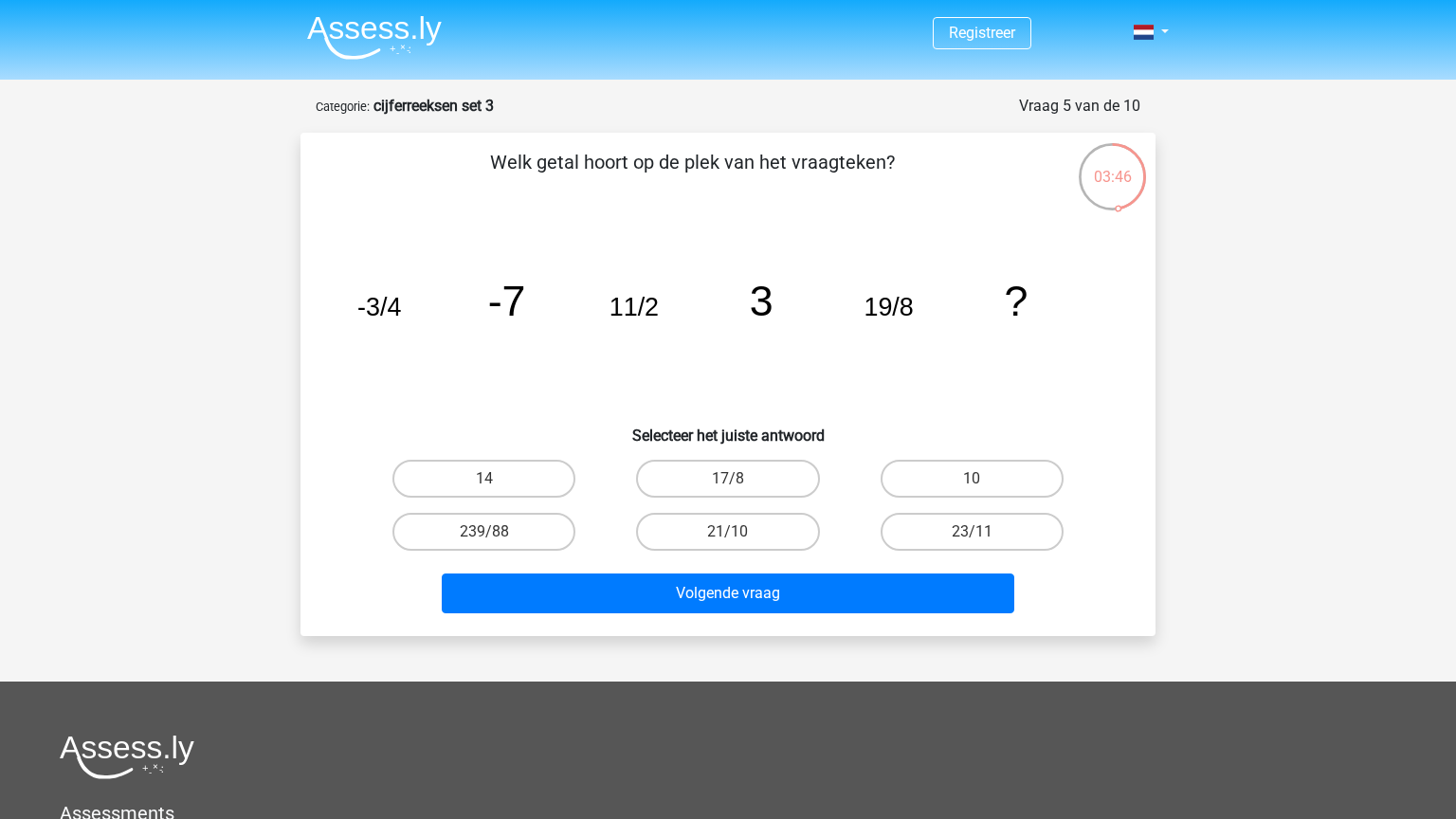 click on "image/svg+xml
-3/4
-7
11/2
3
19/8
?" at bounding box center [728, 316] 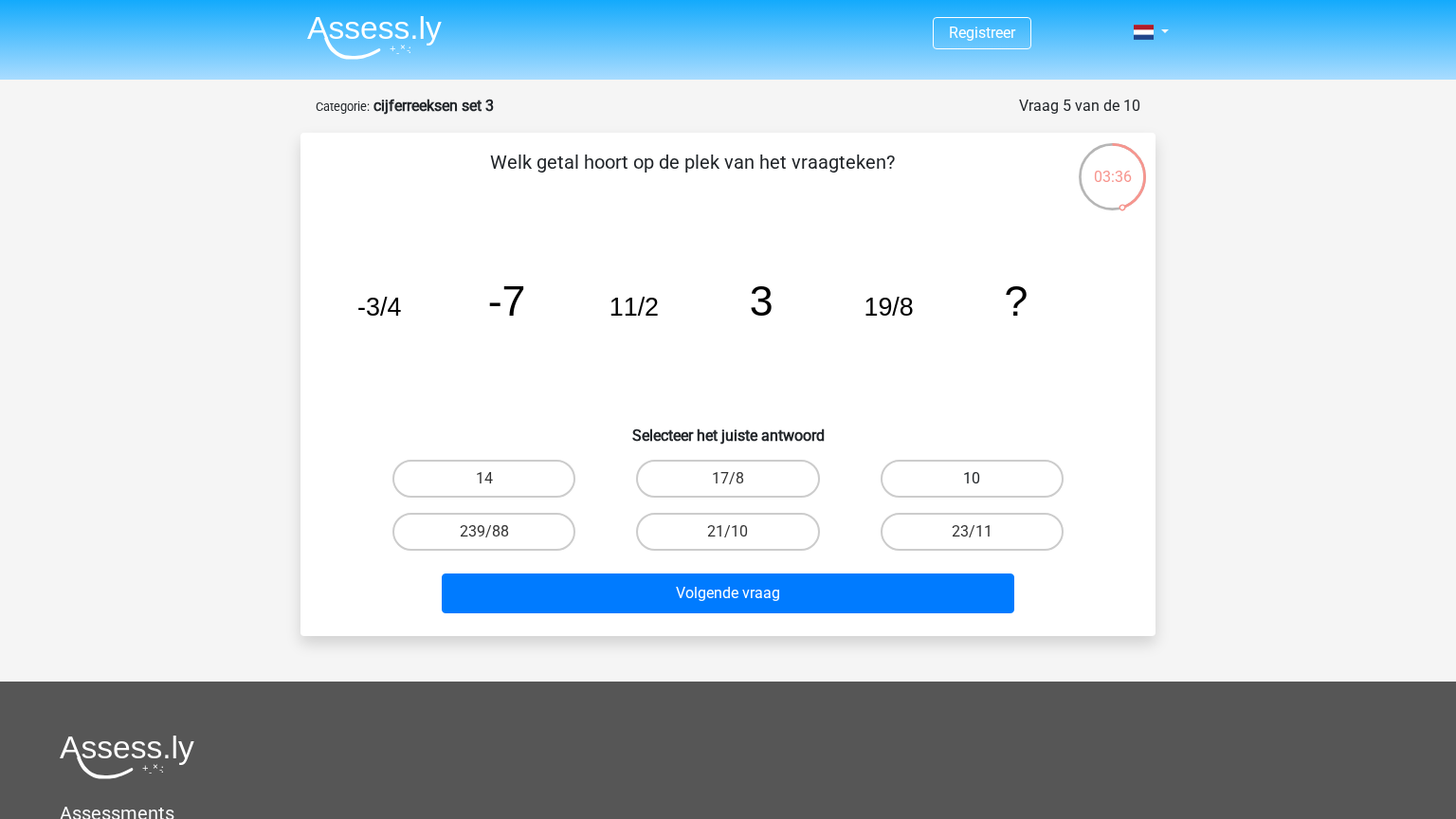 click on "10" at bounding box center (972, 479) 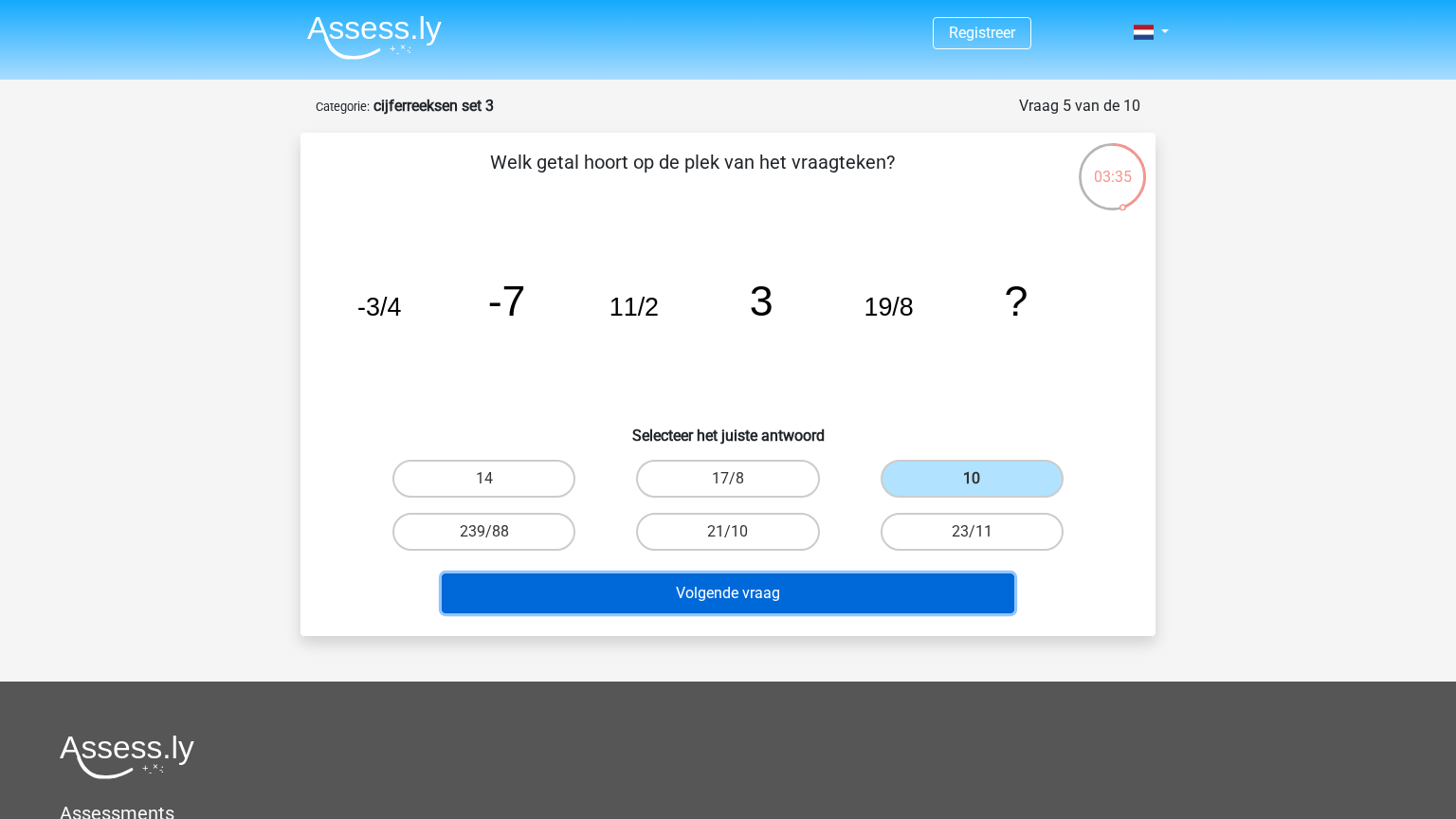 click on "Volgende vraag" at bounding box center [728, 593] 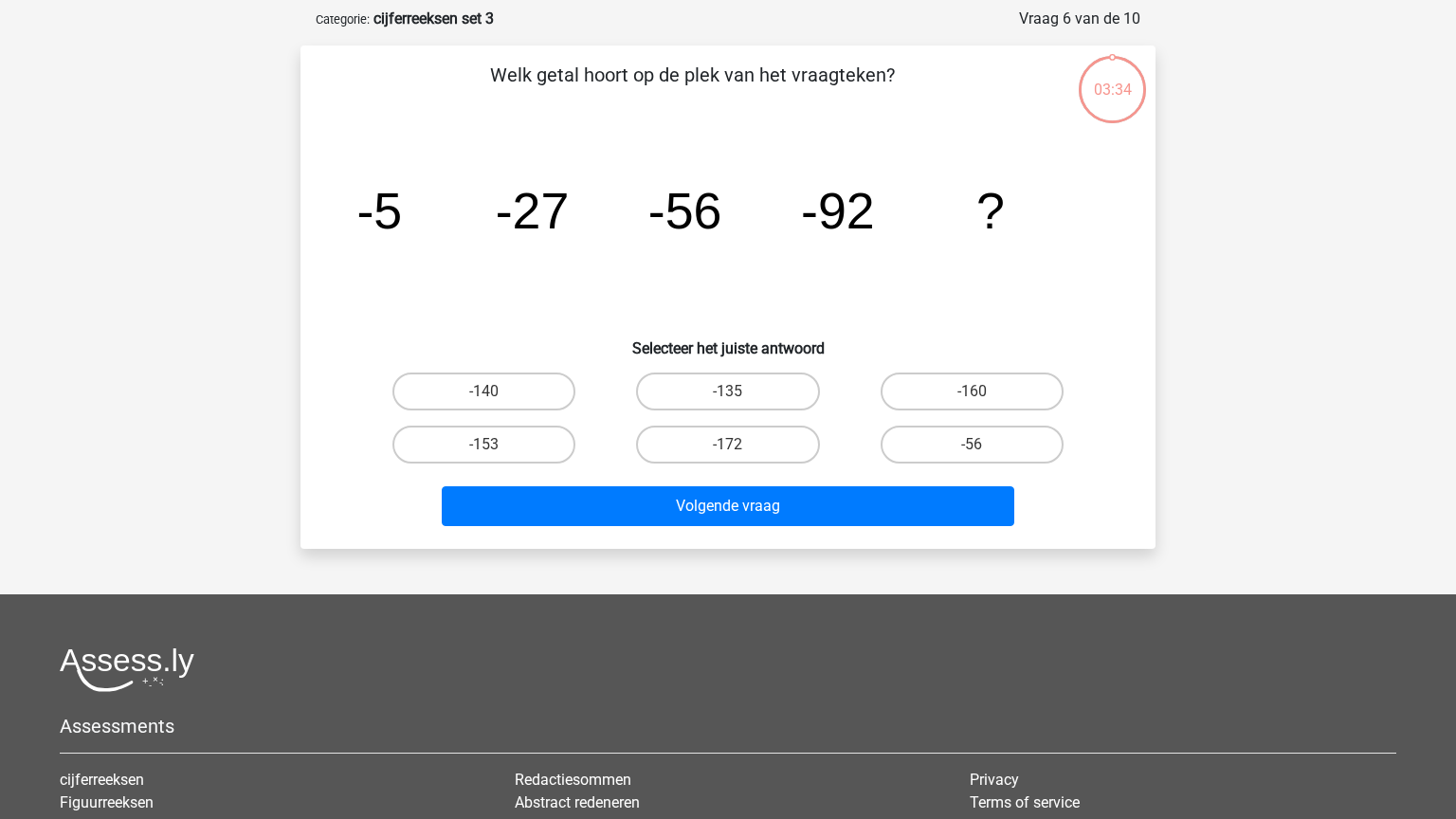 scroll, scrollTop: 95, scrollLeft: 0, axis: vertical 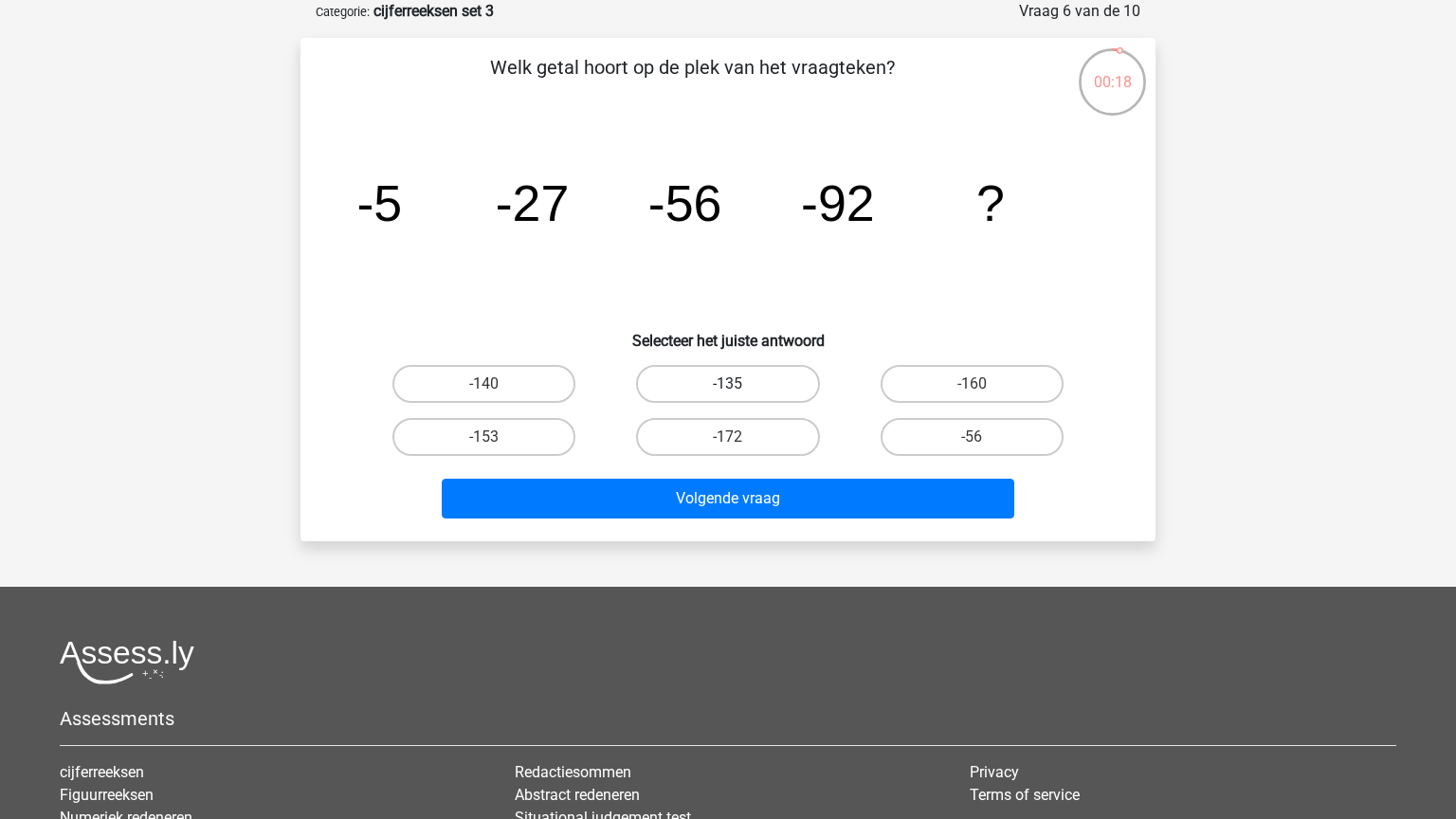 click on "-135" at bounding box center [727, 384] 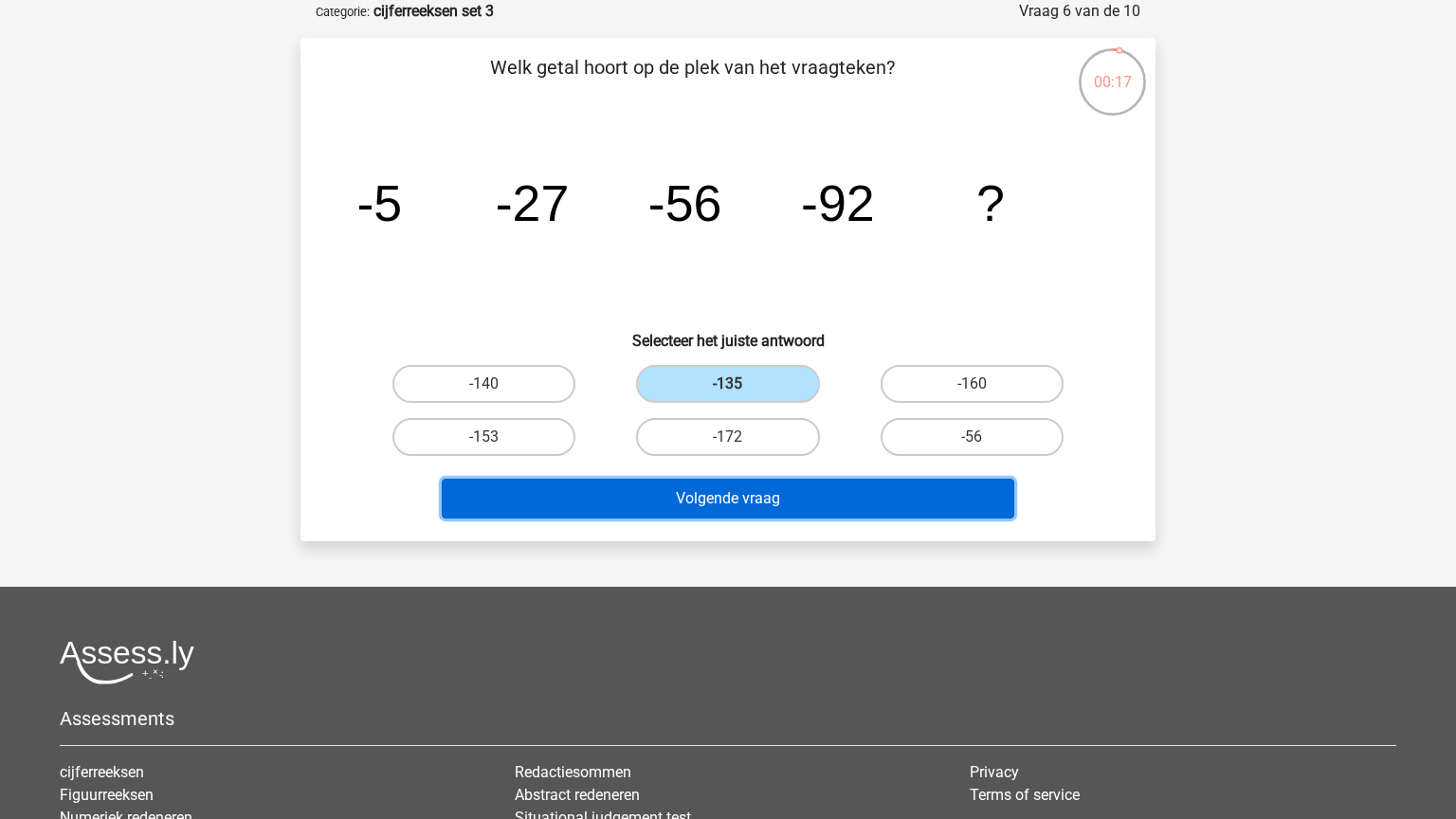 click on "Volgende vraag" at bounding box center (728, 499) 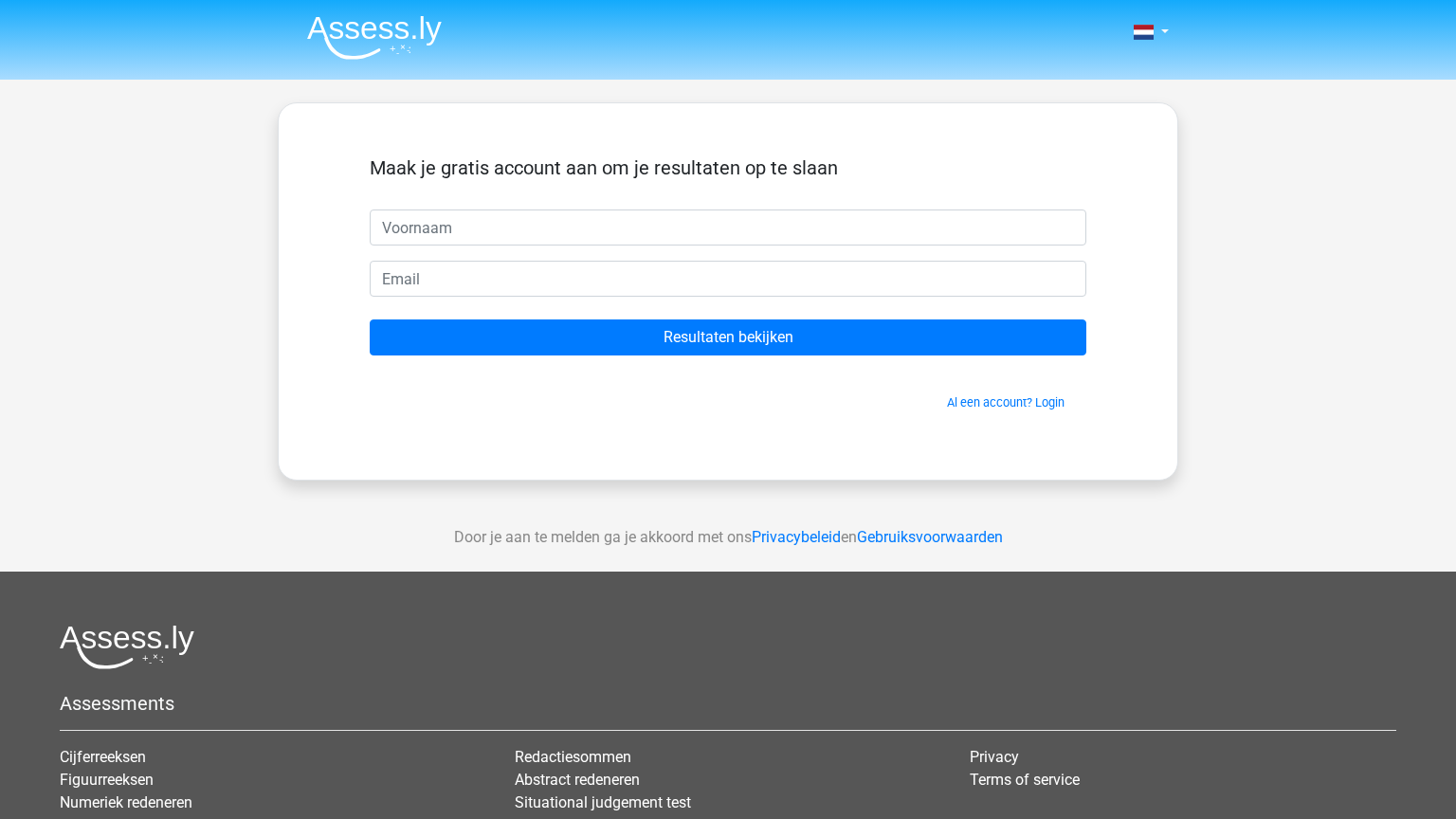 scroll, scrollTop: 0, scrollLeft: 0, axis: both 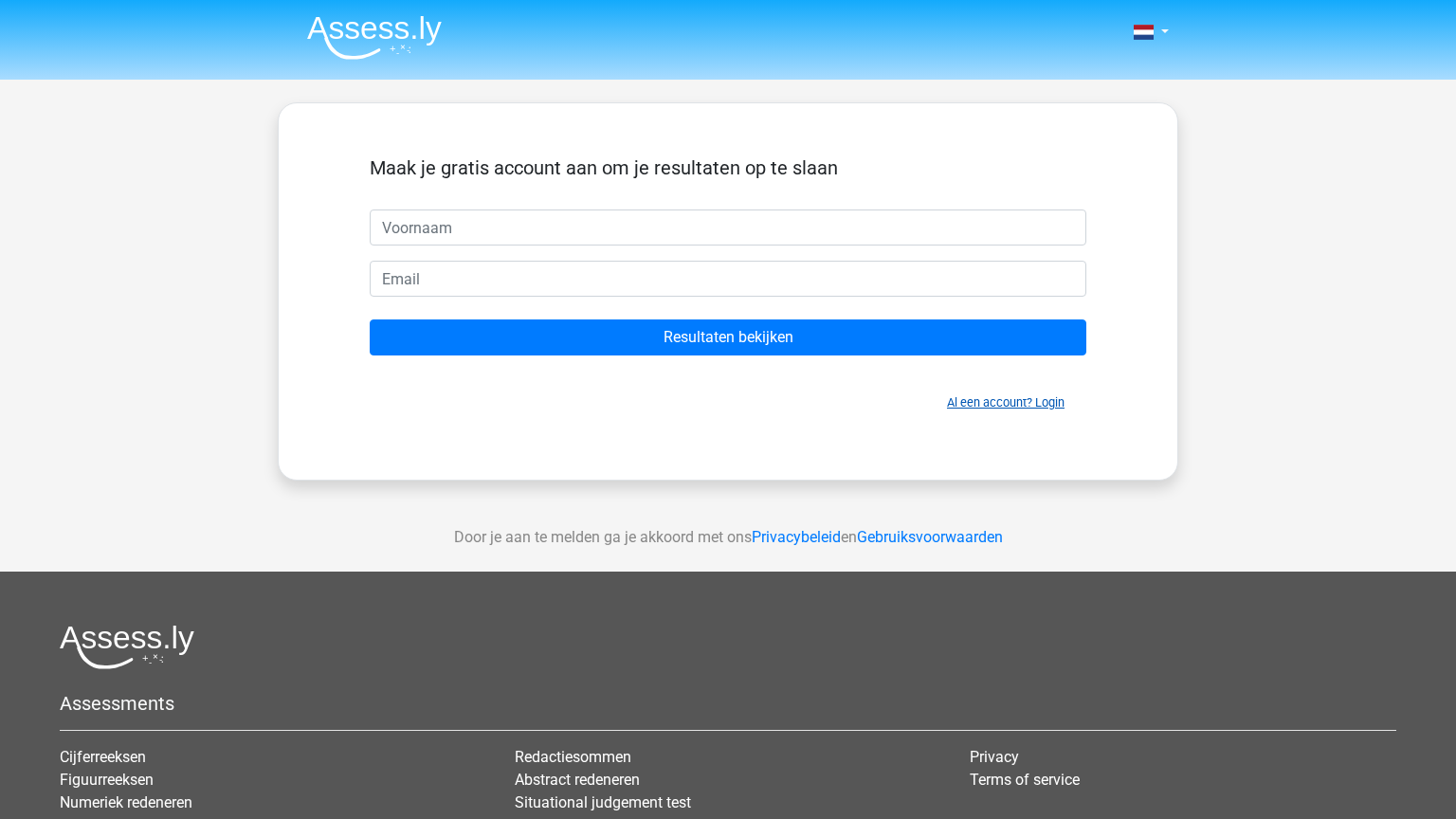 click on "Al een account? Login" at bounding box center (1006, 402) 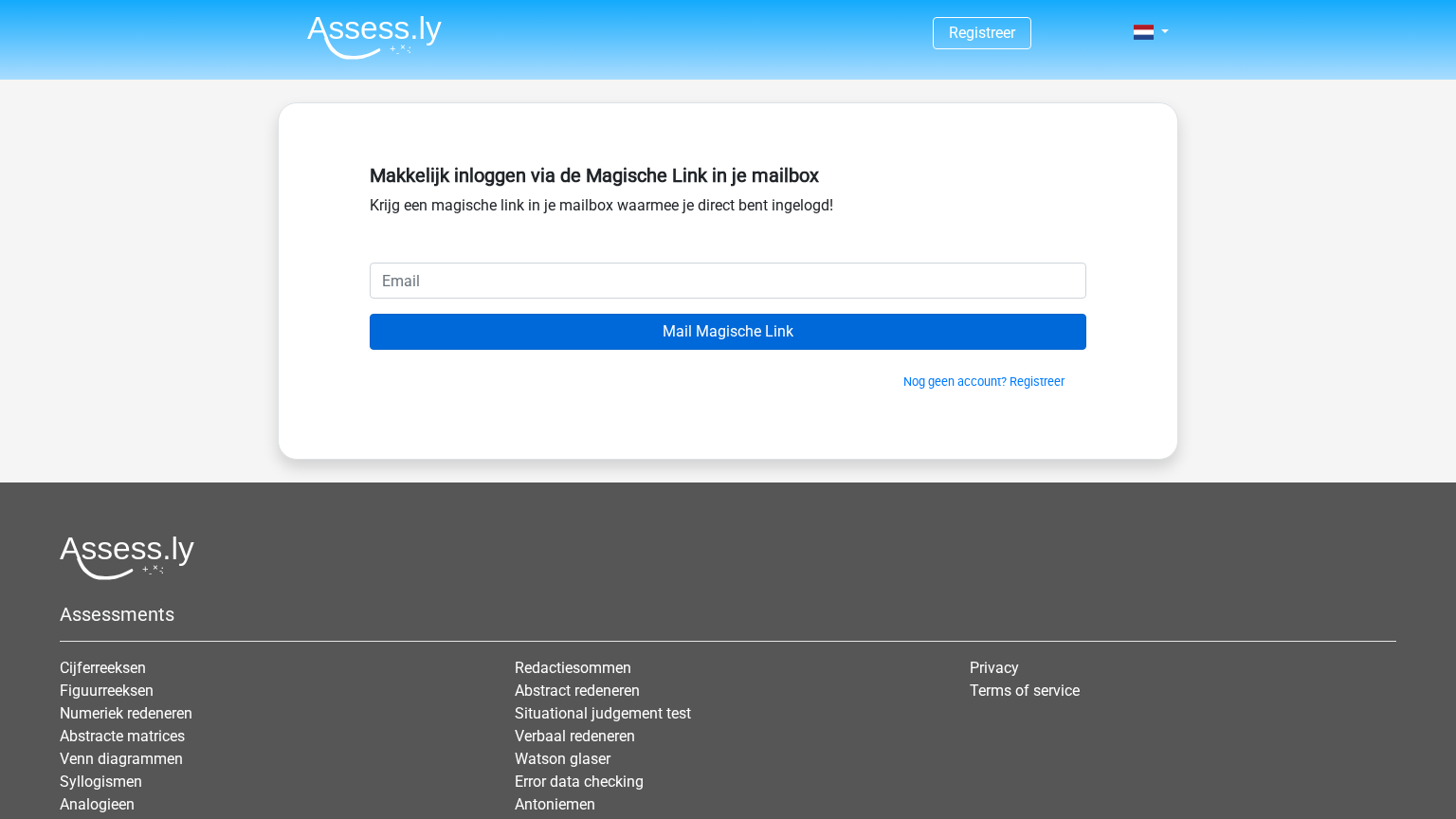 scroll, scrollTop: 0, scrollLeft: 0, axis: both 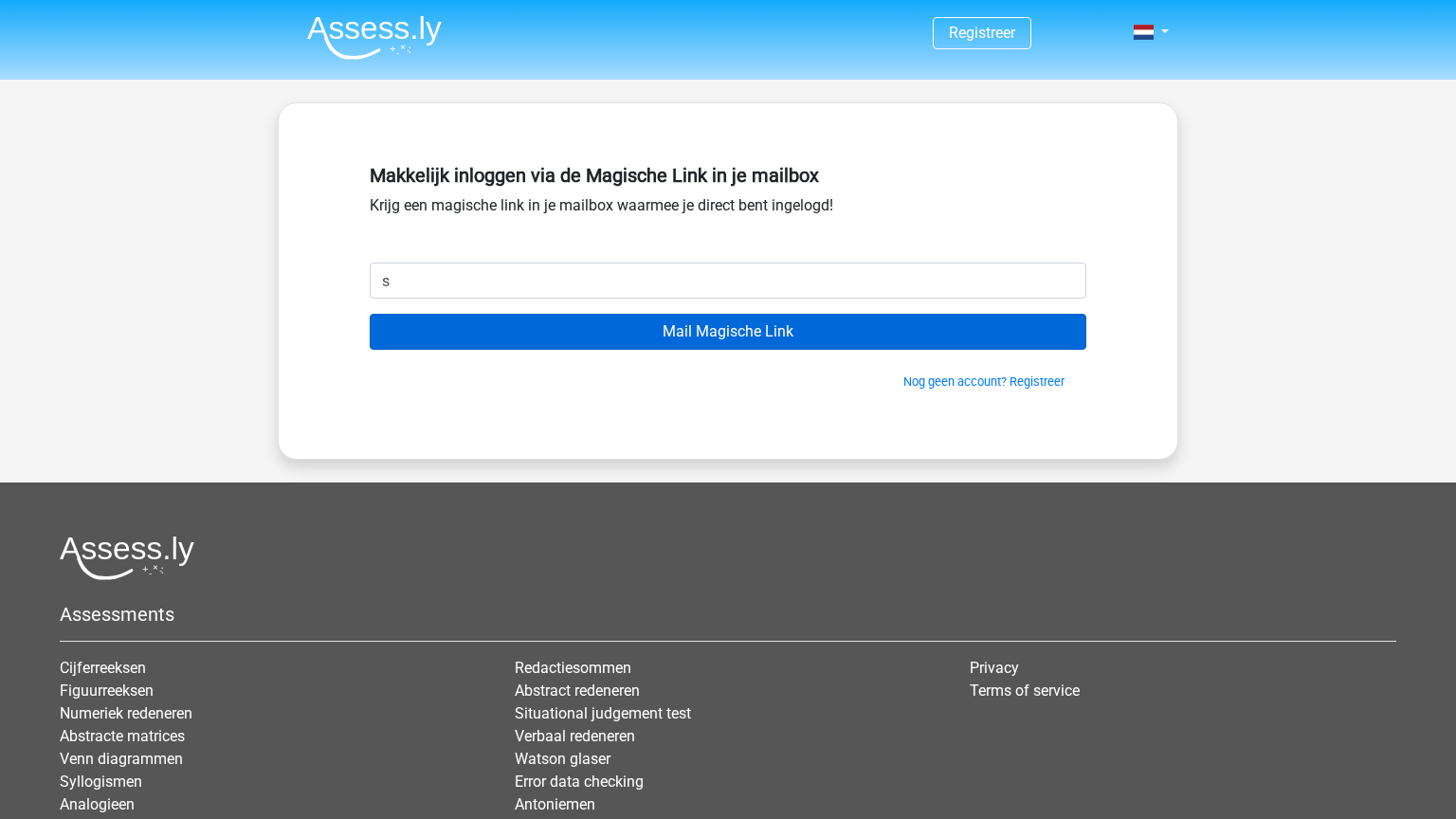 type on "simonsmikai@gmail.com" 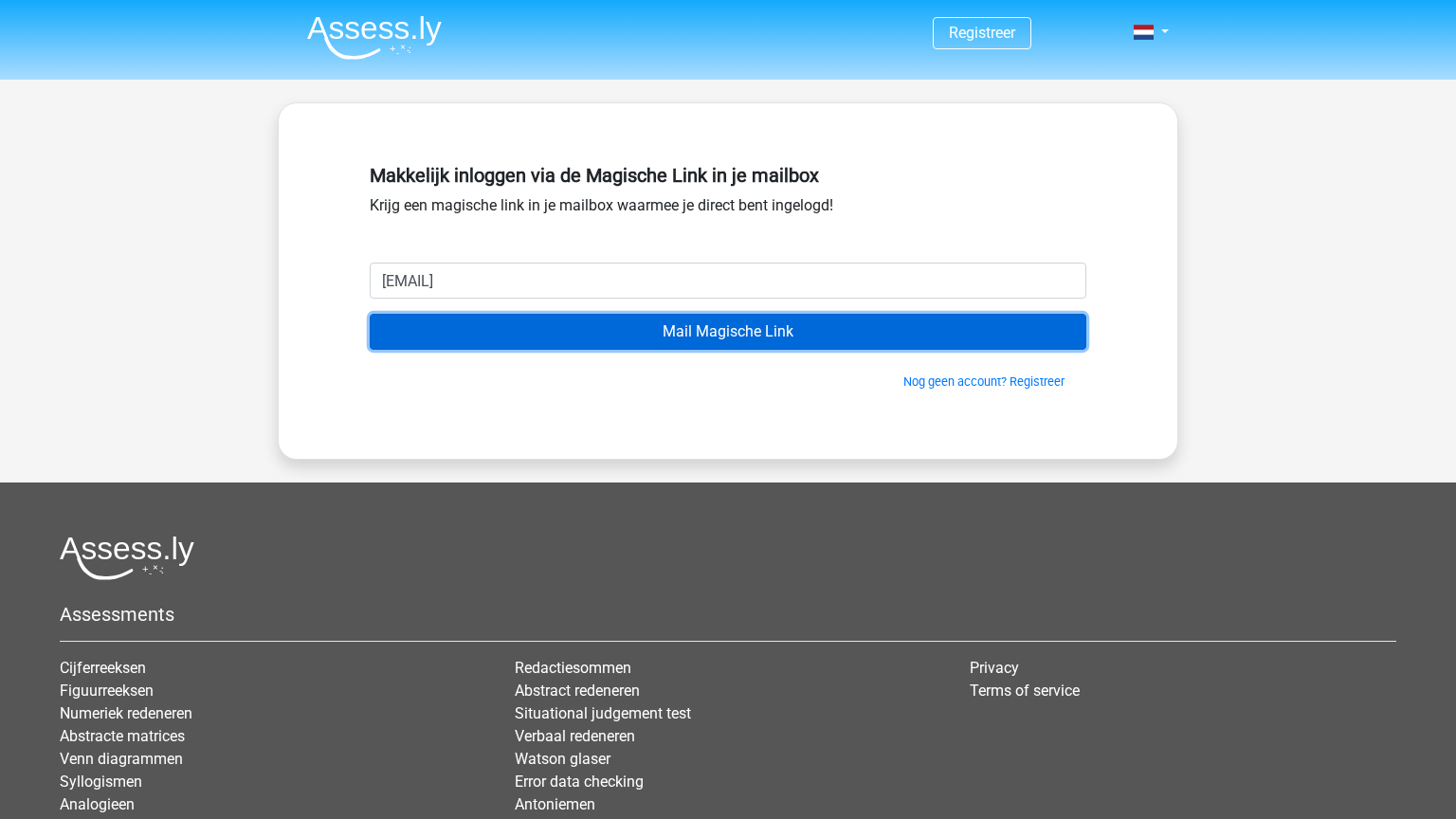 click on "Mail Magische Link" at bounding box center [728, 332] 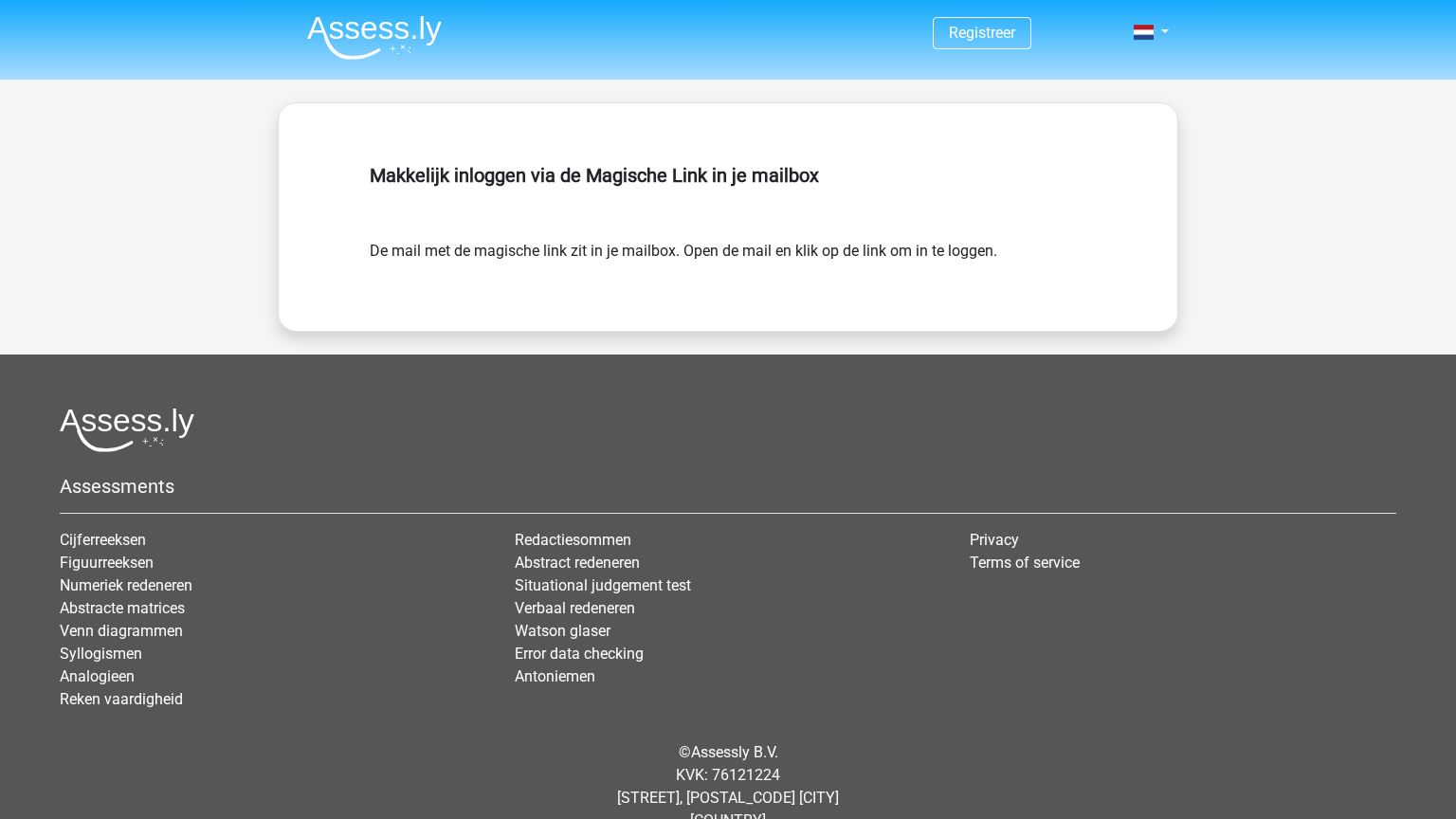 scroll, scrollTop: 0, scrollLeft: 0, axis: both 